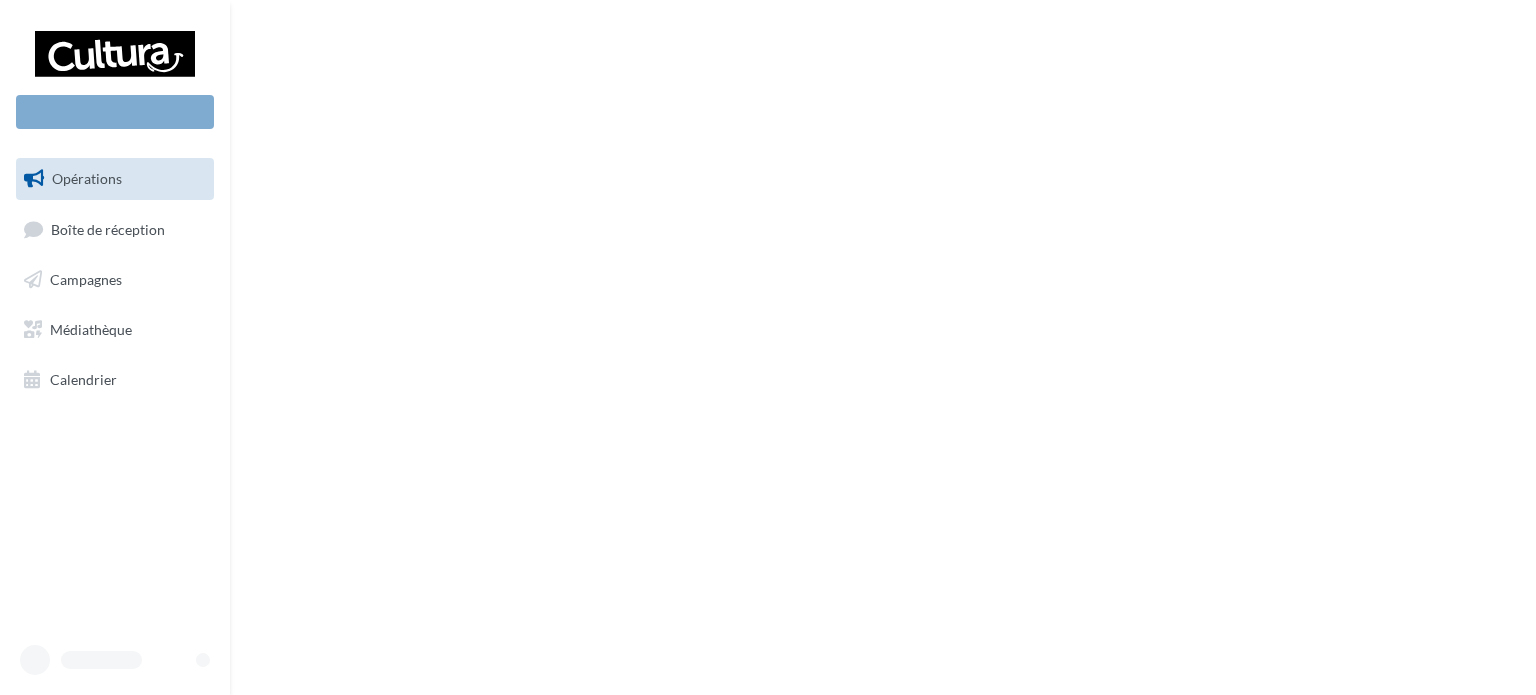 scroll, scrollTop: 0, scrollLeft: 0, axis: both 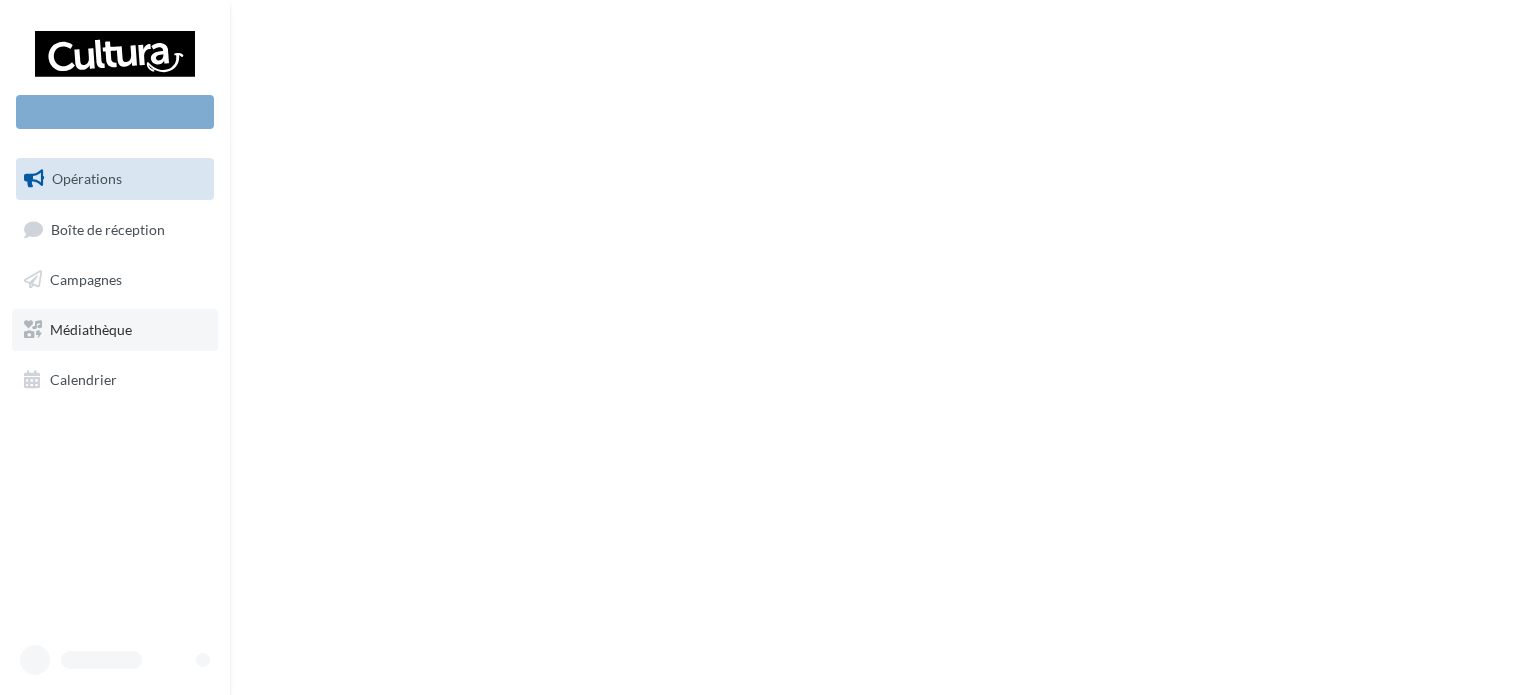 click on "Médiathèque" at bounding box center [91, 329] 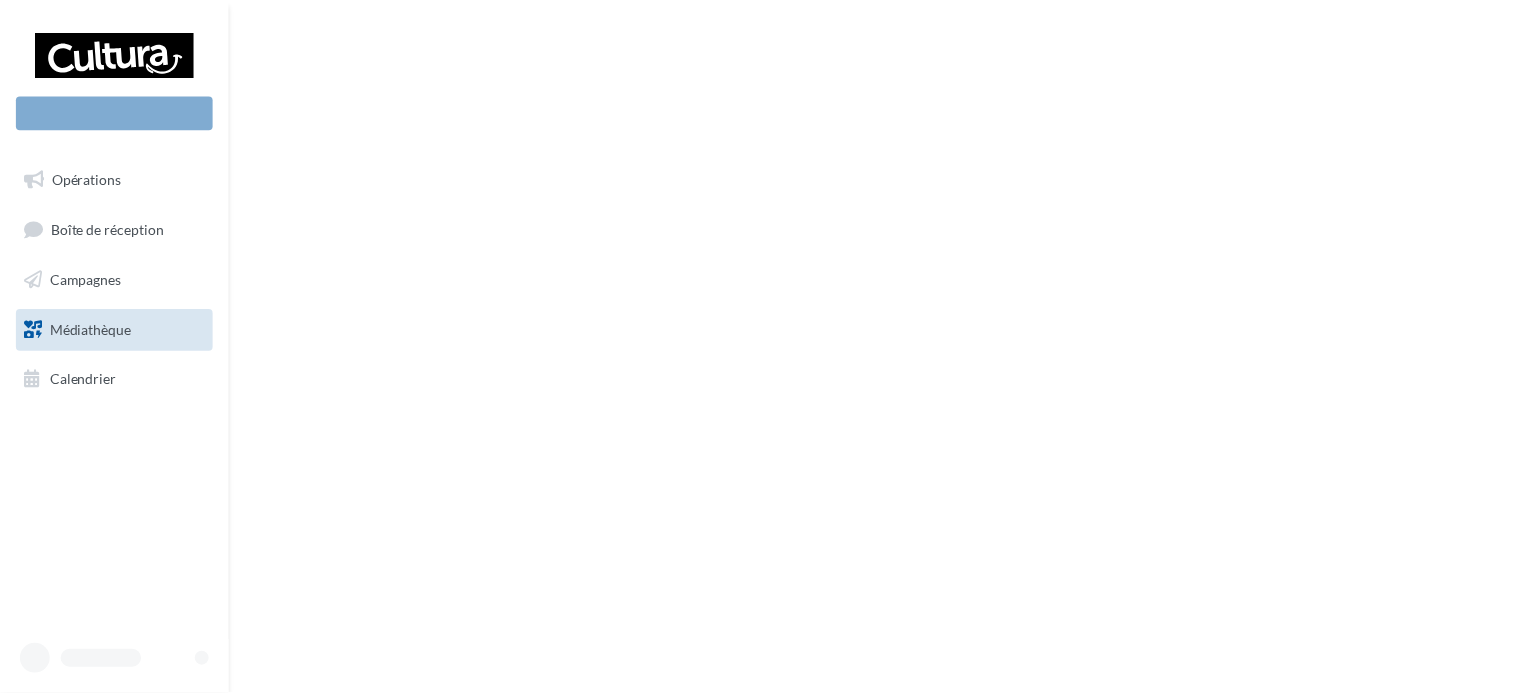scroll, scrollTop: 0, scrollLeft: 0, axis: both 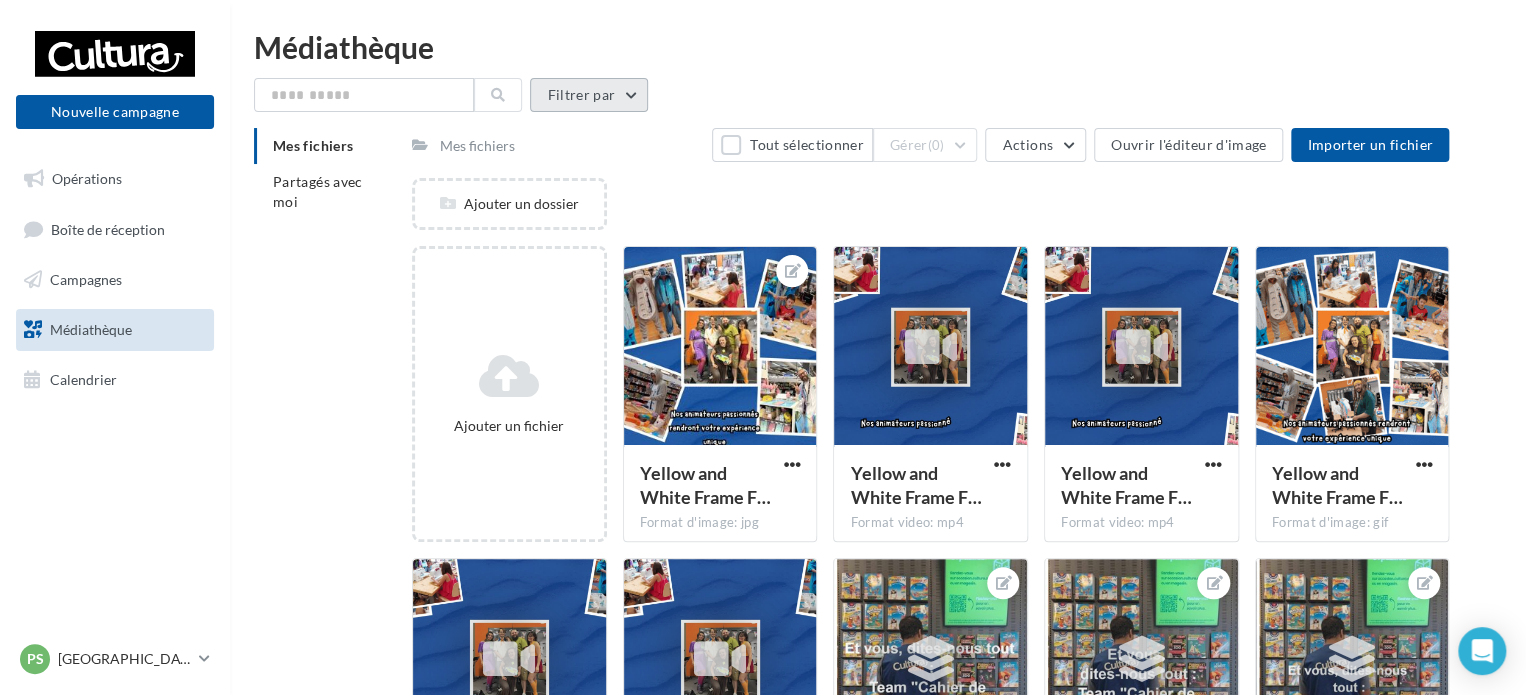 click on "Filtrer par" at bounding box center (589, 95) 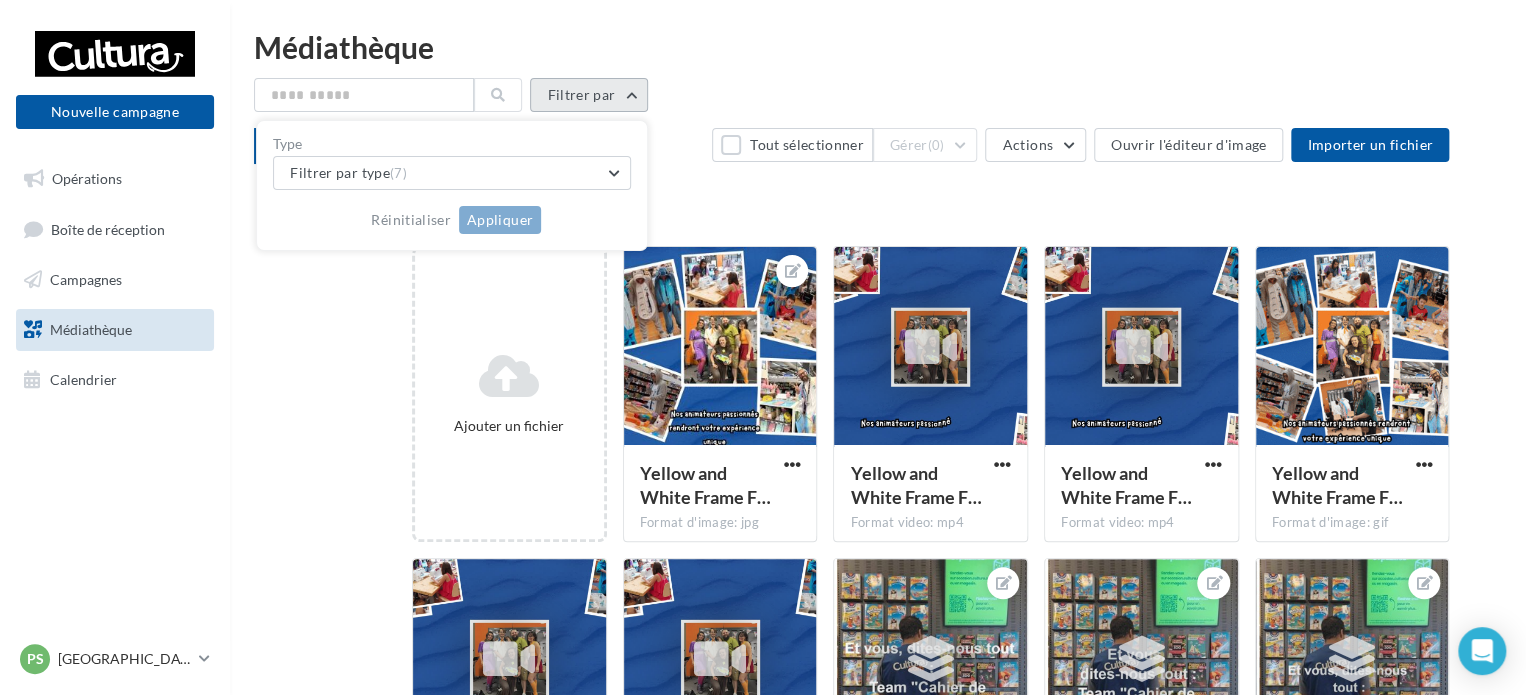 click on "Filtrer par" at bounding box center (589, 95) 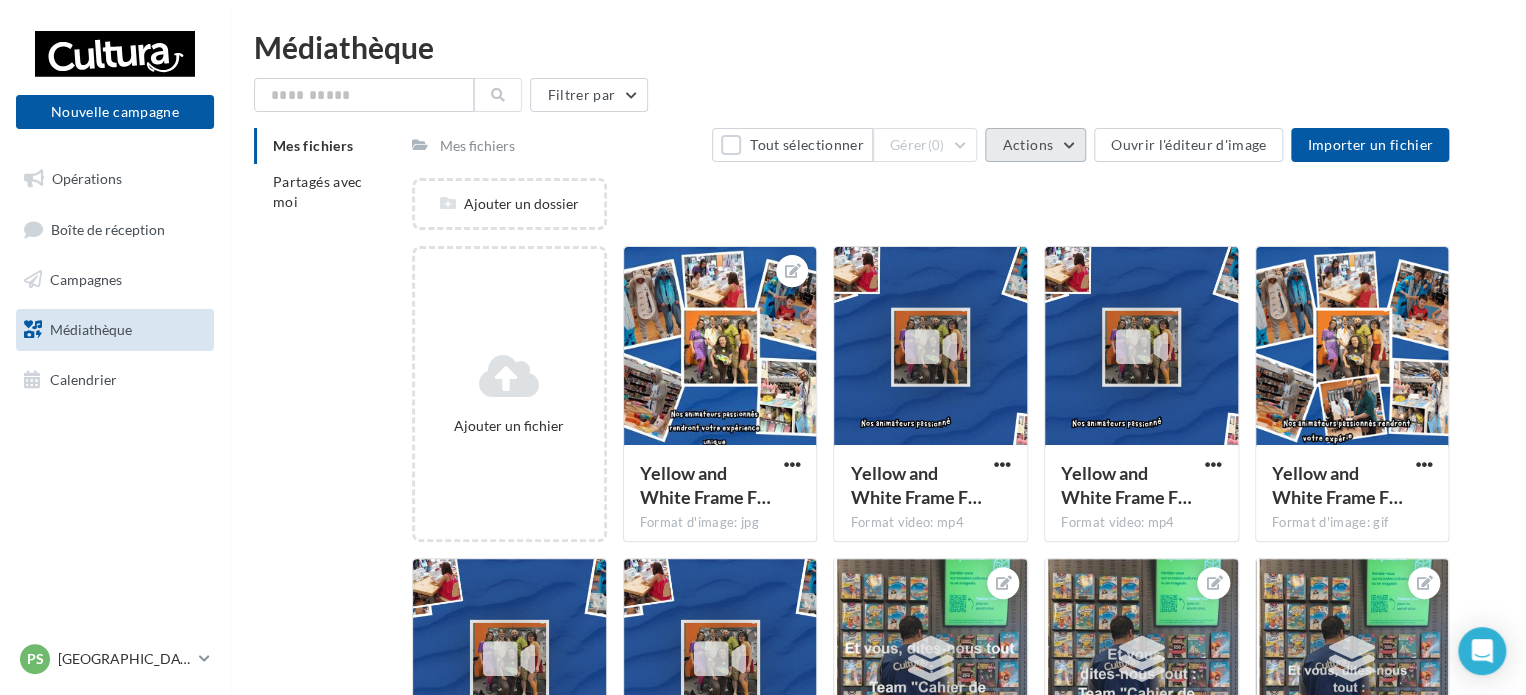 click on "Actions" at bounding box center (1027, 144) 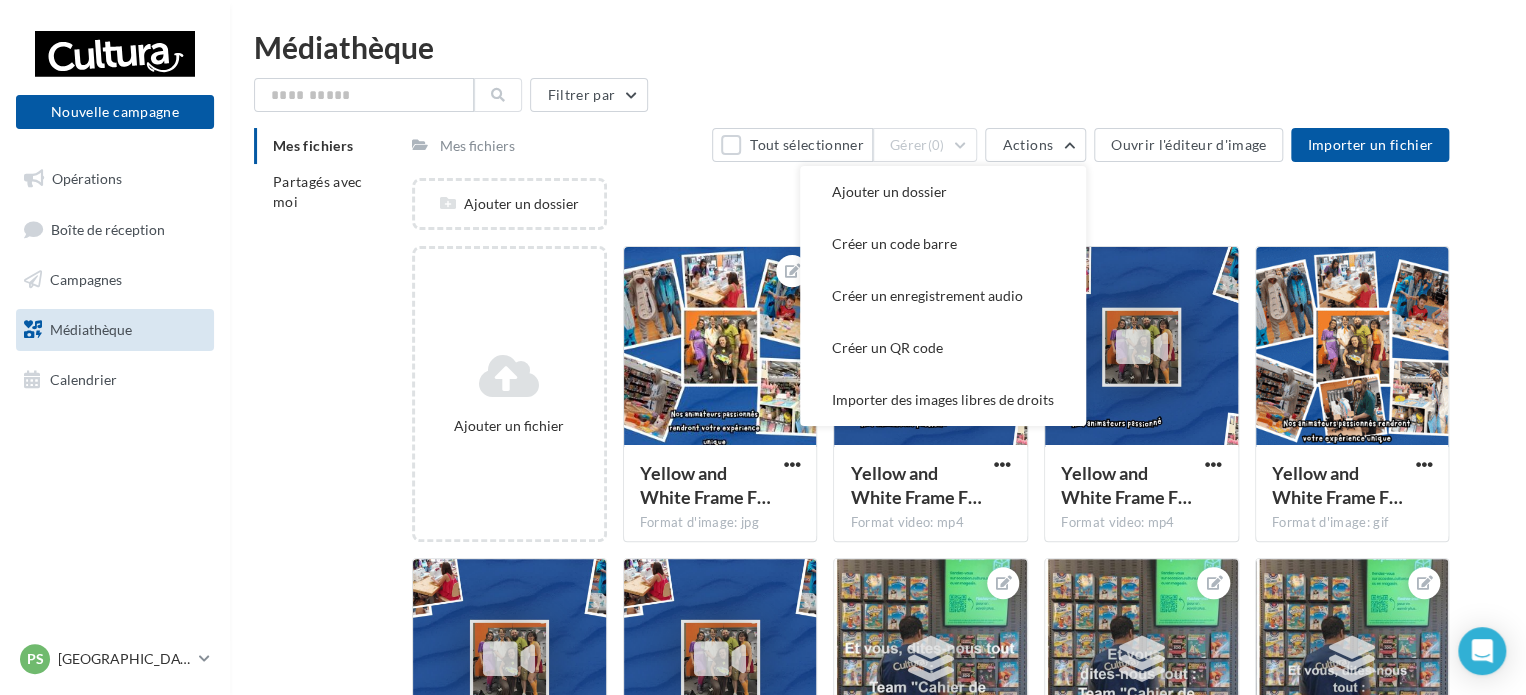 click on "Médiathèque" at bounding box center (878, 47) 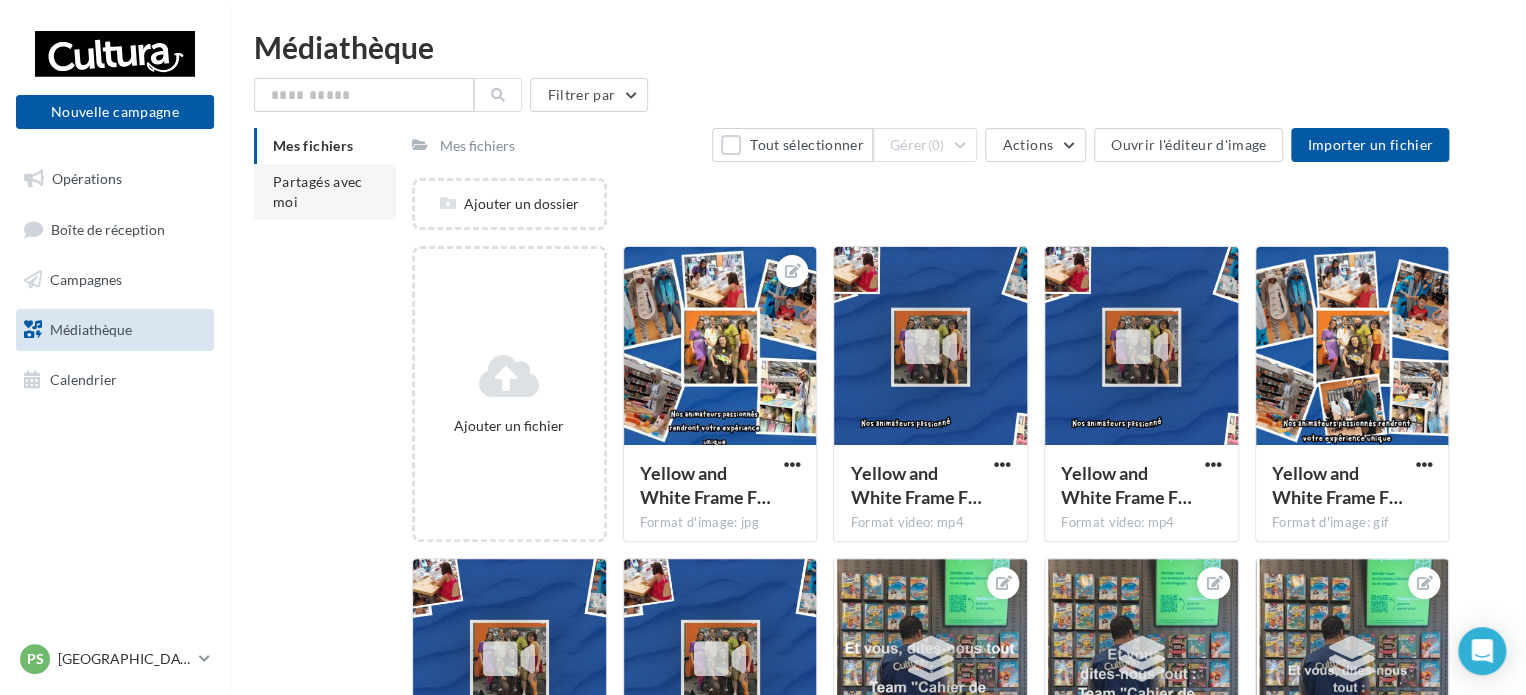 click on "Partagés avec moi" at bounding box center (325, 192) 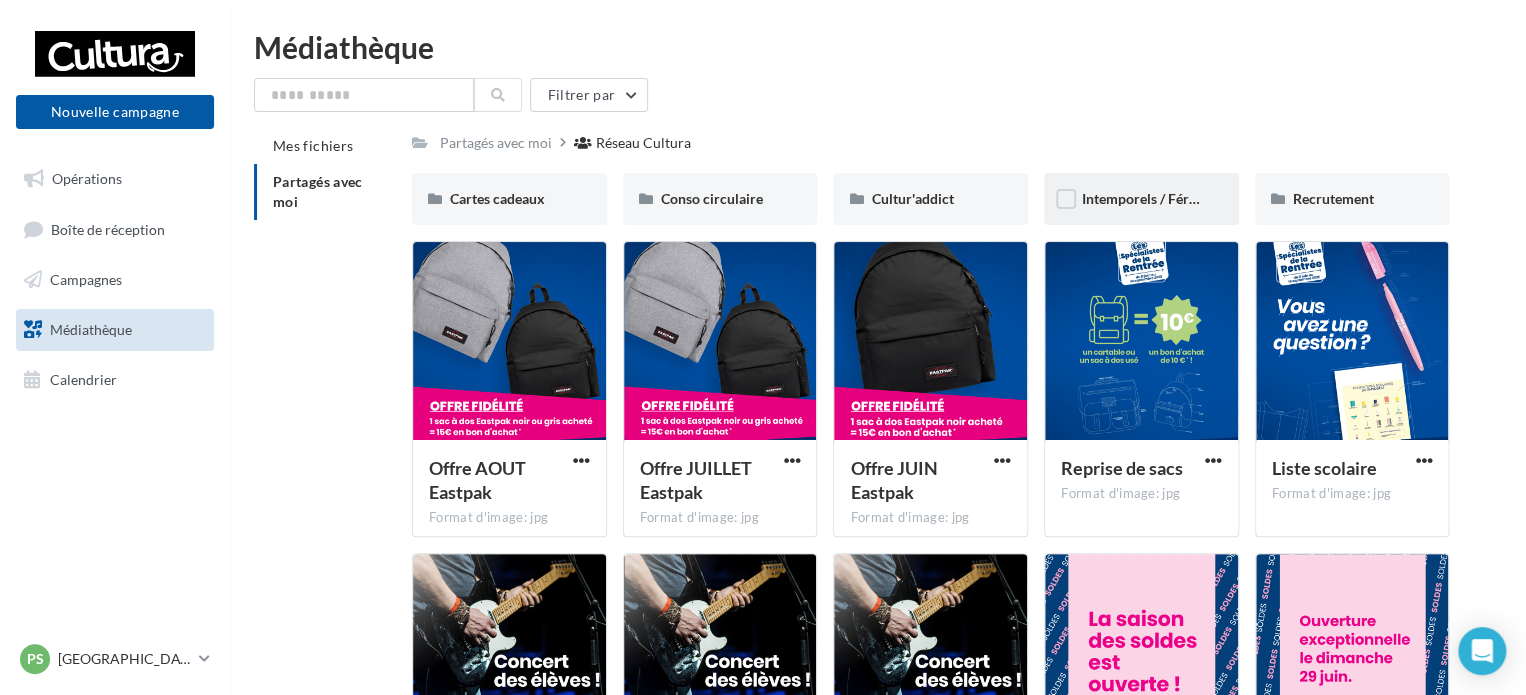 click on "Intemporels / Fériés" at bounding box center [1141, 199] 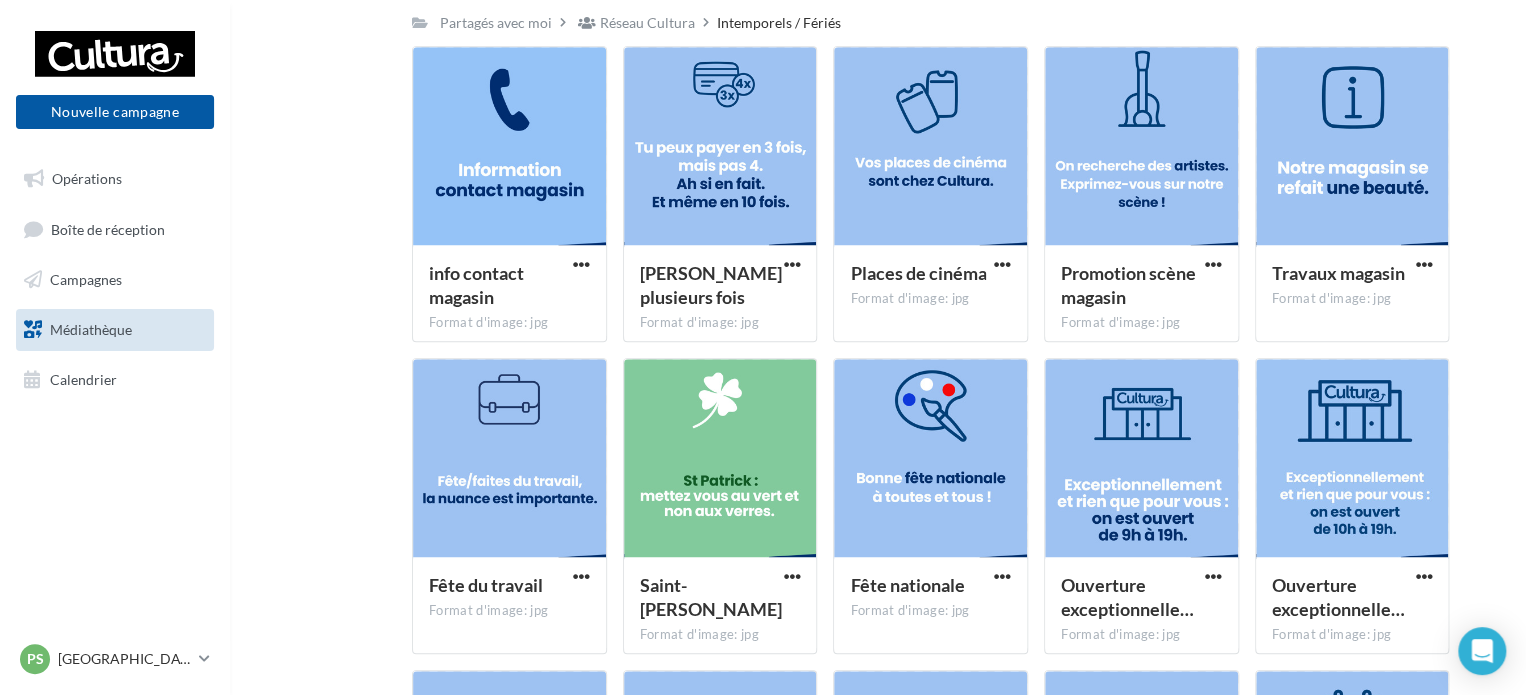 scroll, scrollTop: 800, scrollLeft: 0, axis: vertical 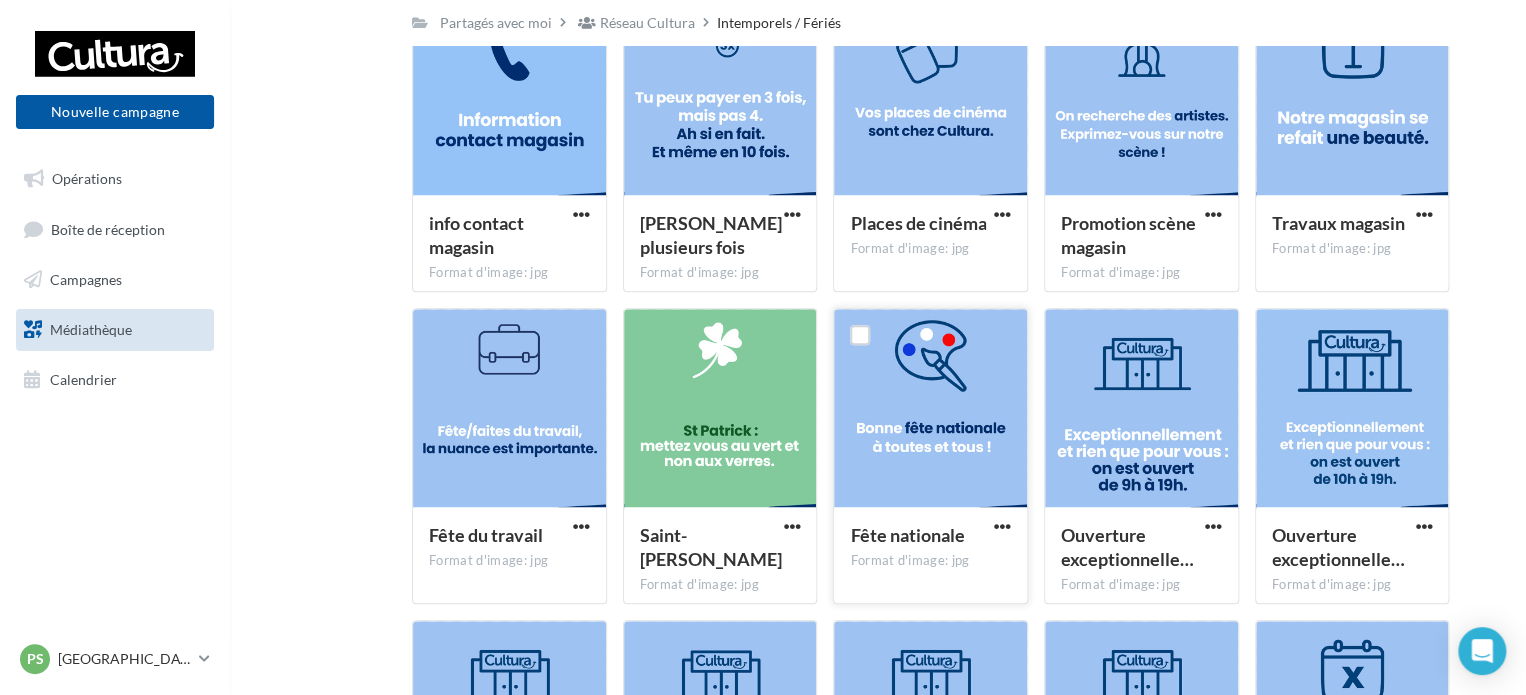 click at bounding box center (930, 409) 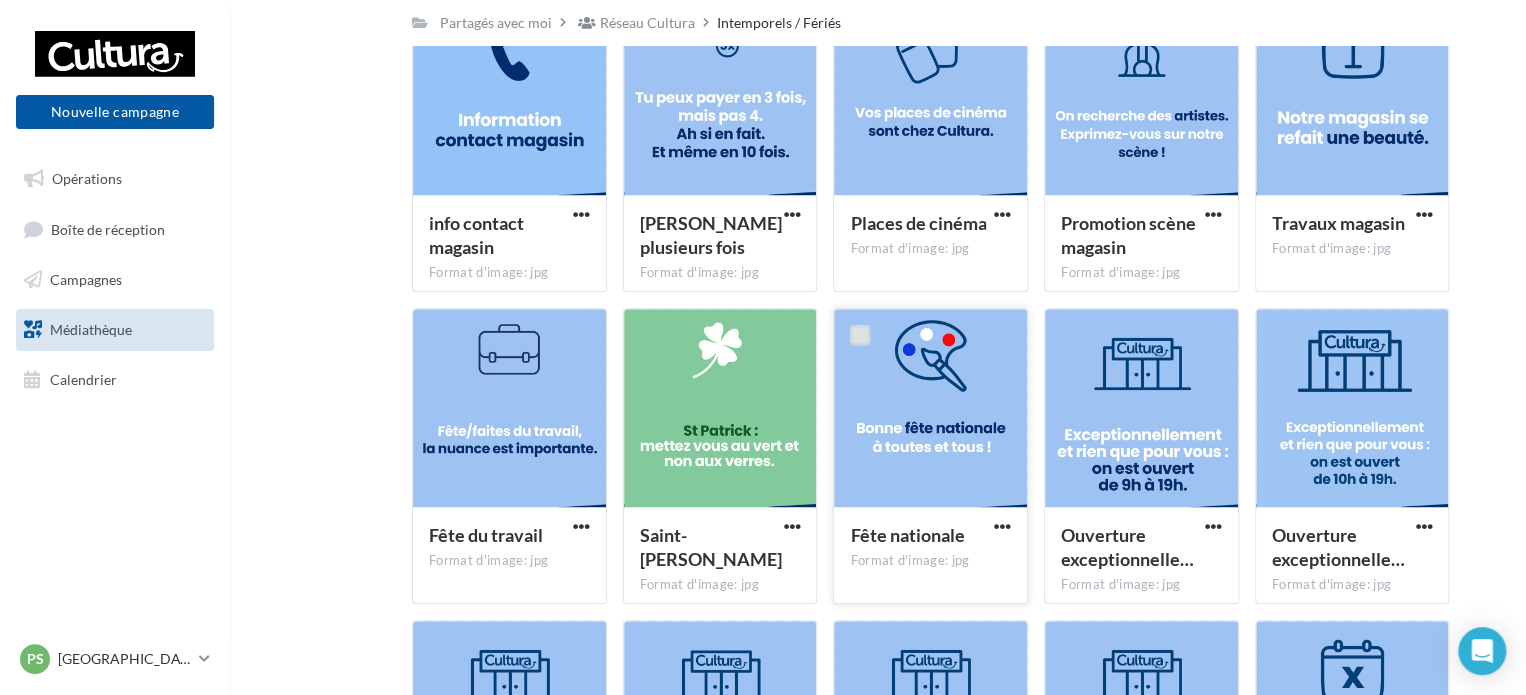 click at bounding box center [860, 335] 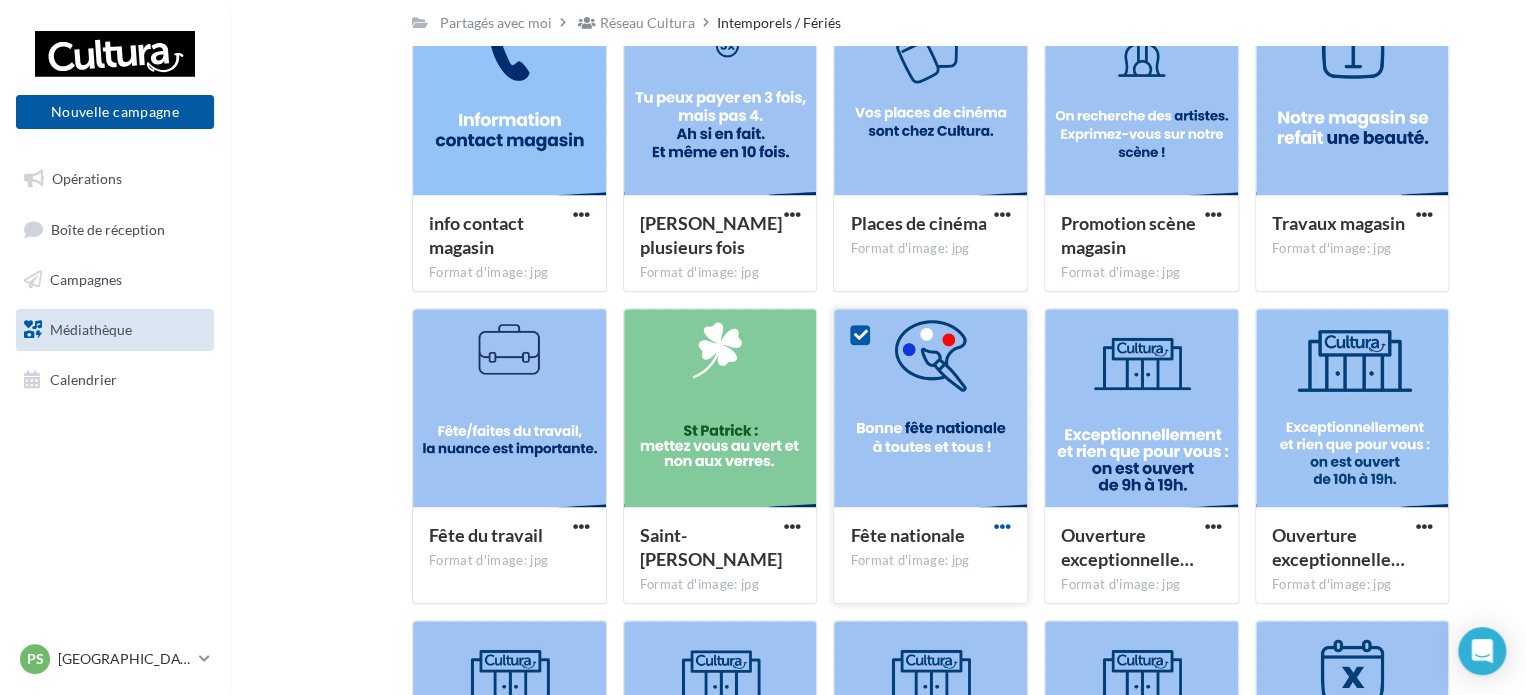 click at bounding box center (1002, 526) 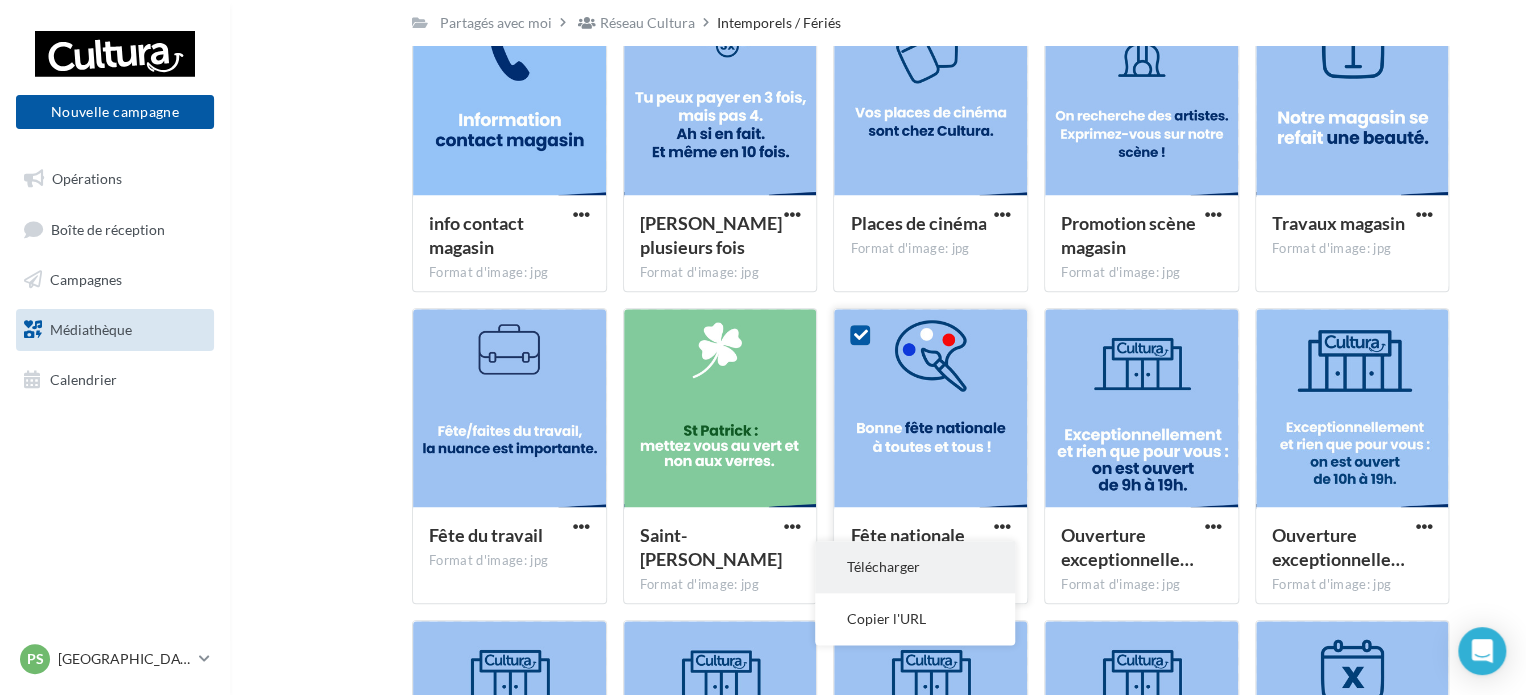 click on "Télécharger" at bounding box center (915, 567) 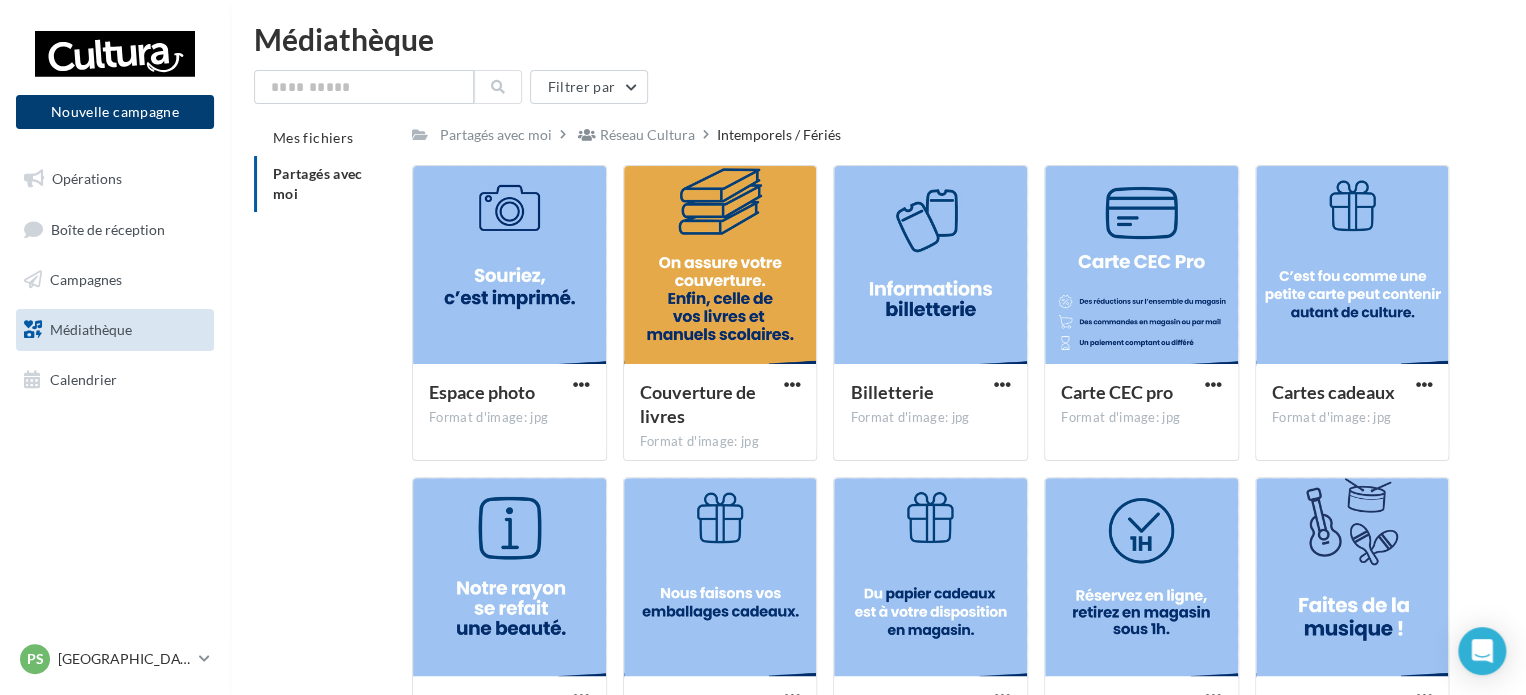 scroll, scrollTop: 0, scrollLeft: 0, axis: both 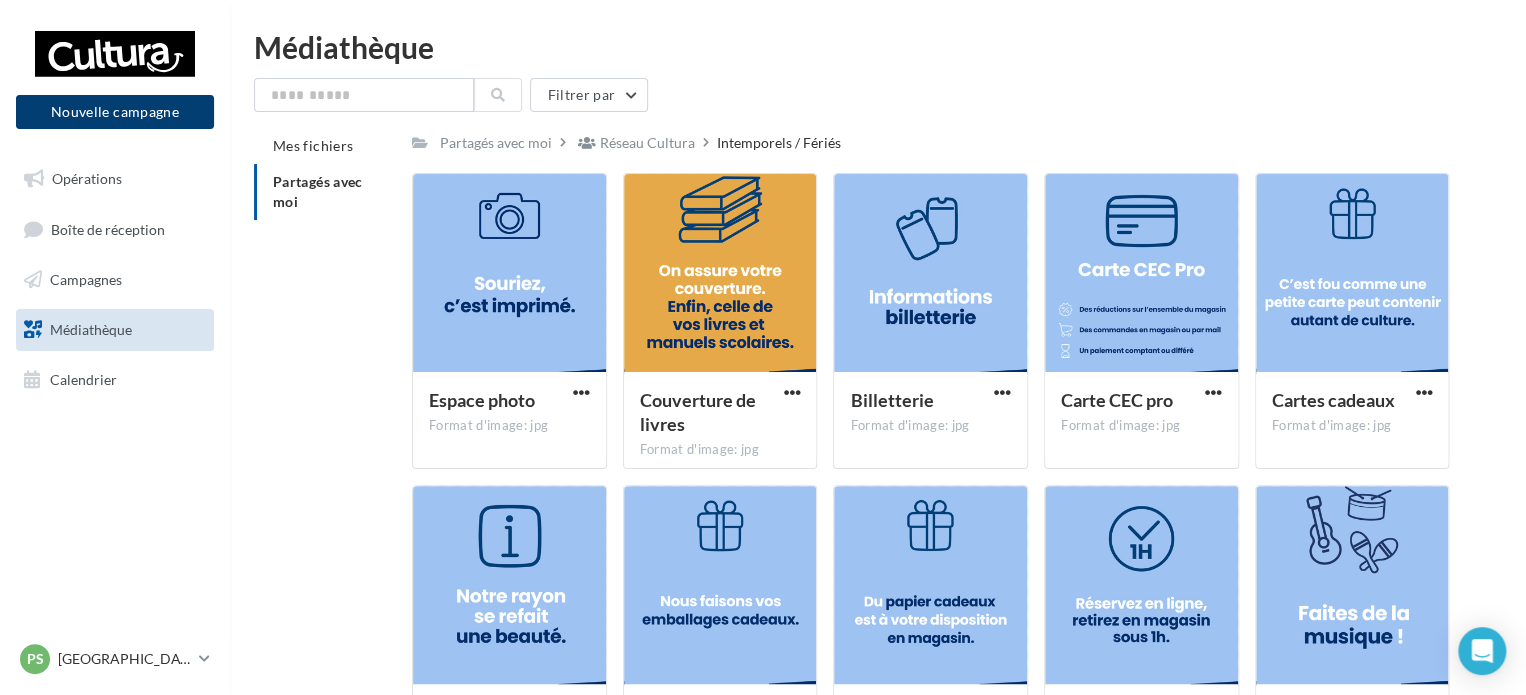 click on "Nouvelle campagne" at bounding box center (115, 112) 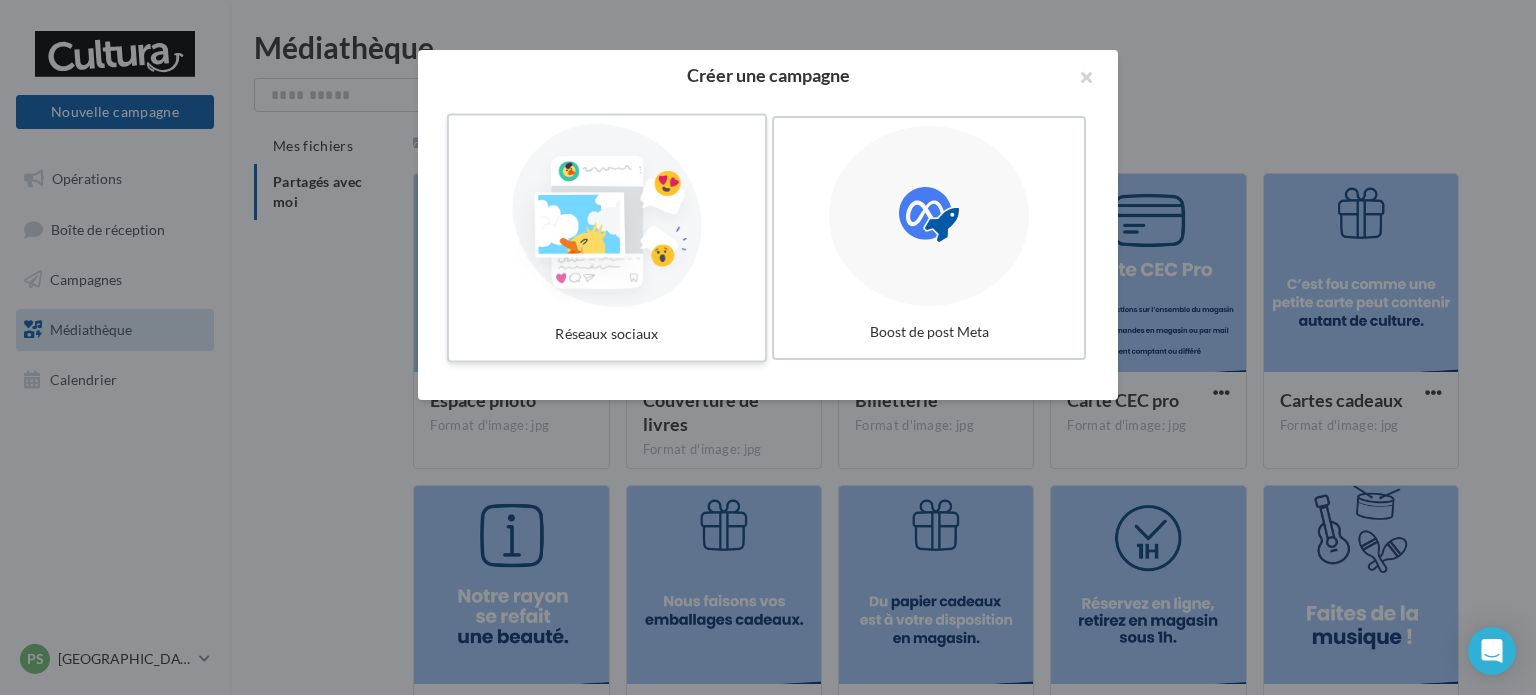 click at bounding box center (607, 216) 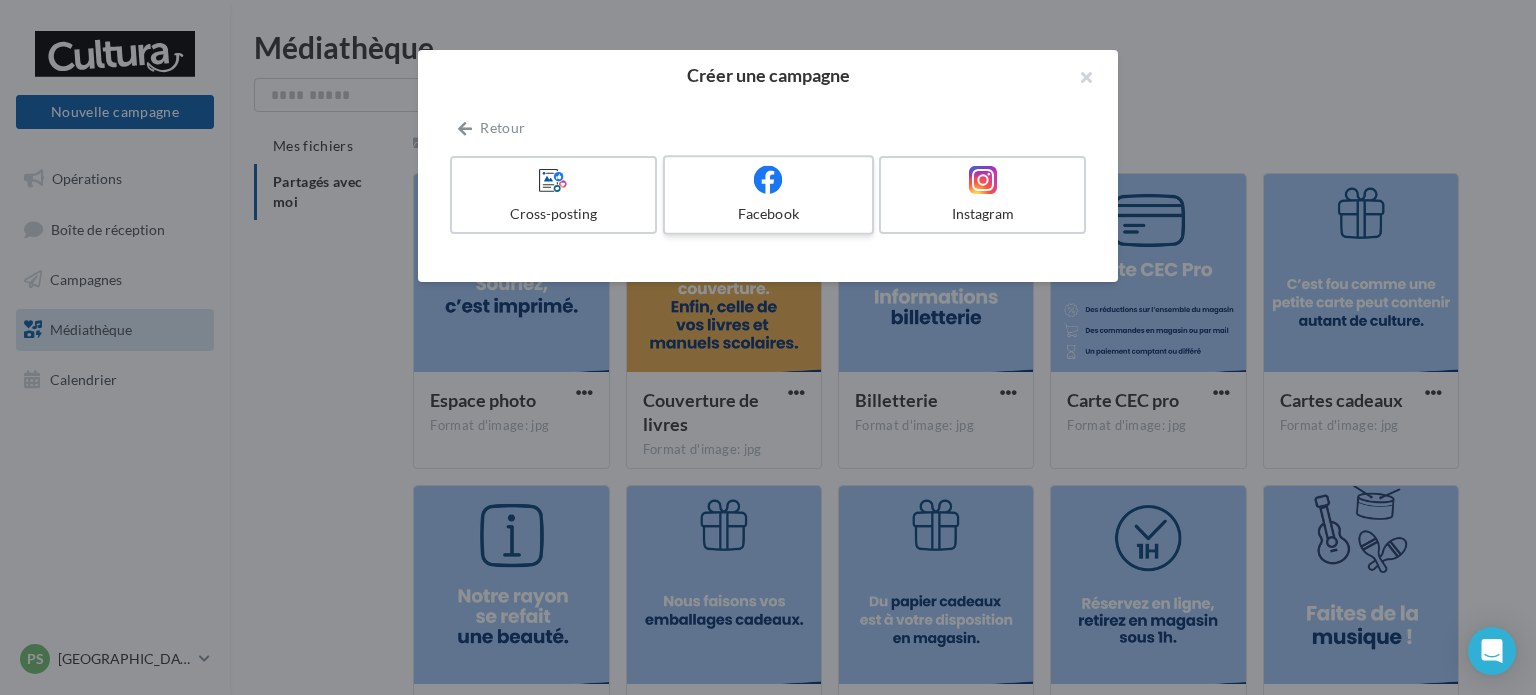 click on "Facebook" at bounding box center [768, 195] 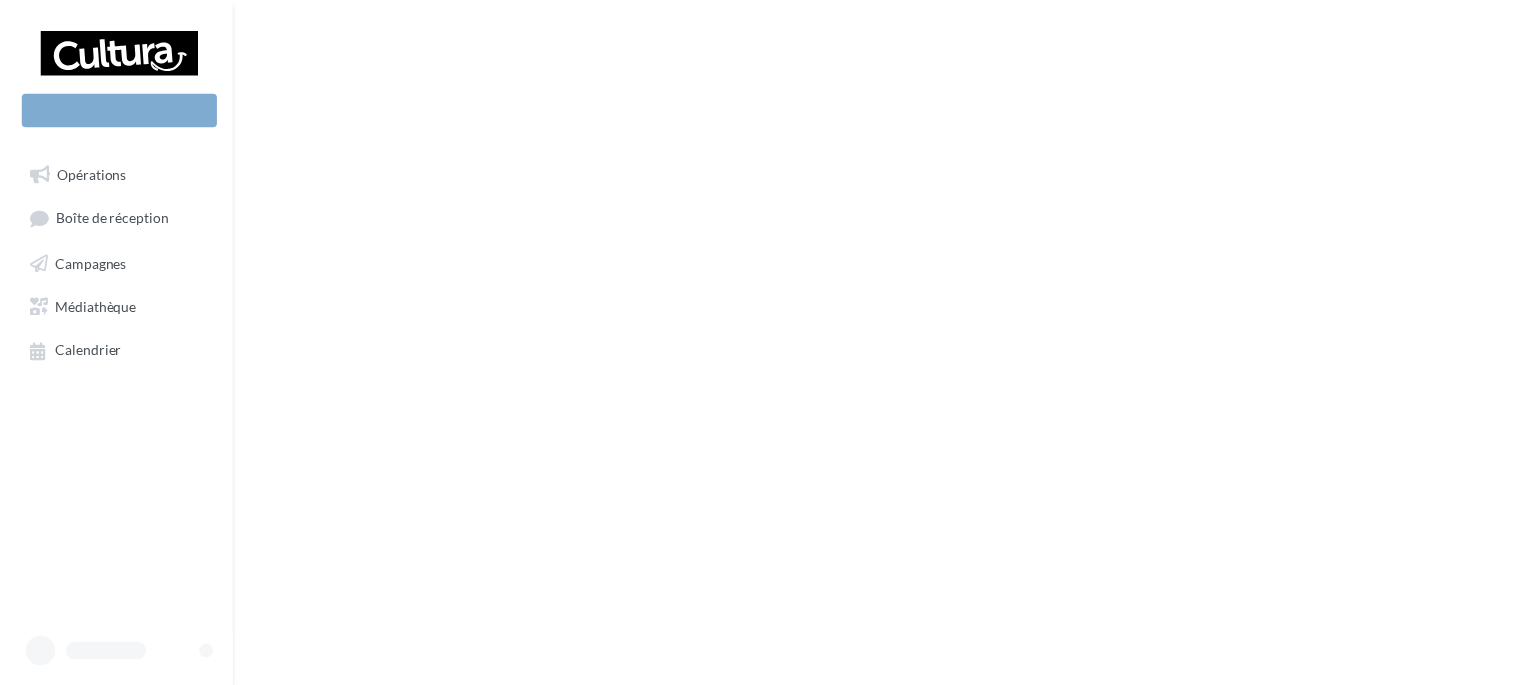 scroll, scrollTop: 0, scrollLeft: 0, axis: both 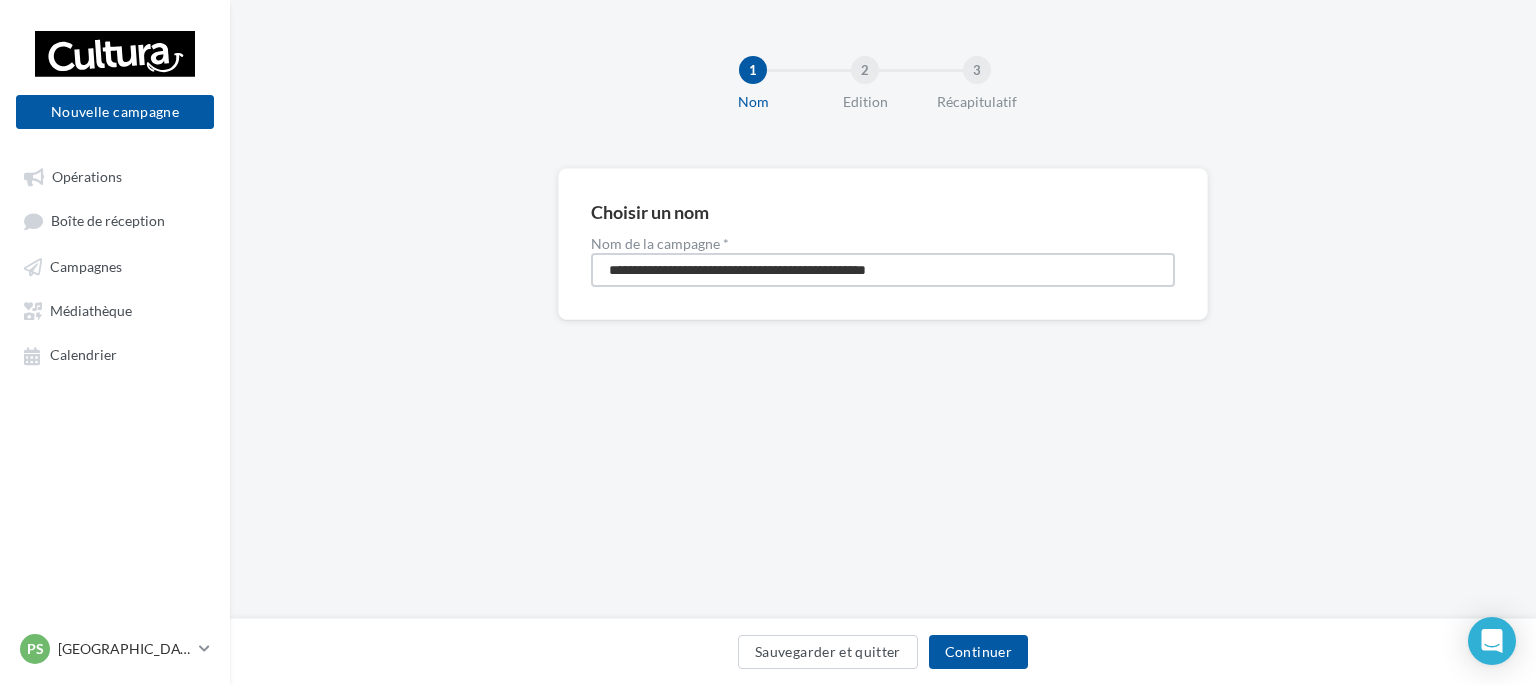 click on "**********" at bounding box center [883, 270] 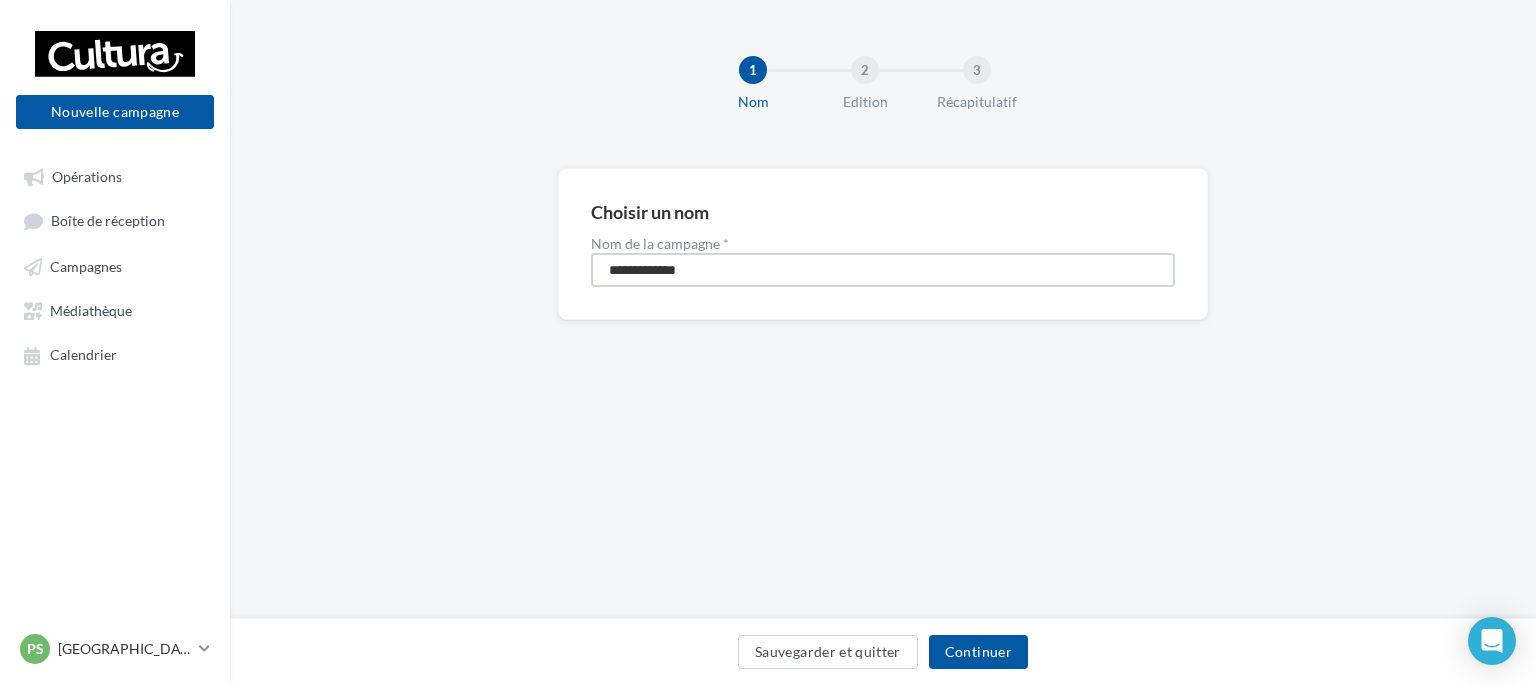 click on "**********" at bounding box center [883, 270] 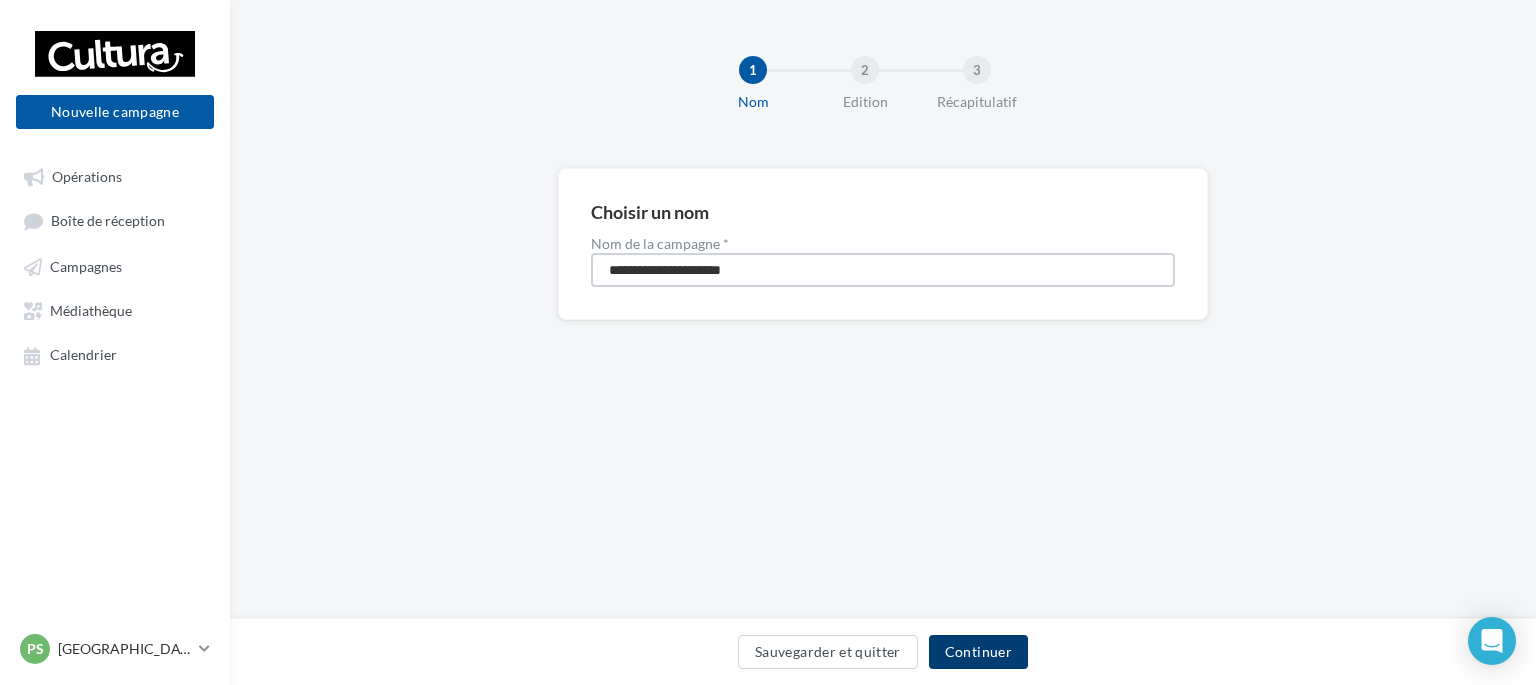 type on "**********" 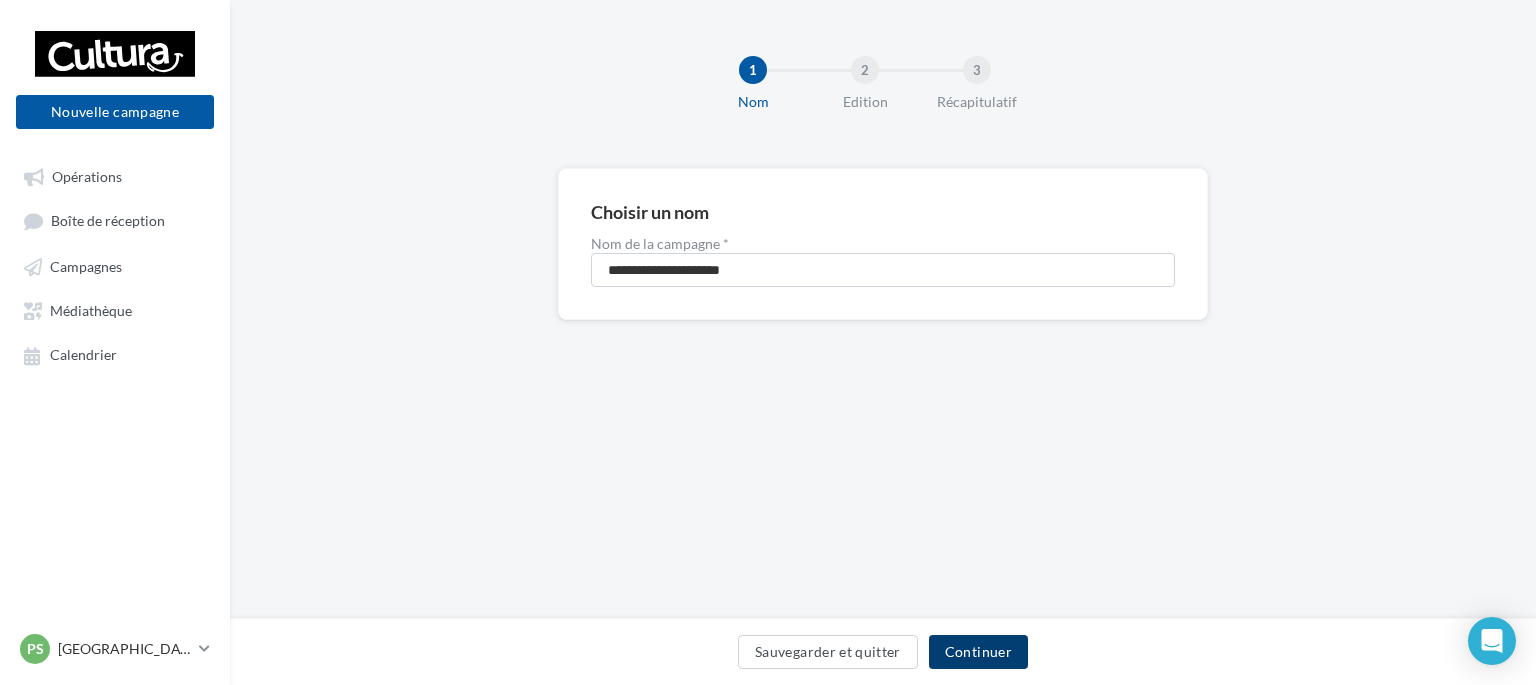 click on "Continuer" at bounding box center (978, 652) 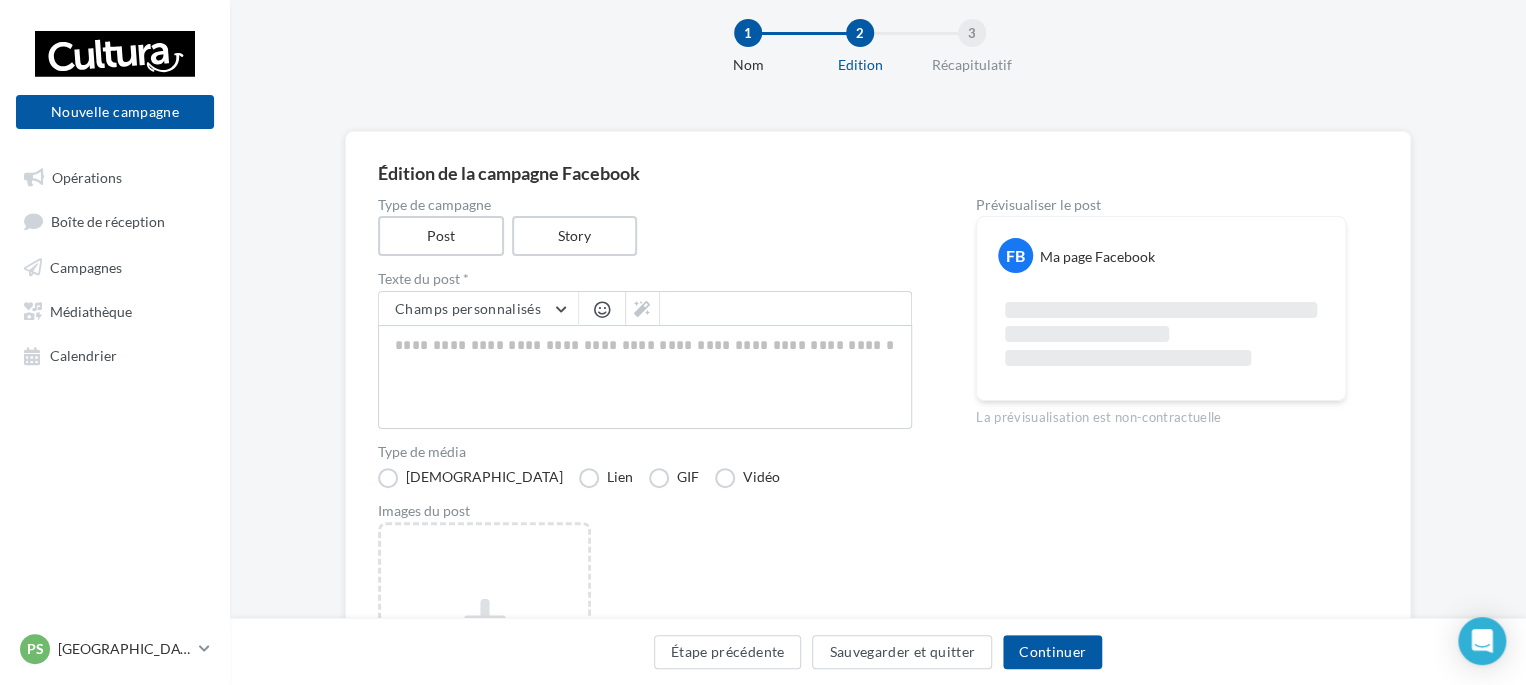 scroll, scrollTop: 100, scrollLeft: 0, axis: vertical 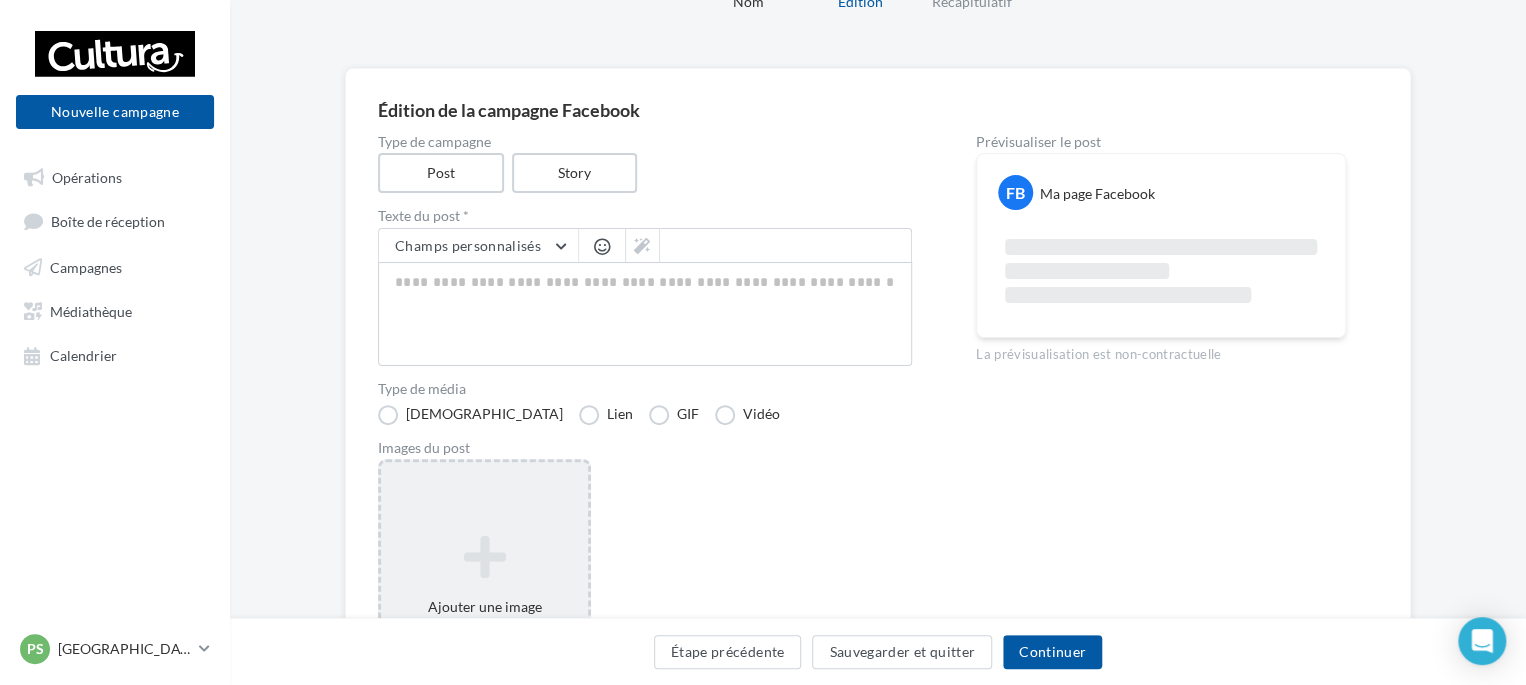 click at bounding box center (484, 557) 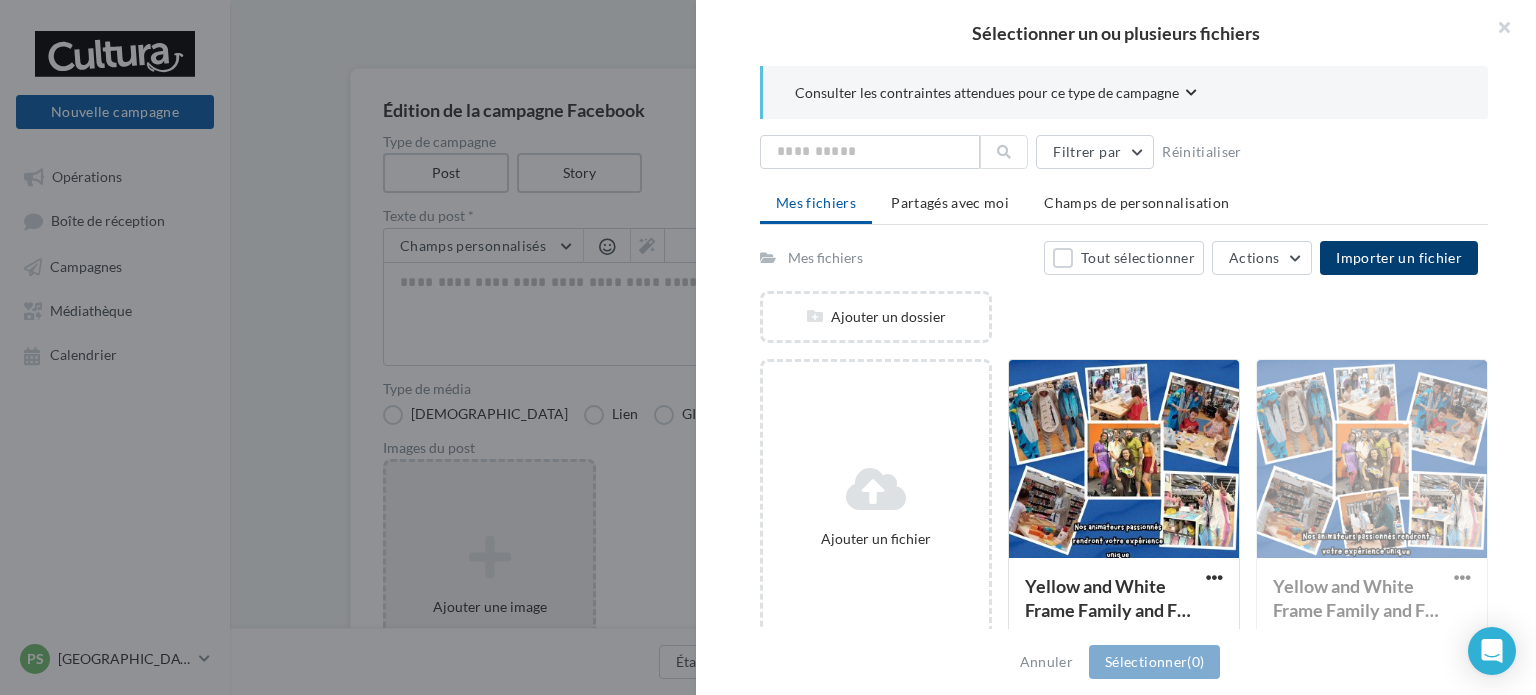 click on "Importer un fichier" at bounding box center (1399, 258) 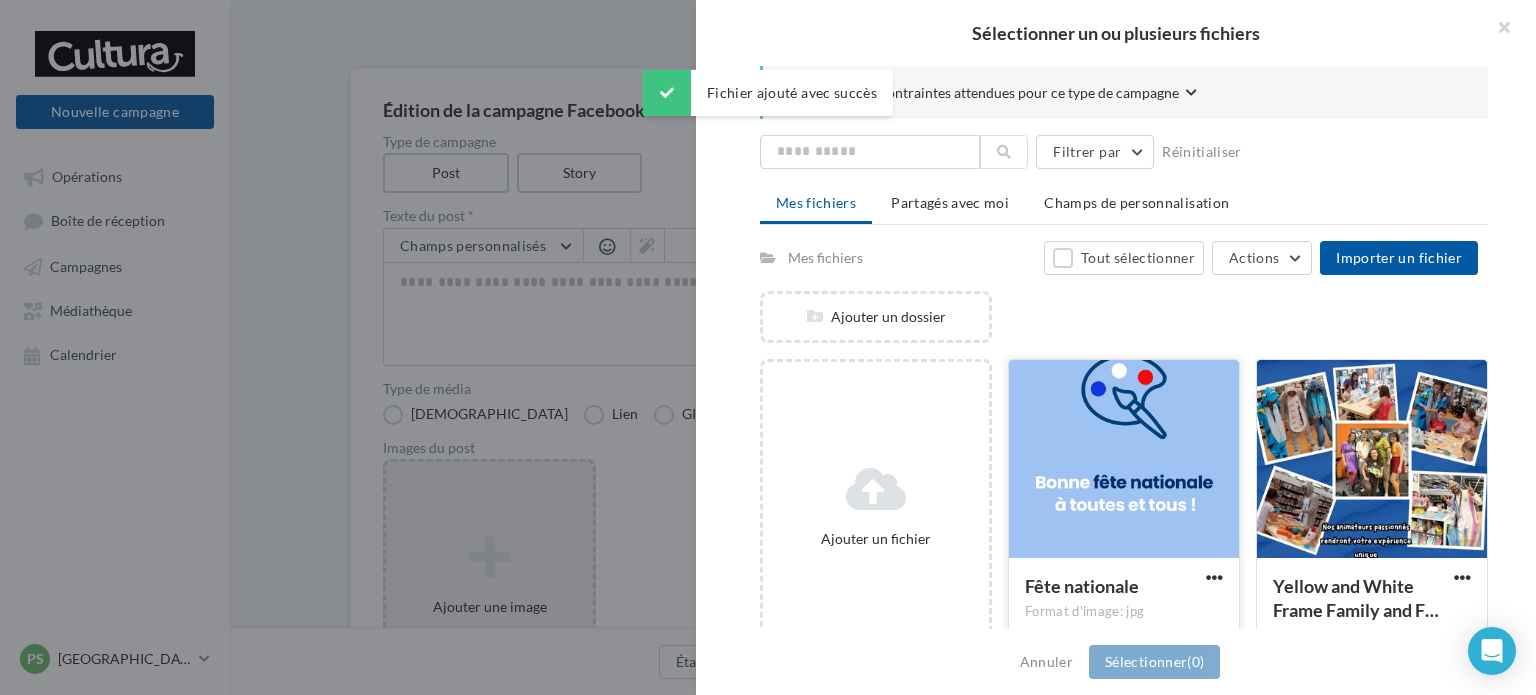 click at bounding box center (1124, 460) 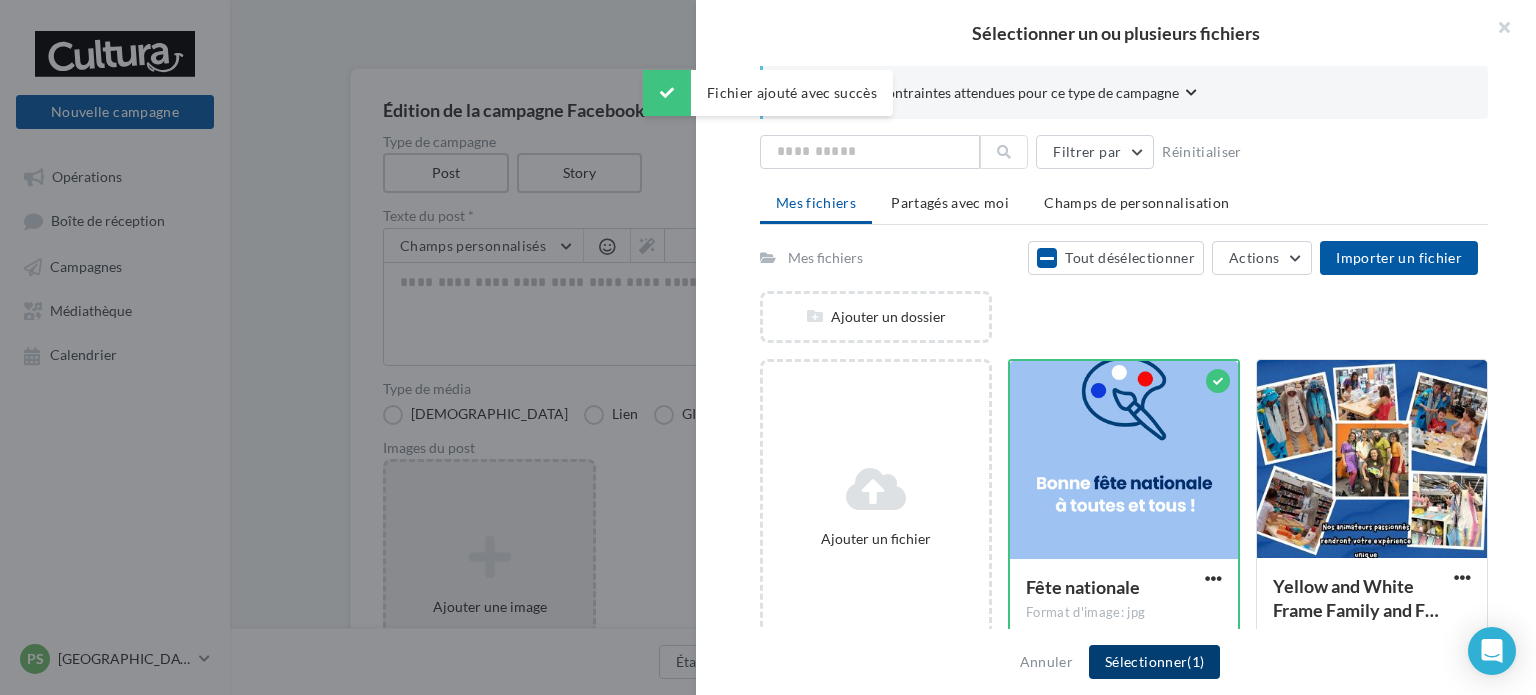 click on "Sélectionner   (1)" at bounding box center (1154, 662) 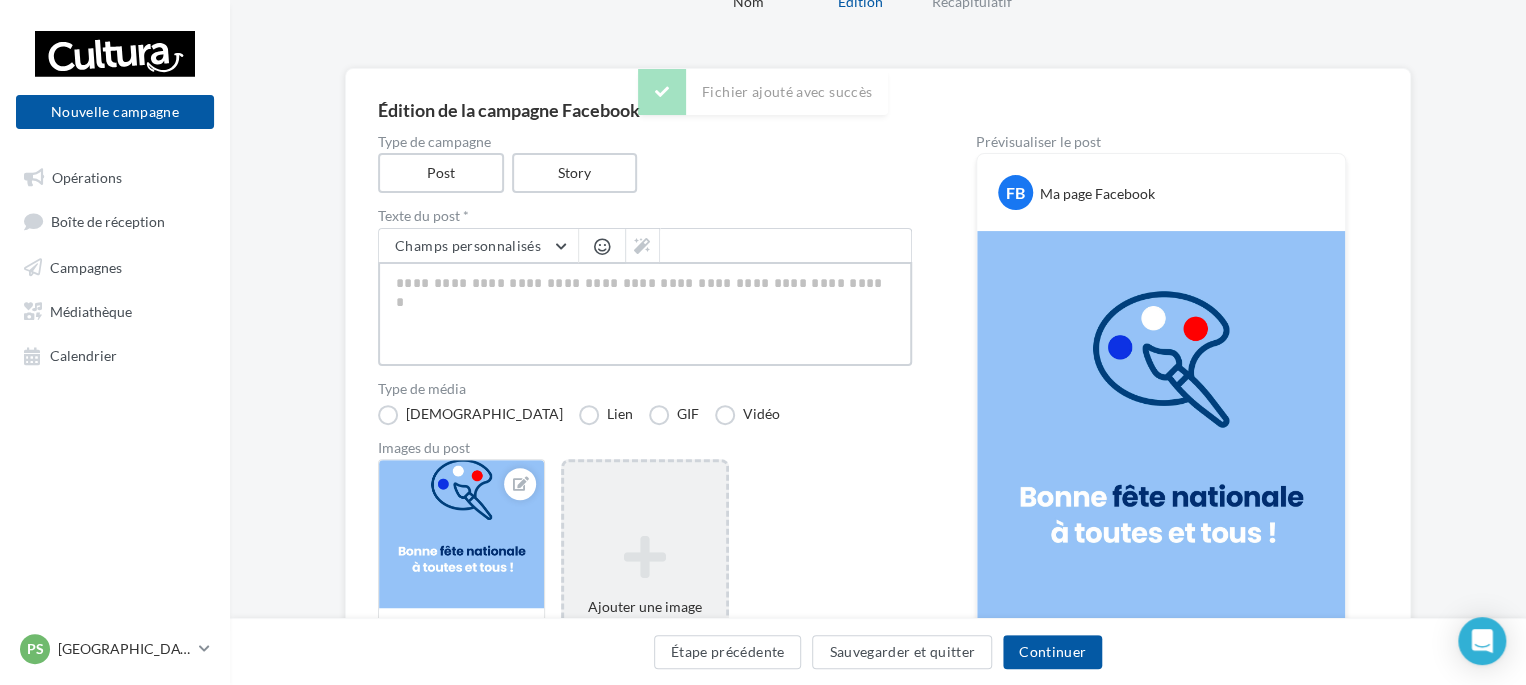 click at bounding box center (645, 314) 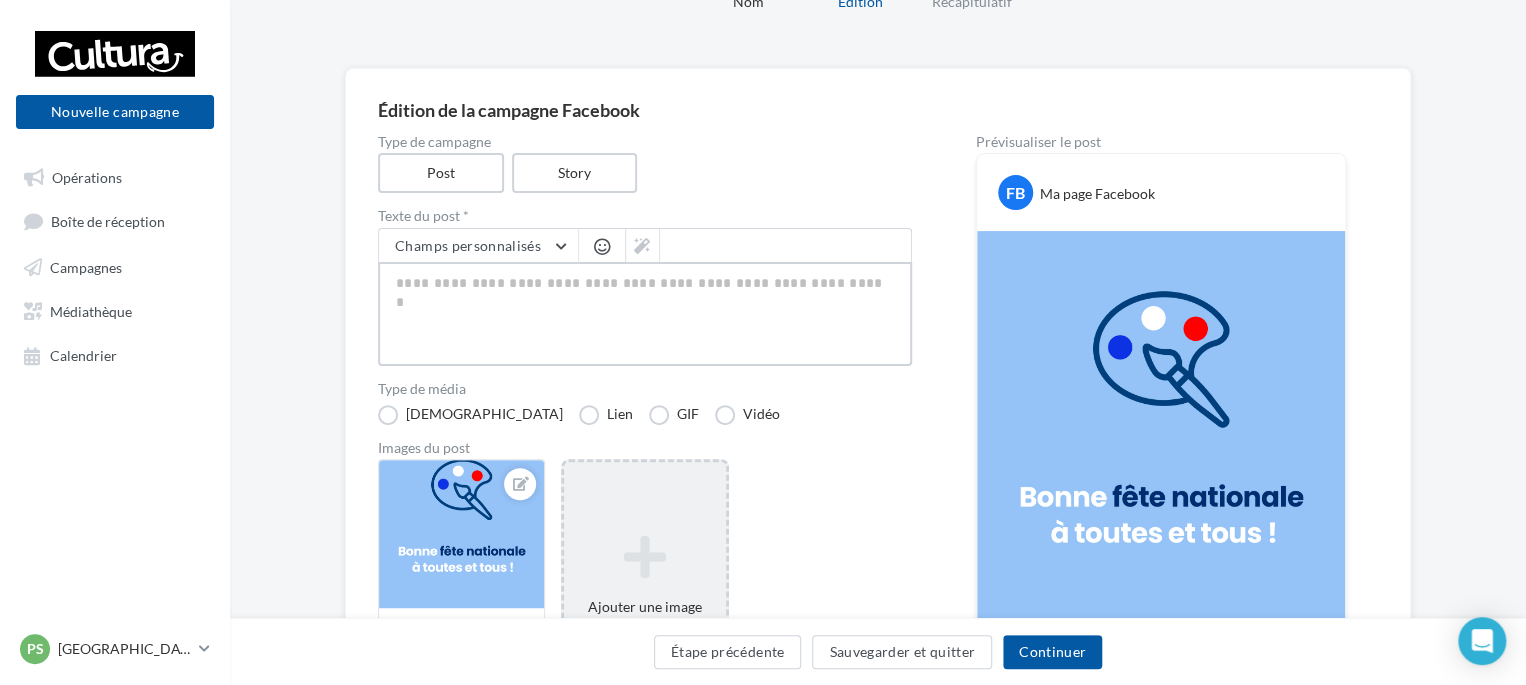 type on "**" 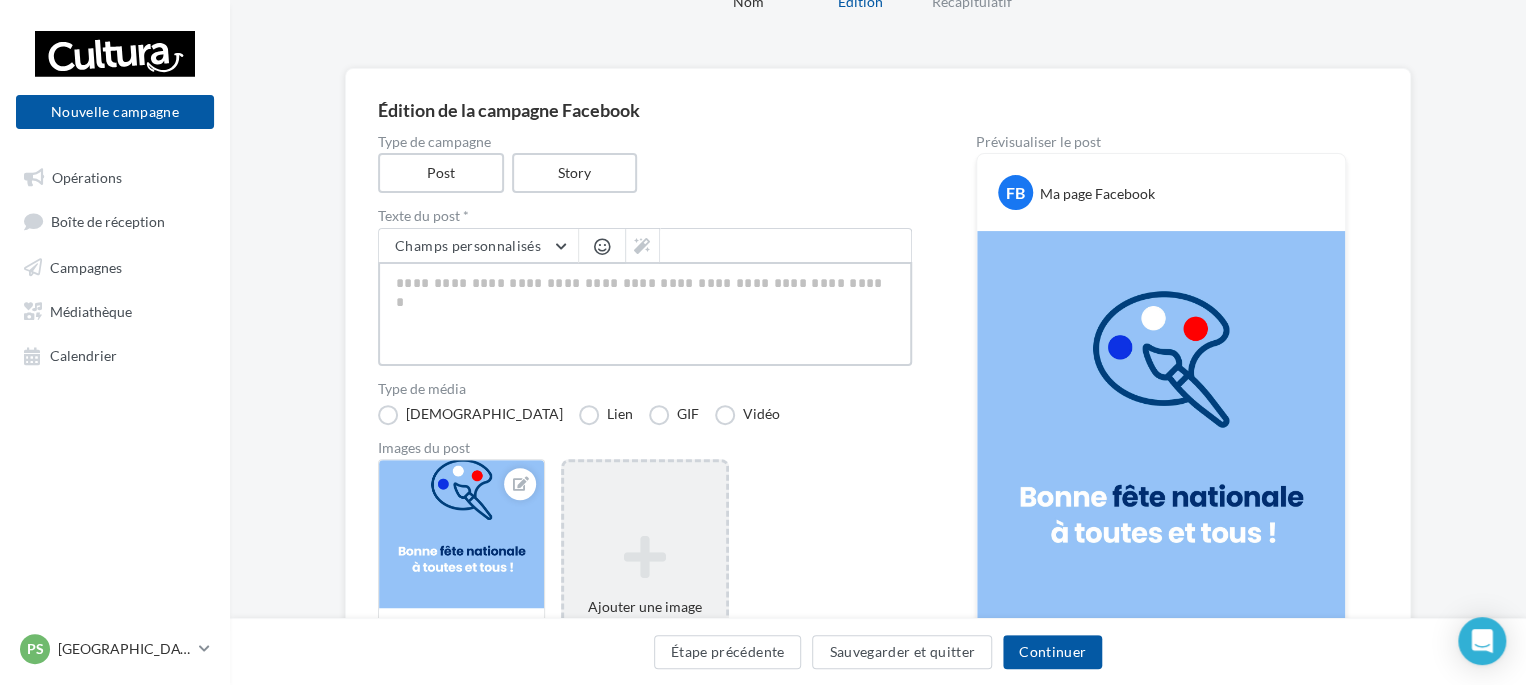 type on "**" 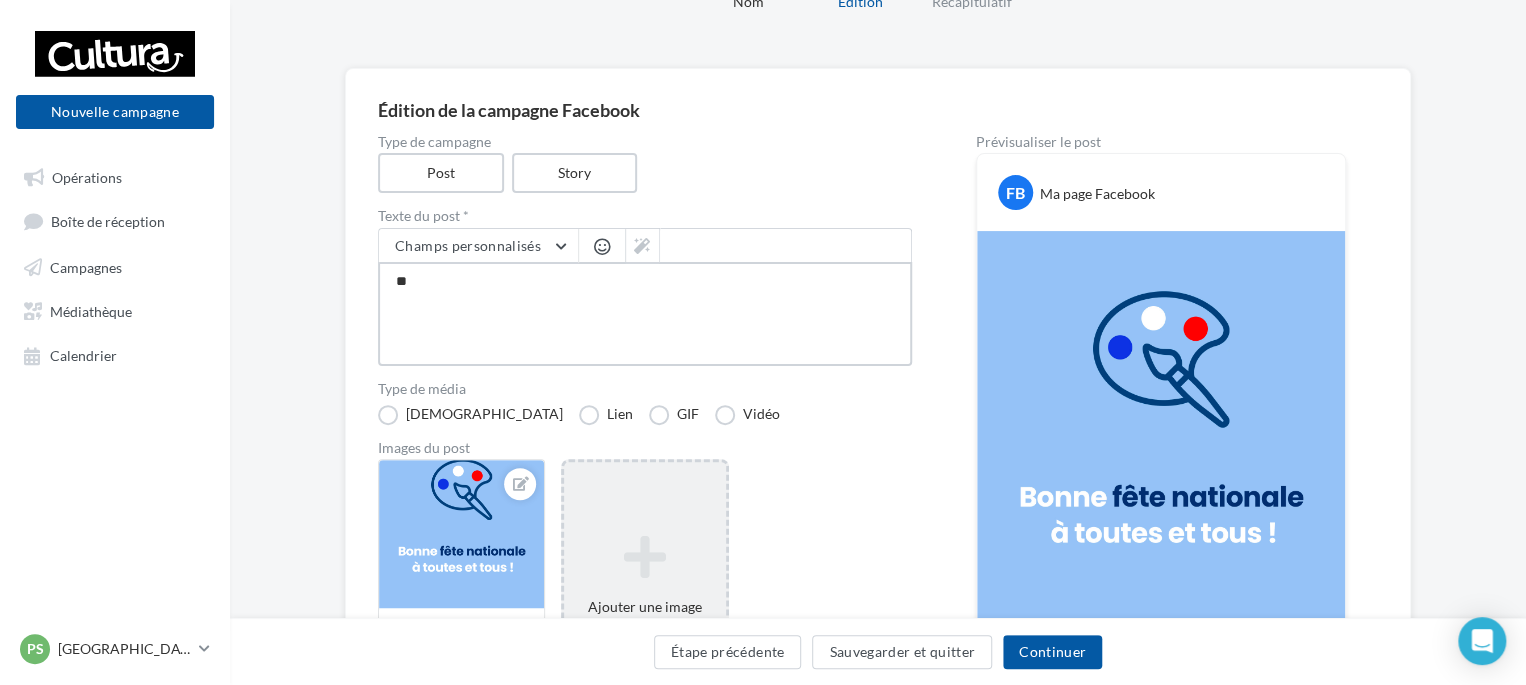 type on "****" 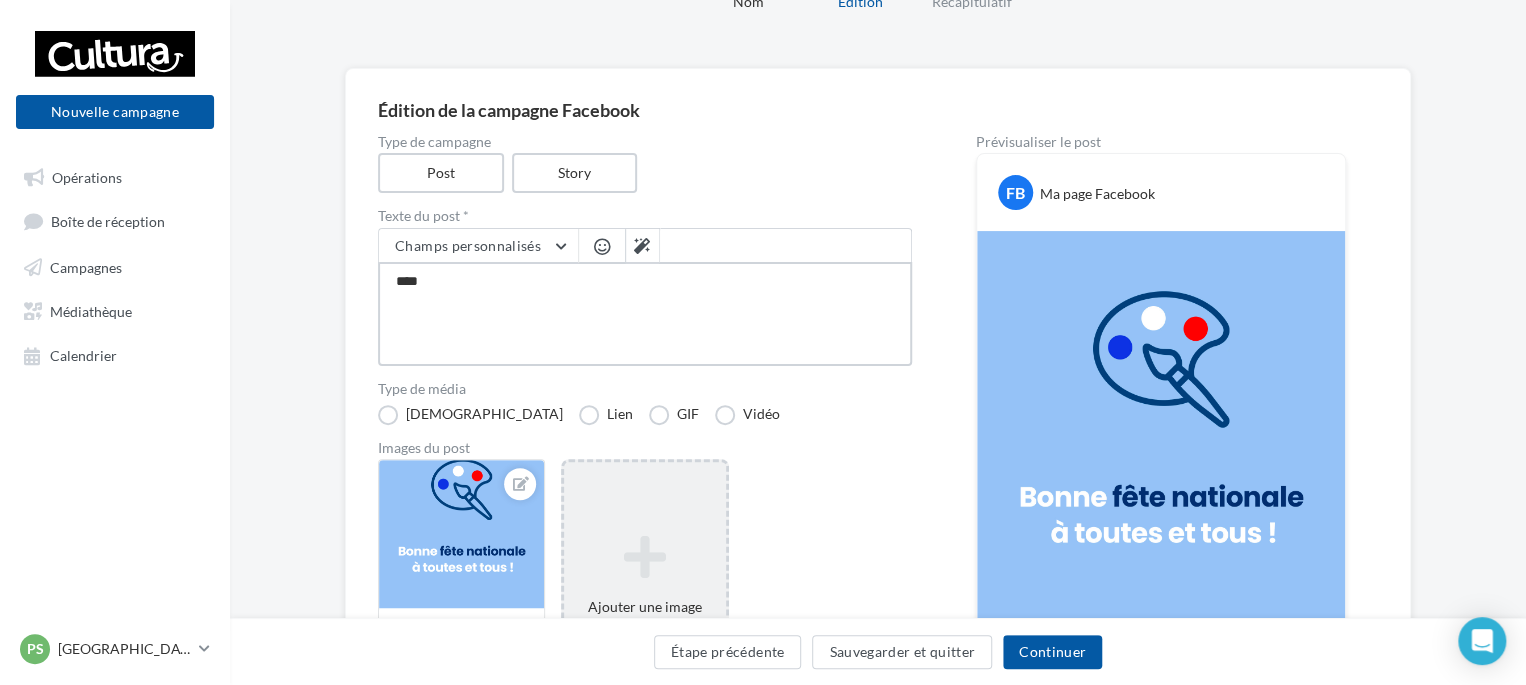 click on "****" at bounding box center (645, 314) 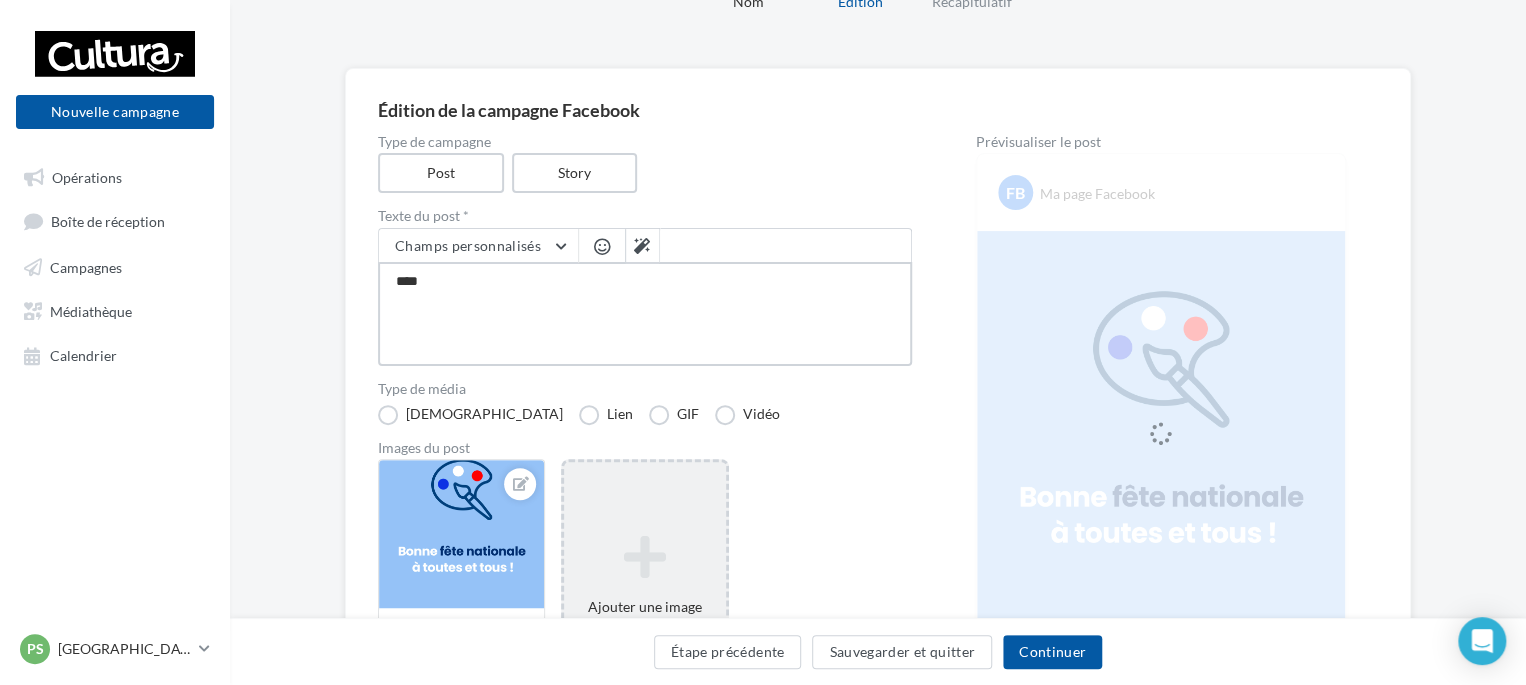 type on "*****" 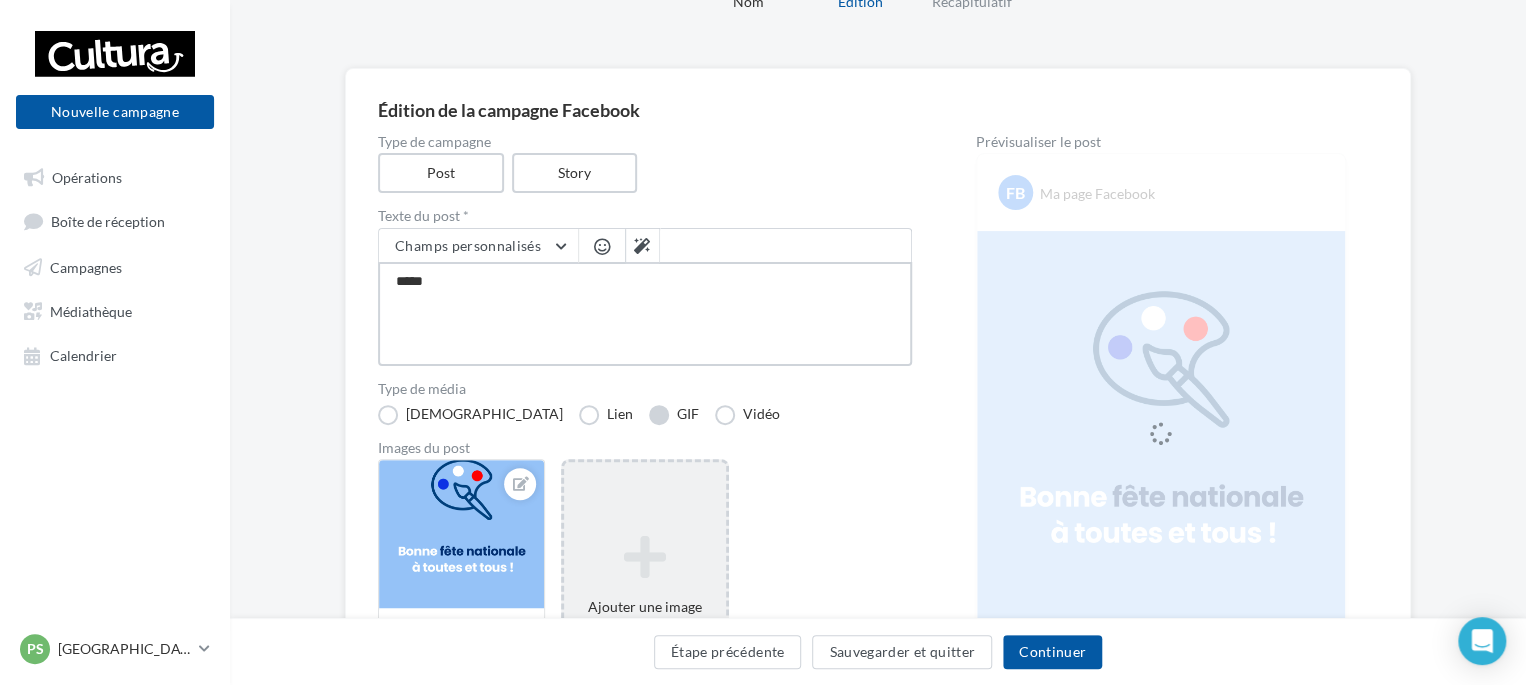 type on "******" 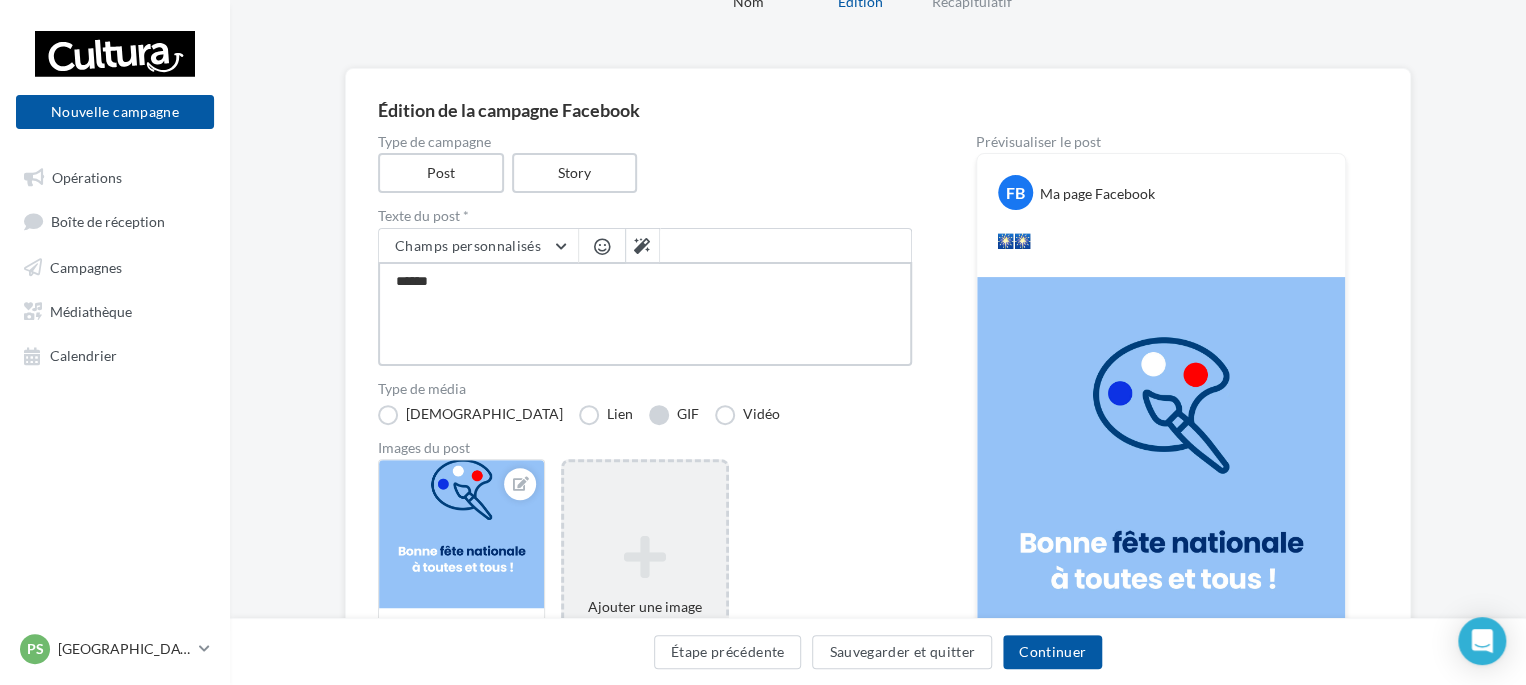 type on "*******" 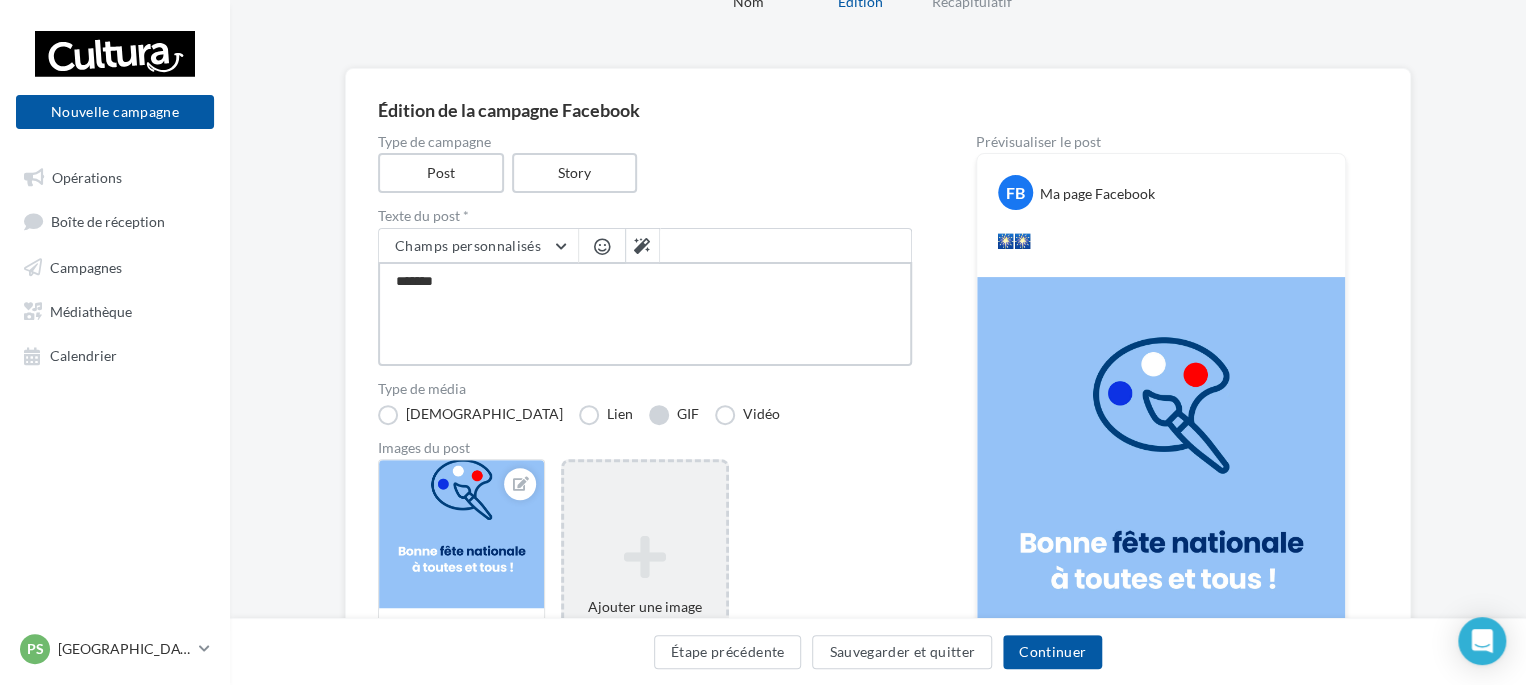 type on "********" 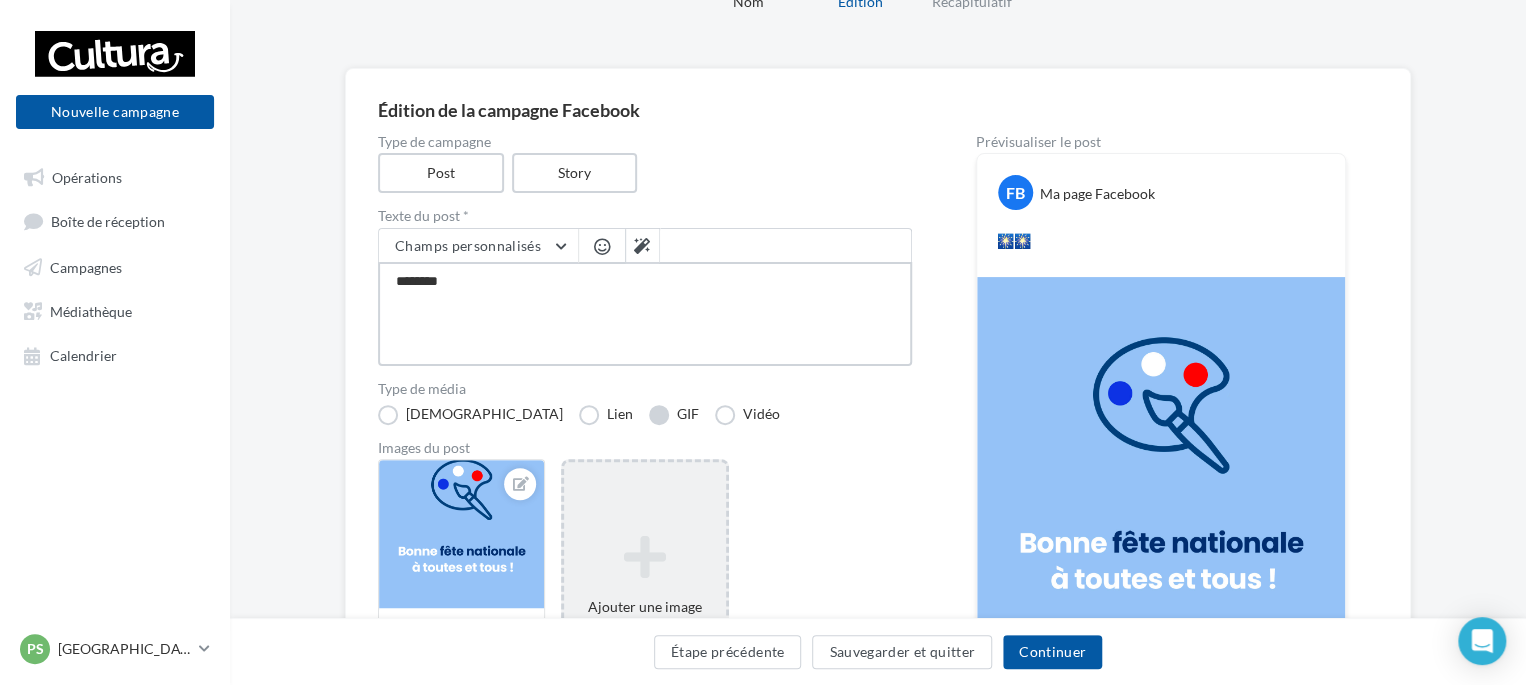 type on "*********" 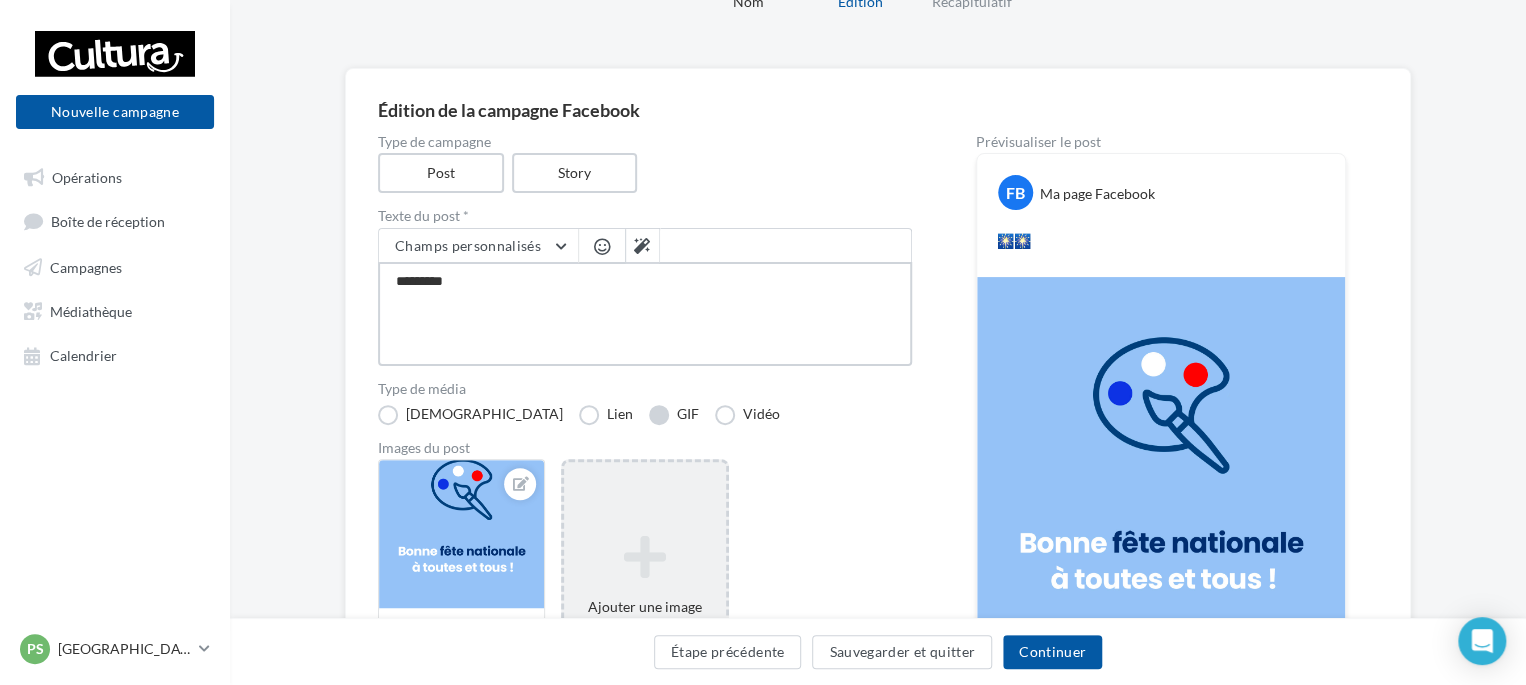 type on "**********" 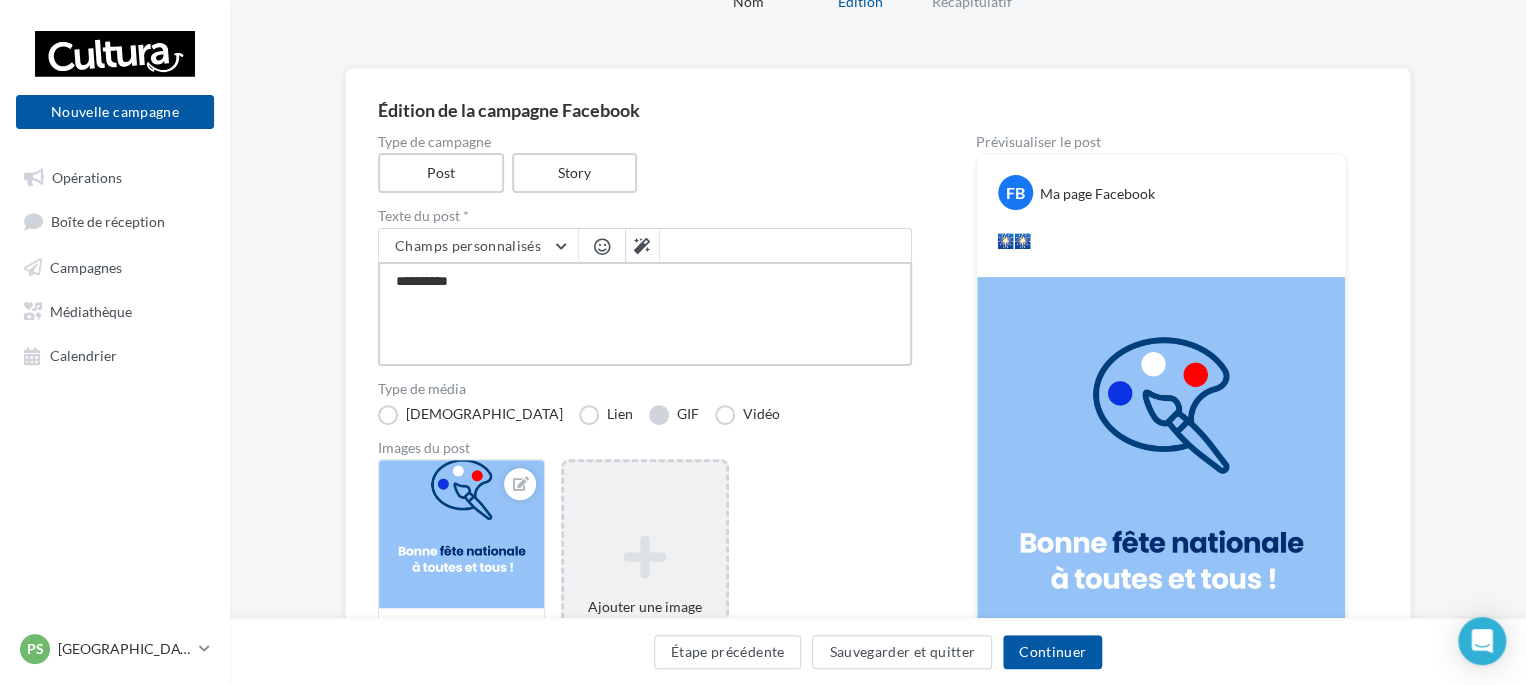 type on "**********" 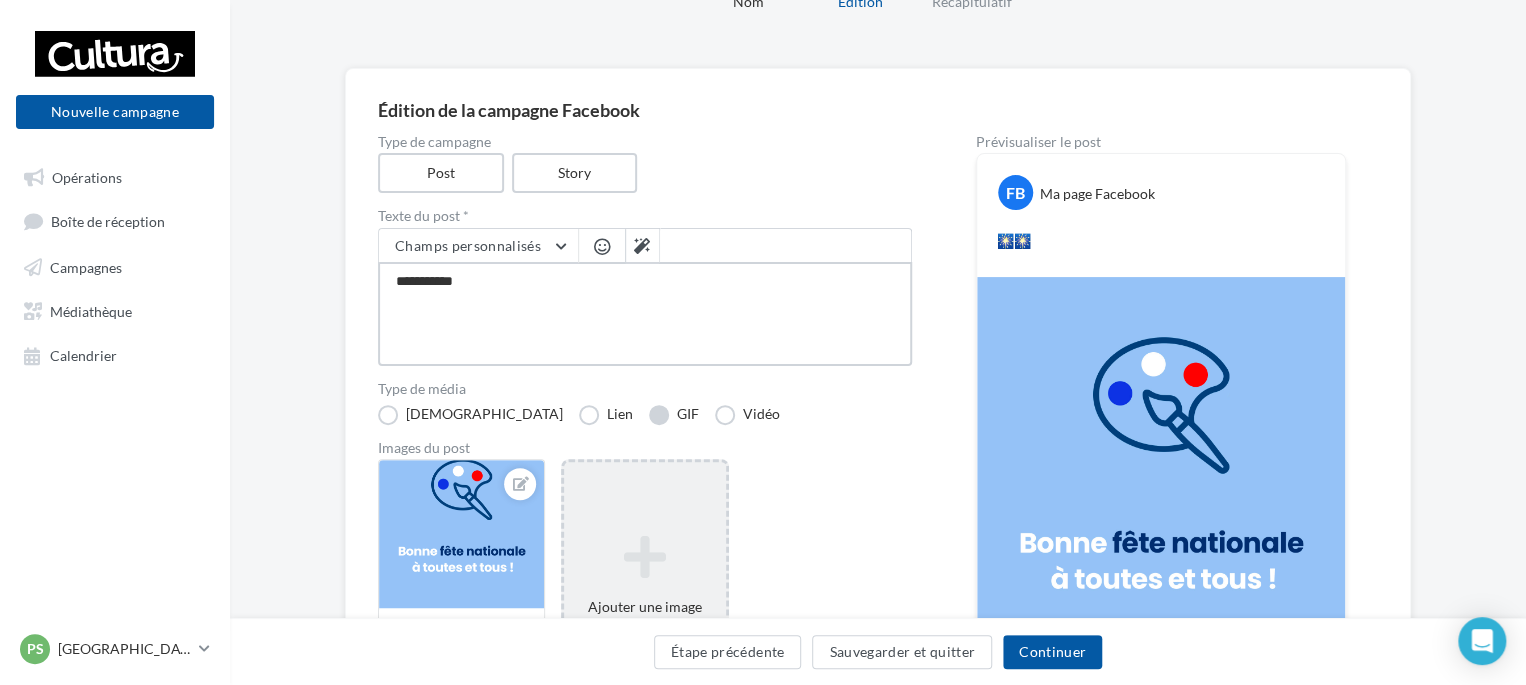 type on "**********" 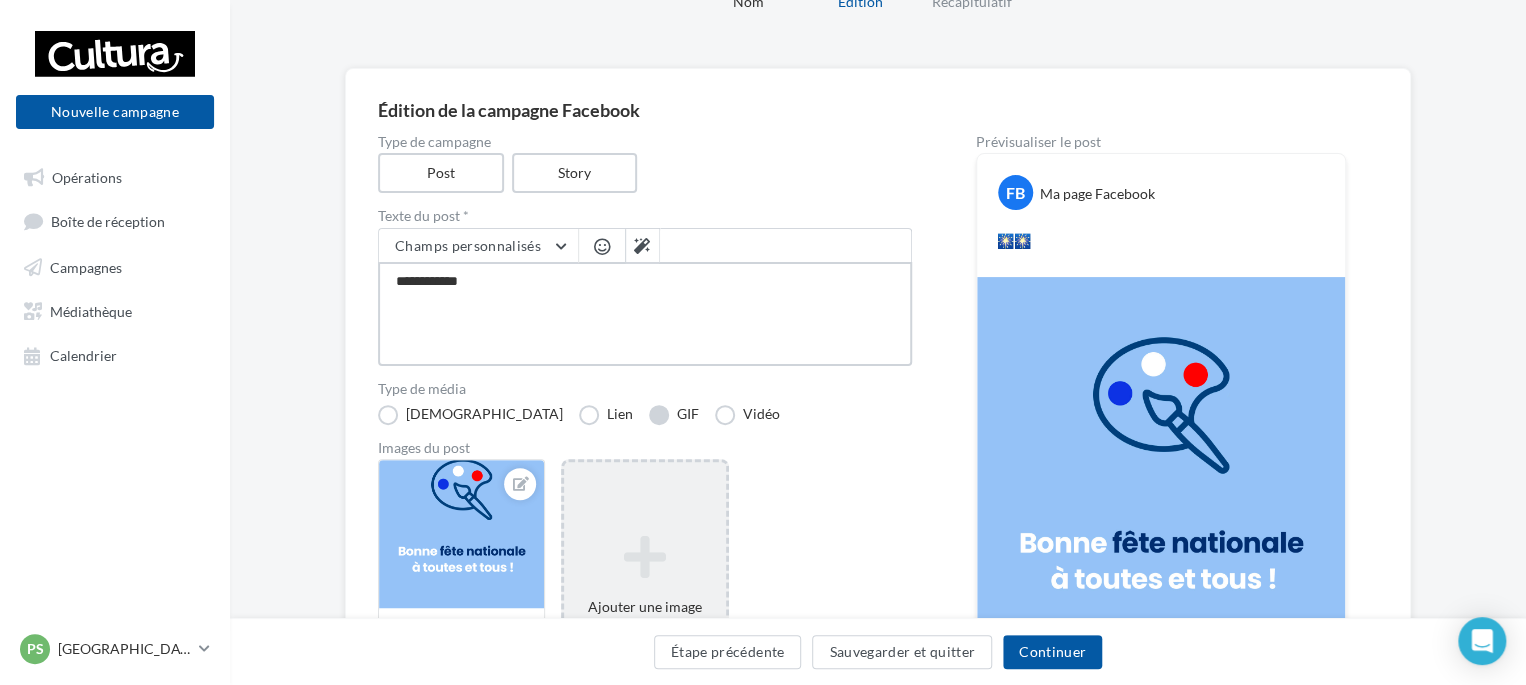 type on "**********" 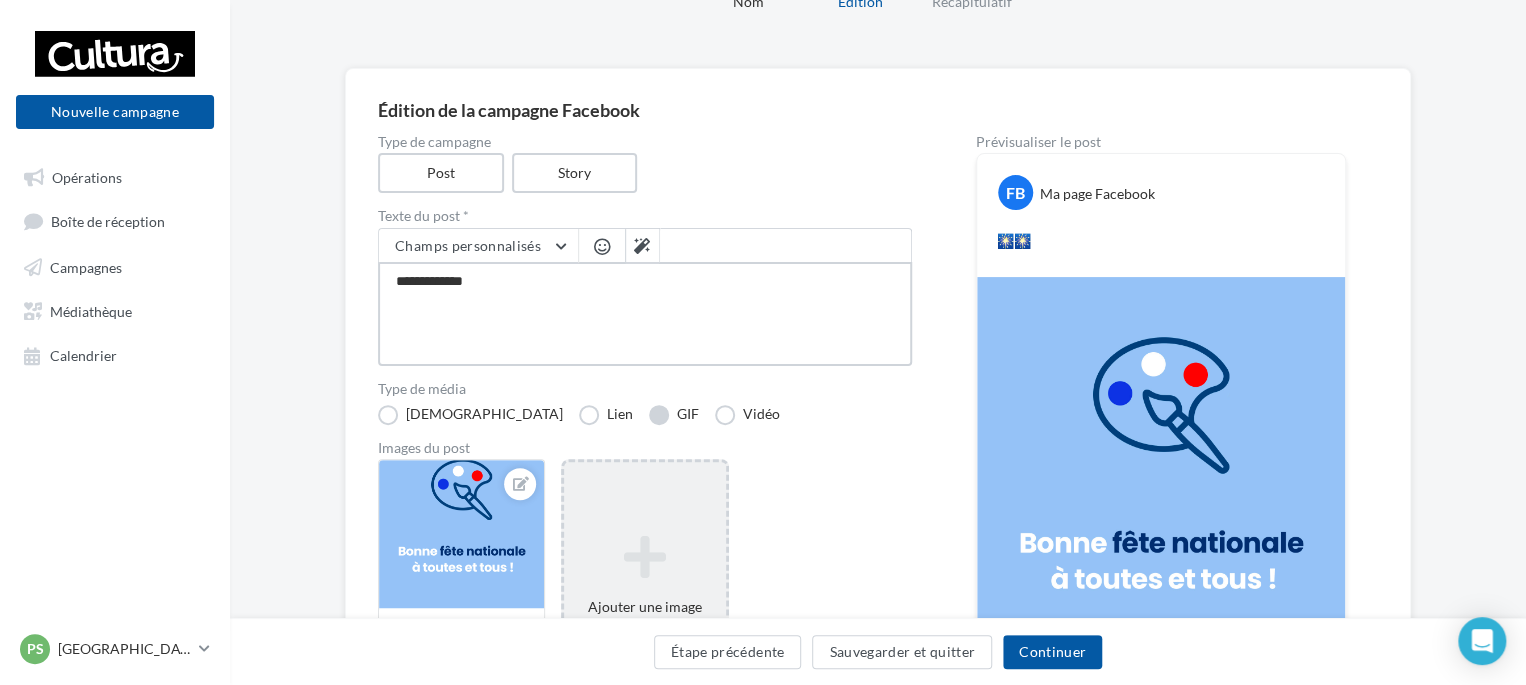 type on "**********" 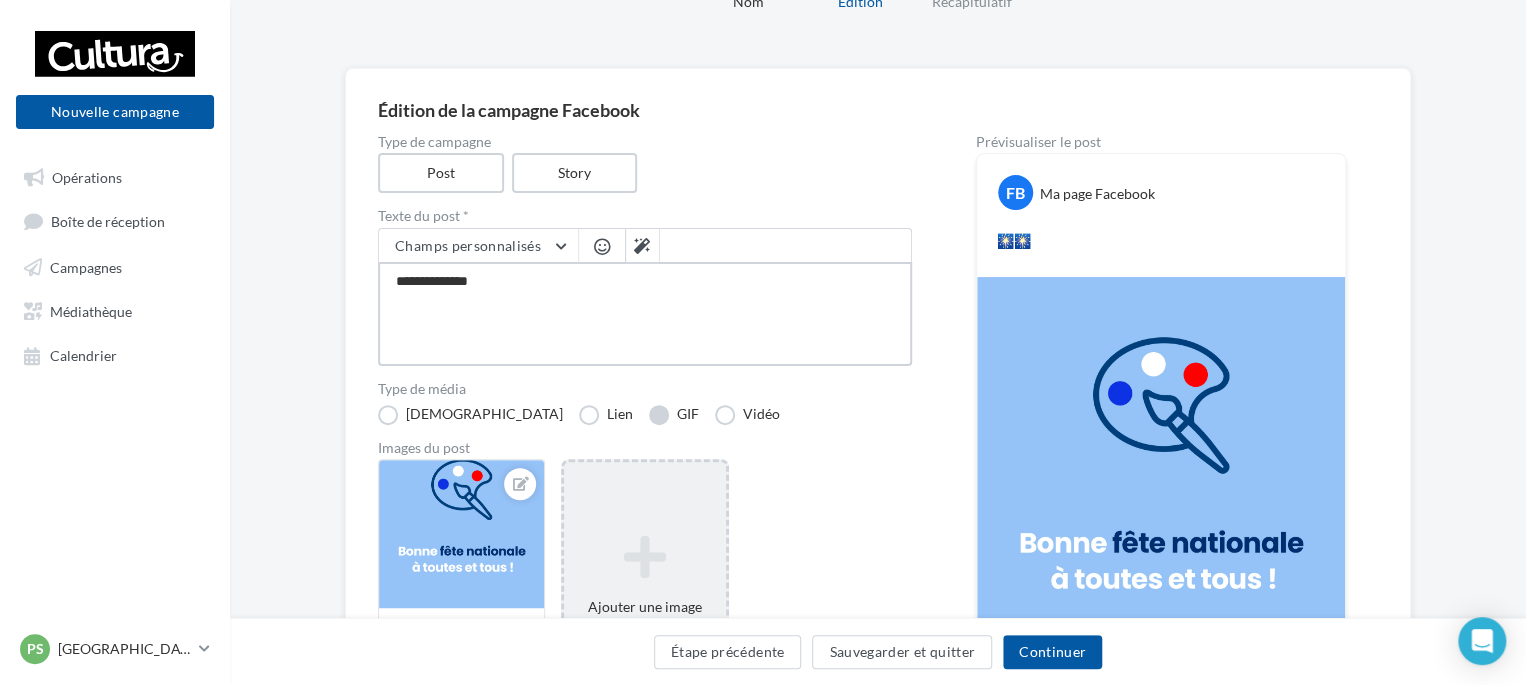 type on "**********" 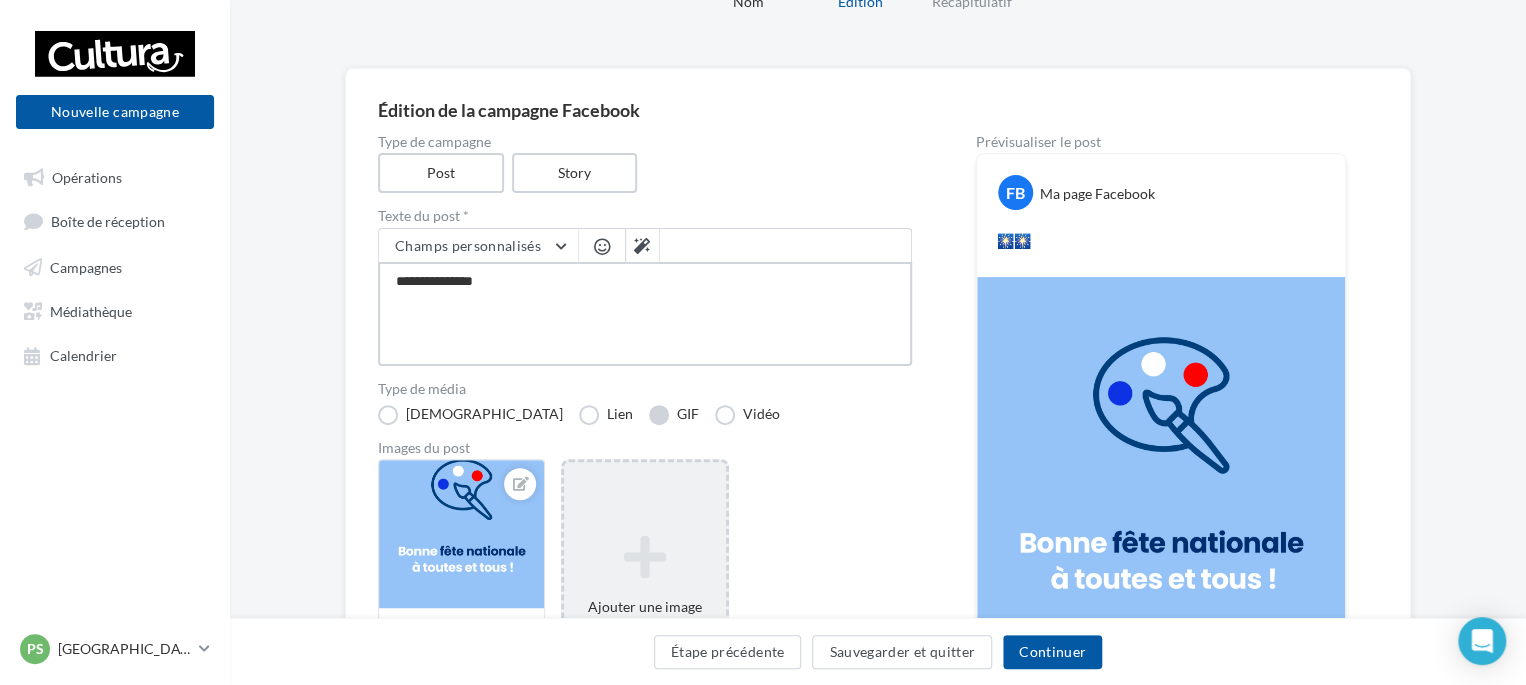 type on "**********" 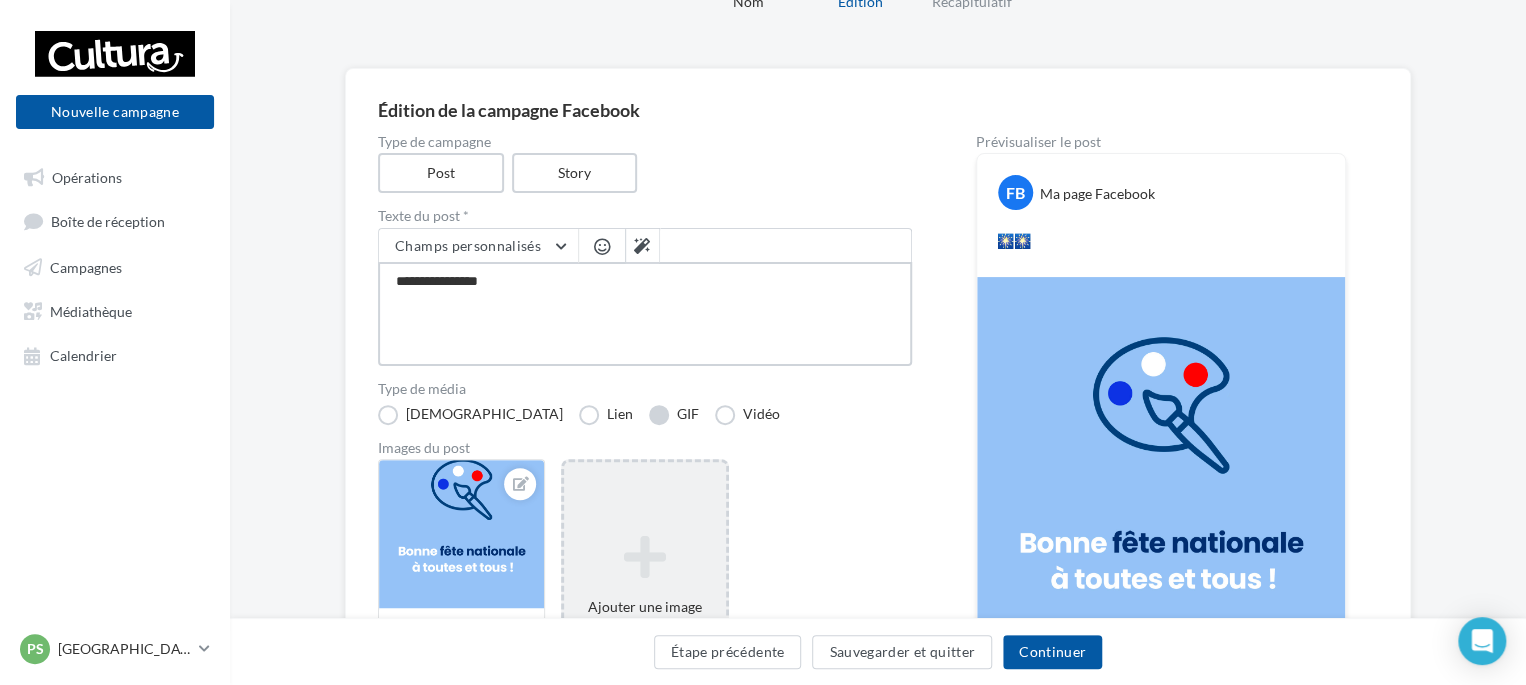 type on "**********" 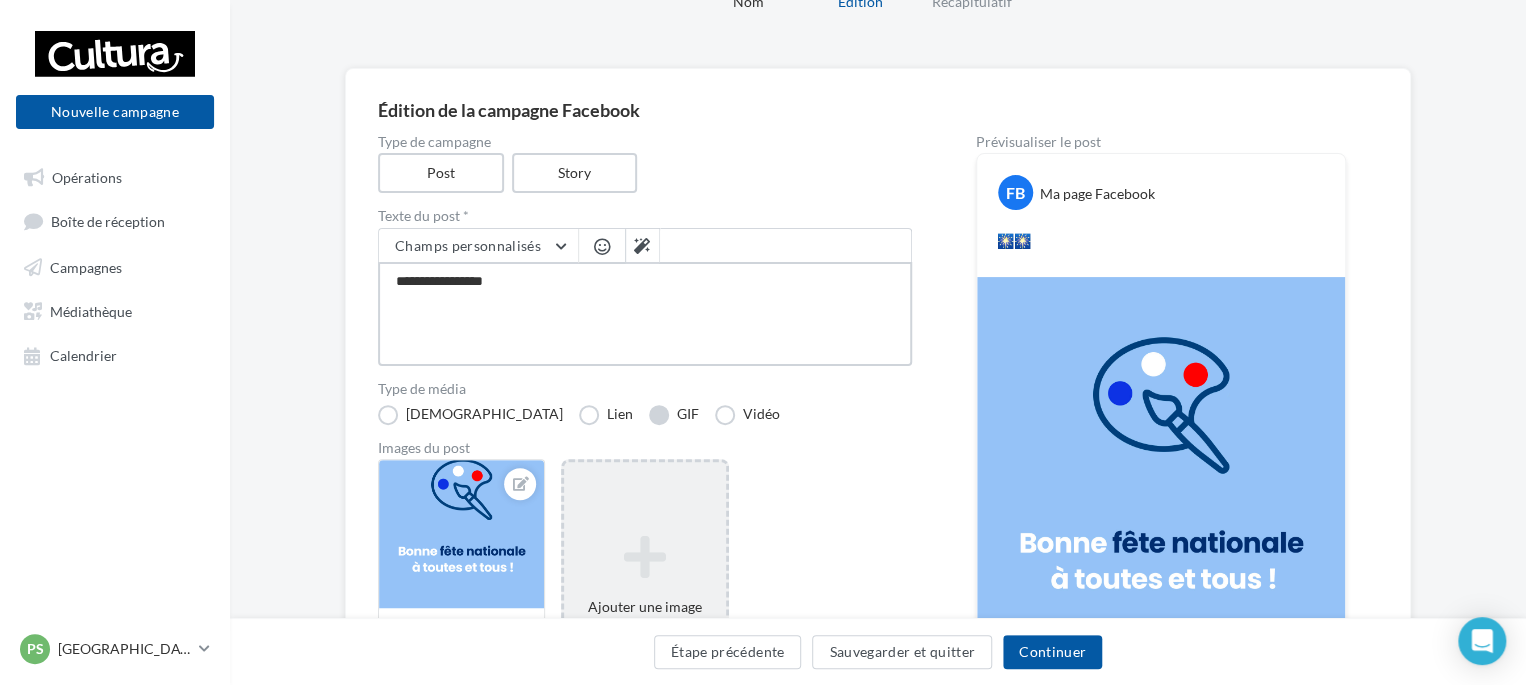 type on "**********" 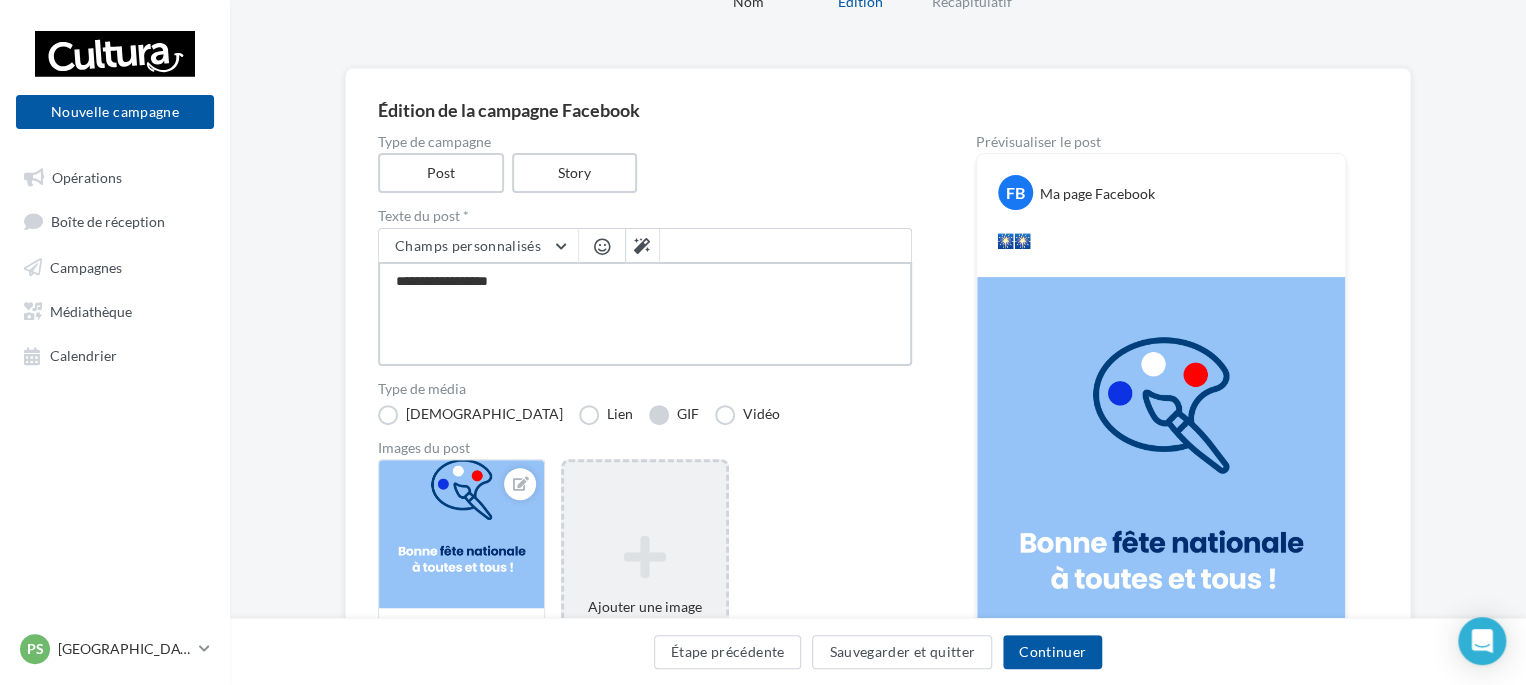 type on "**********" 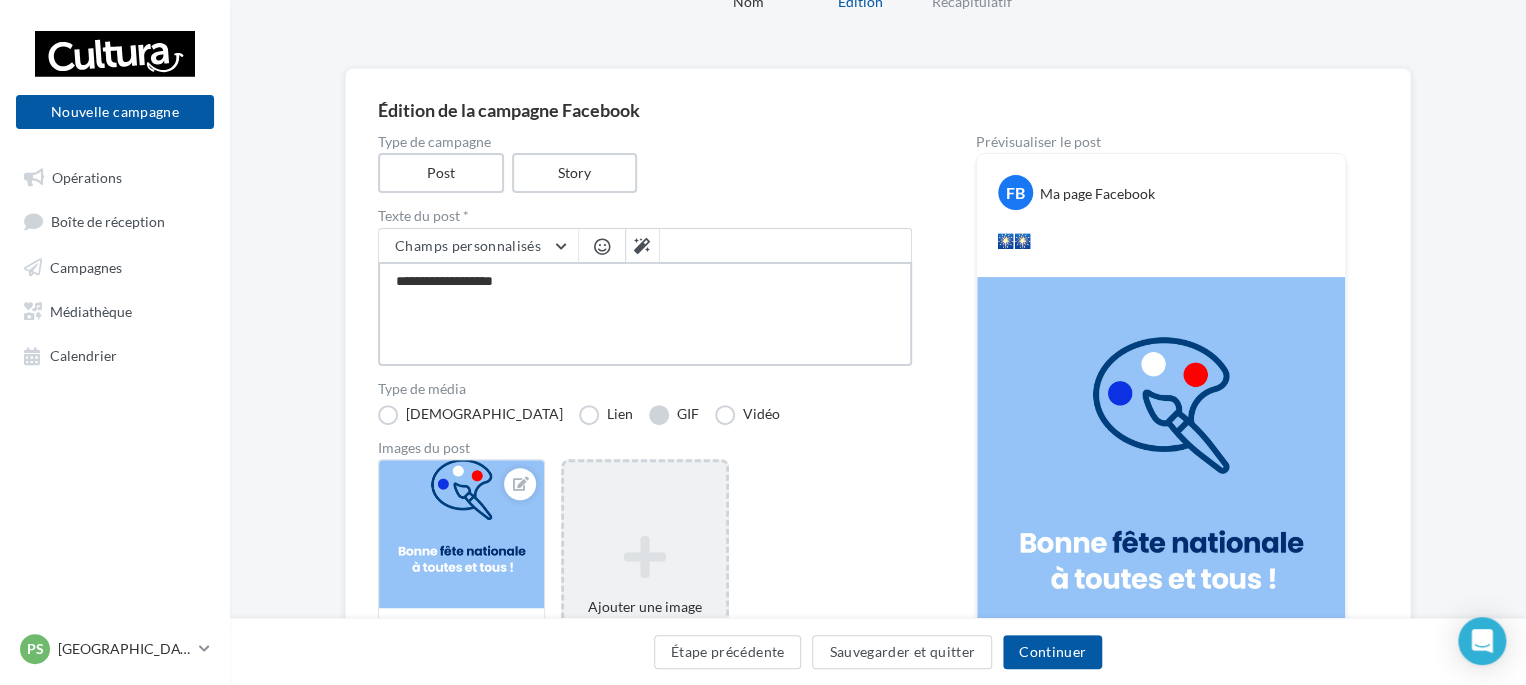 type on "**********" 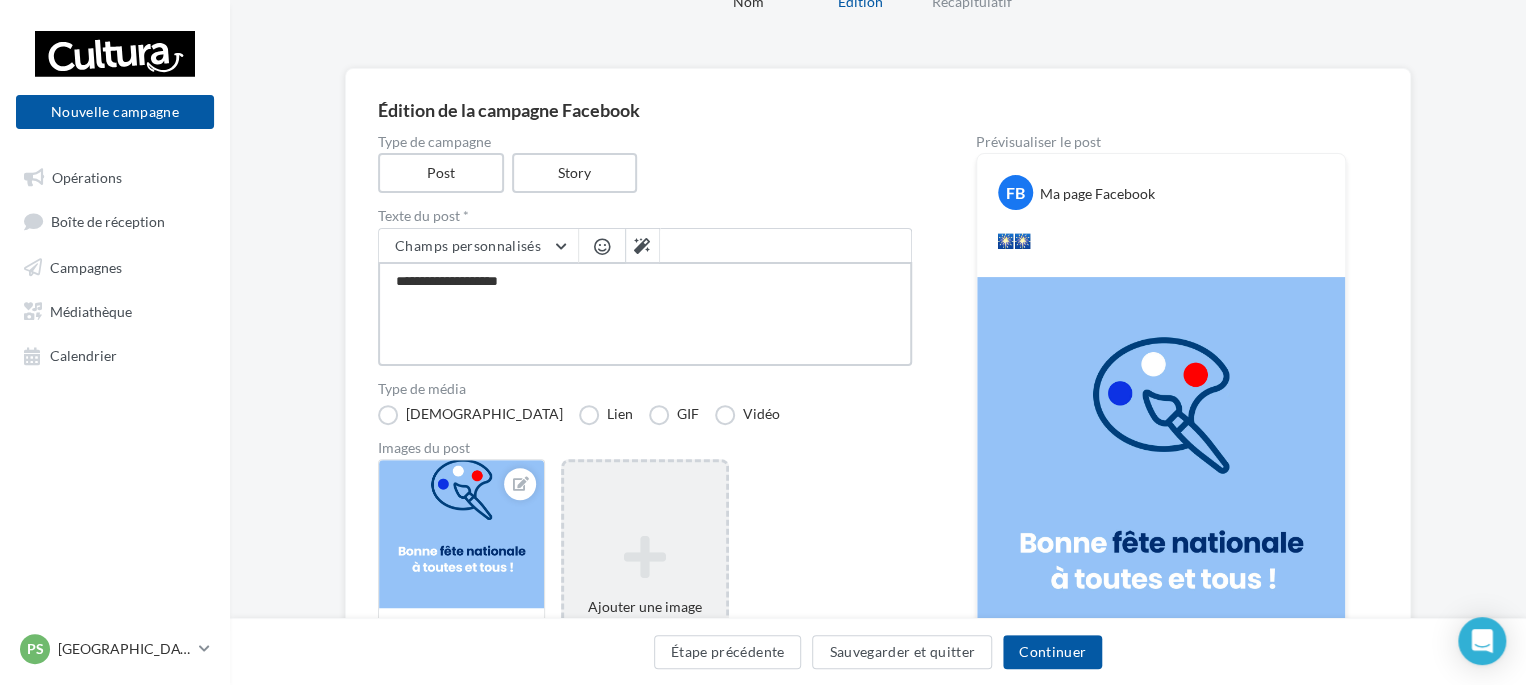 click on "**********" at bounding box center [645, 314] 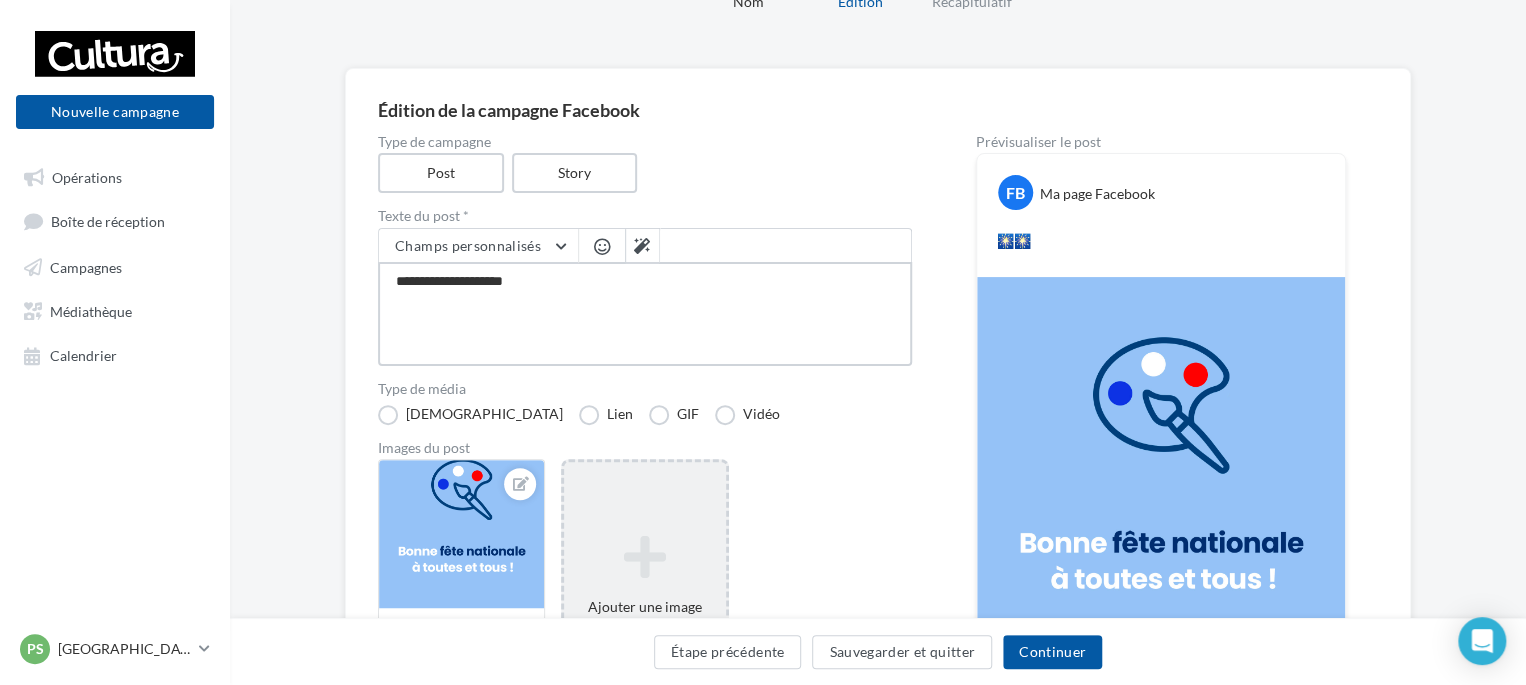 type on "**********" 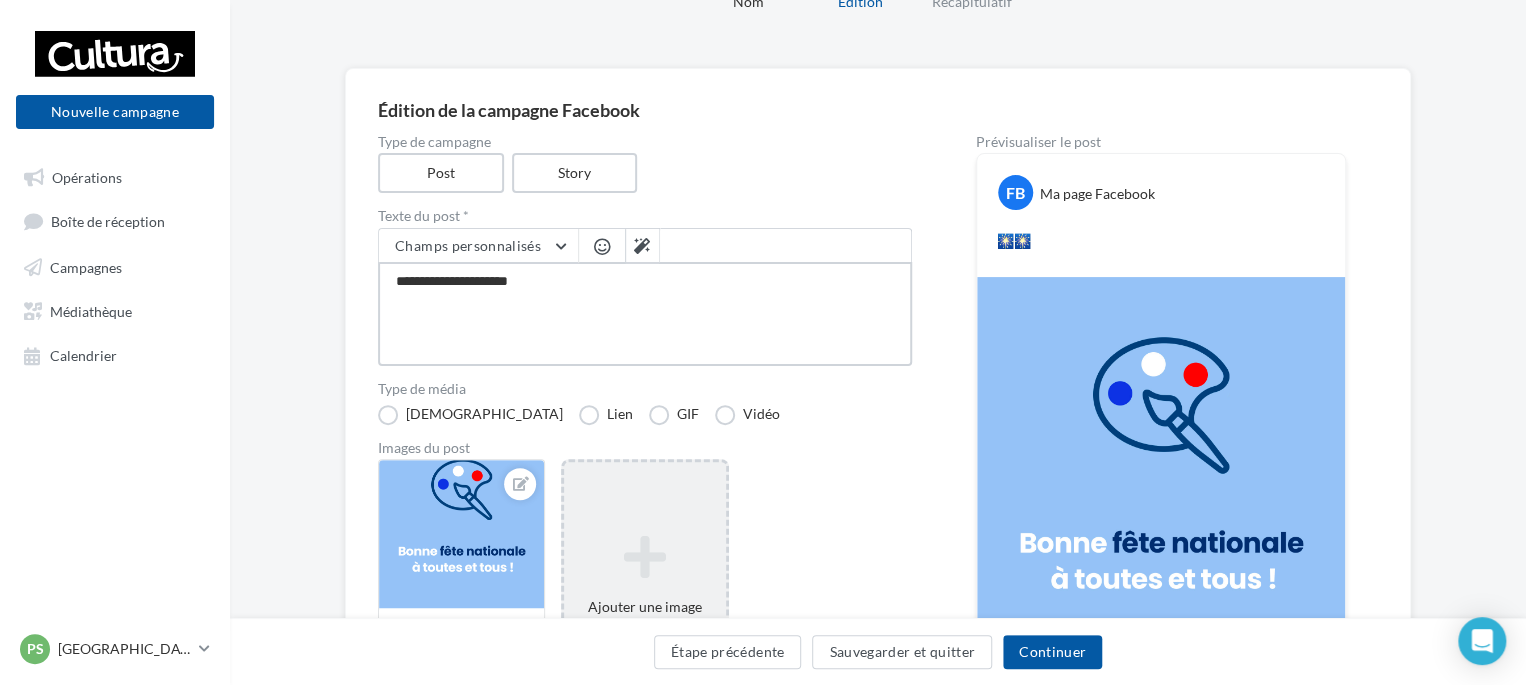 type on "**********" 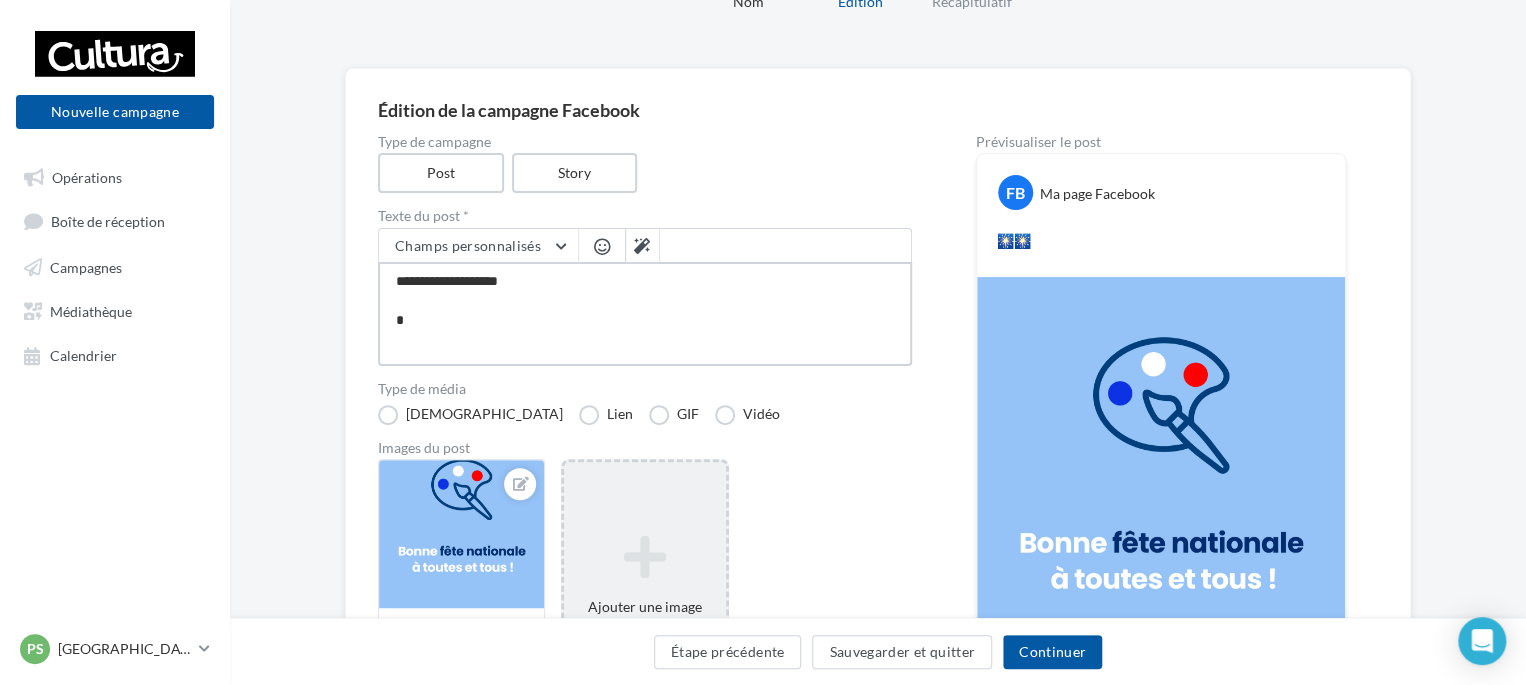 type on "**********" 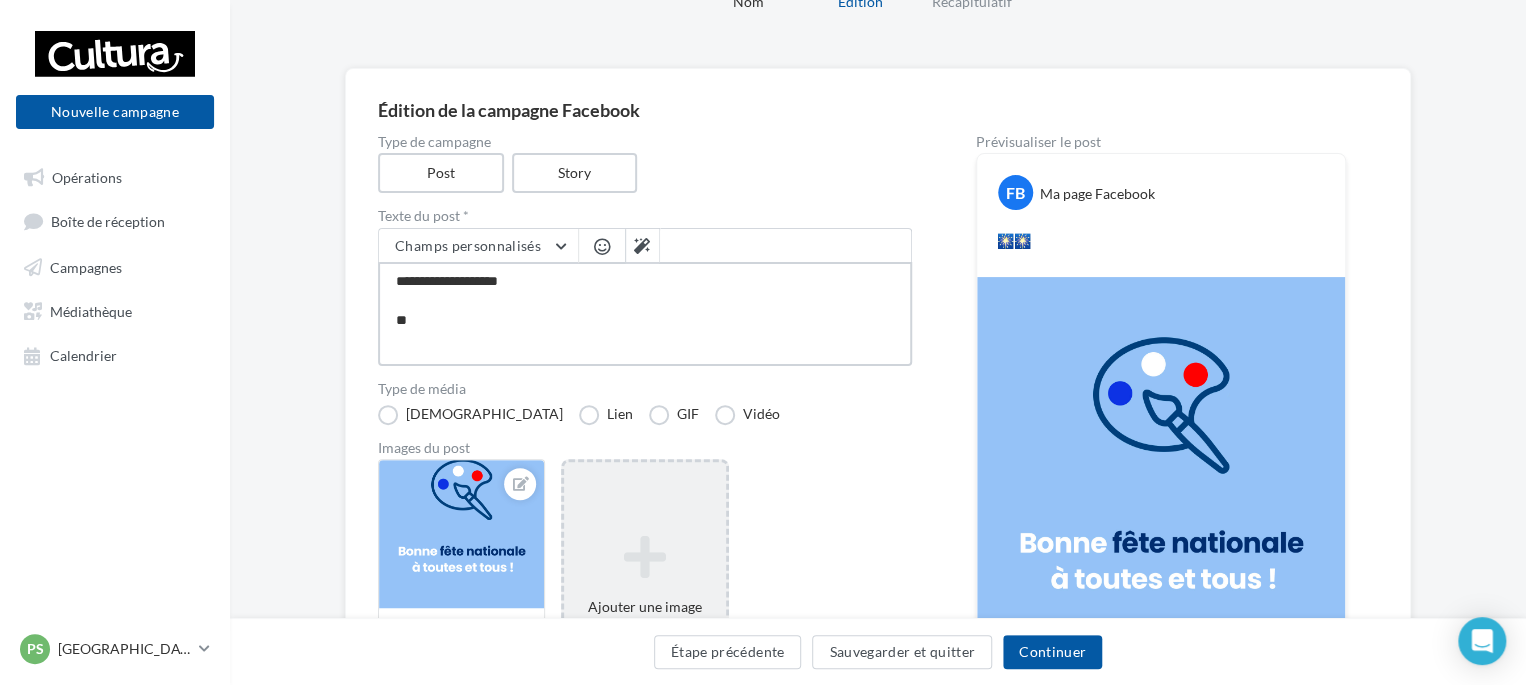 type on "**********" 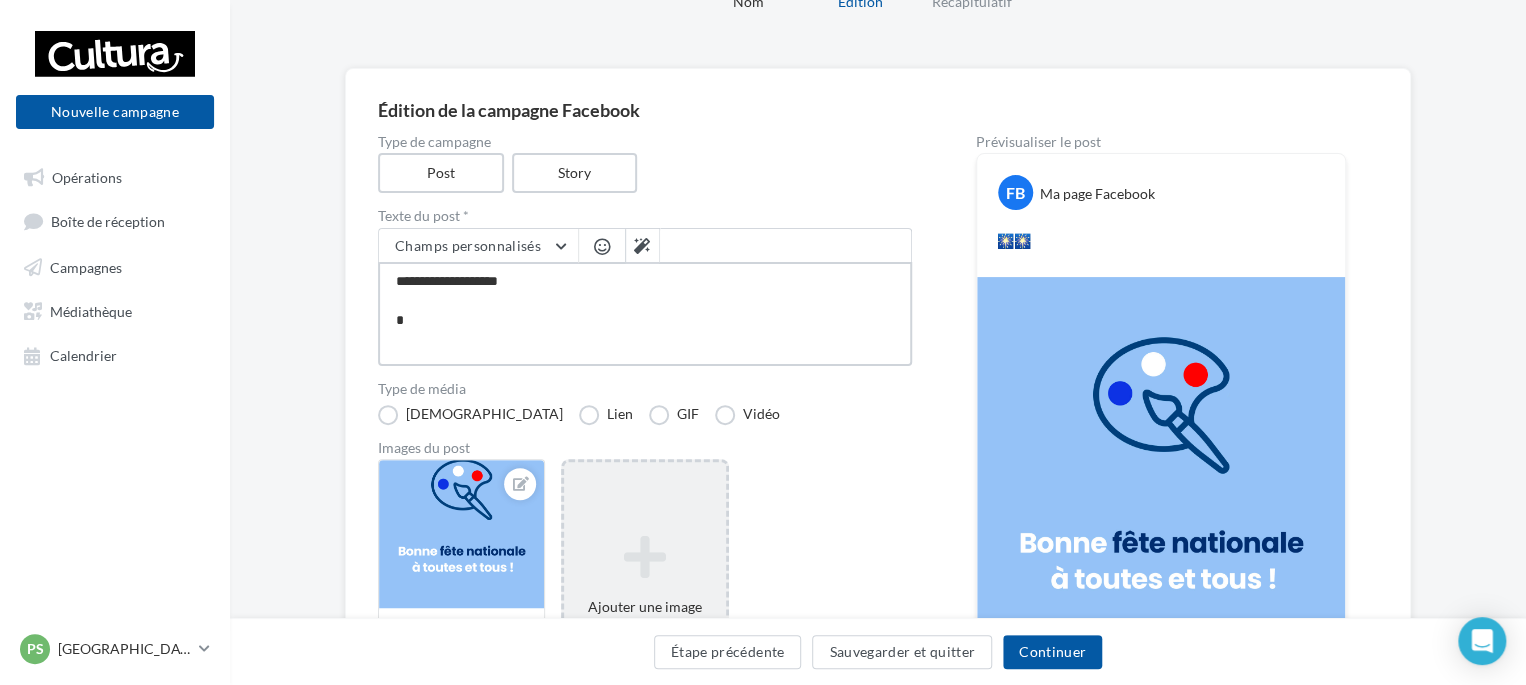 type on "**********" 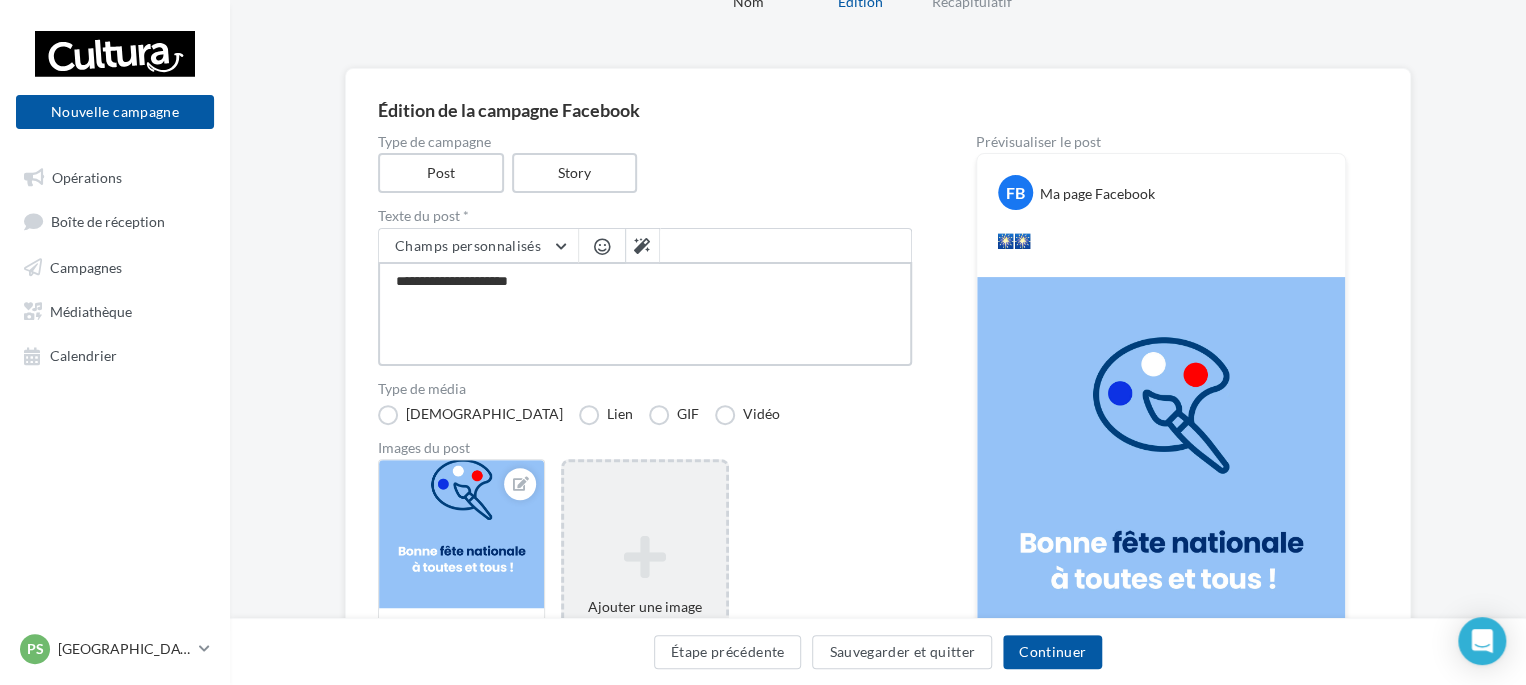 type on "**********" 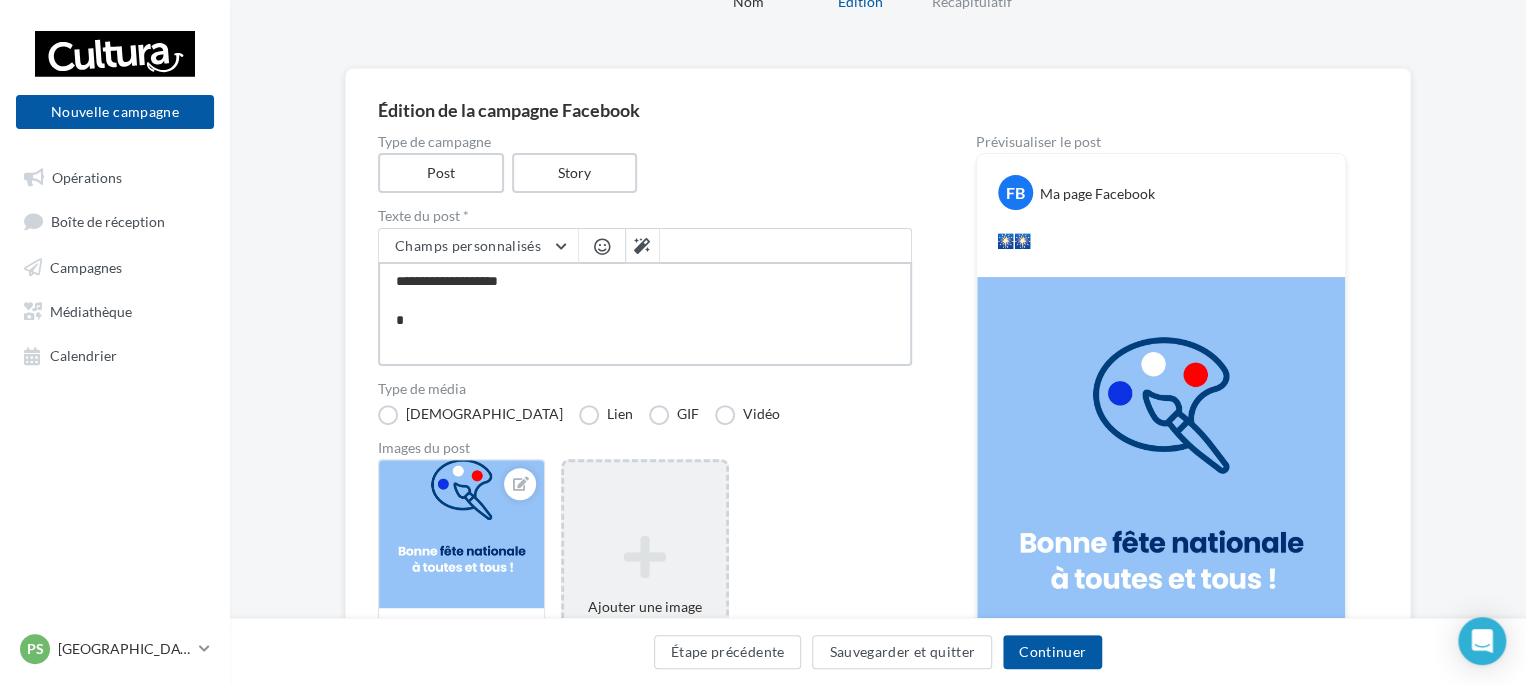 type on "**********" 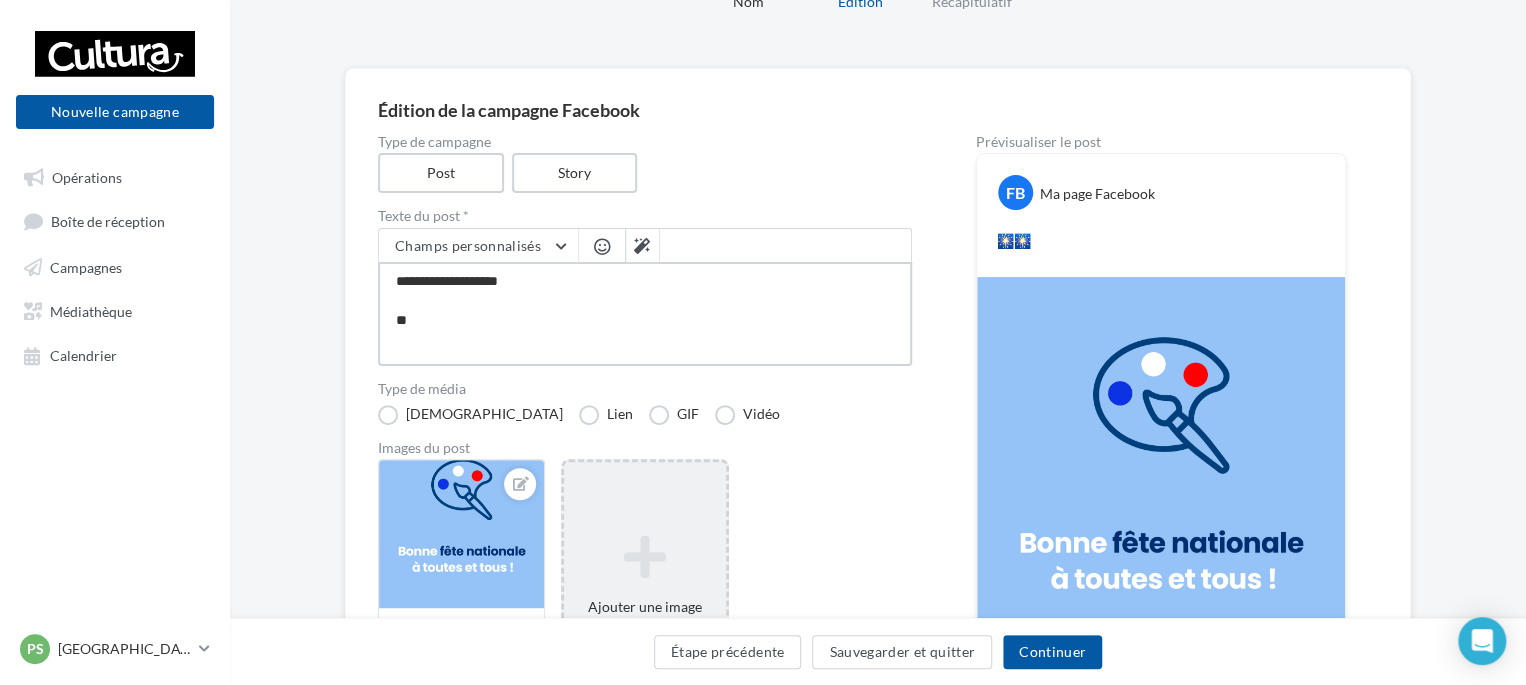 type on "**********" 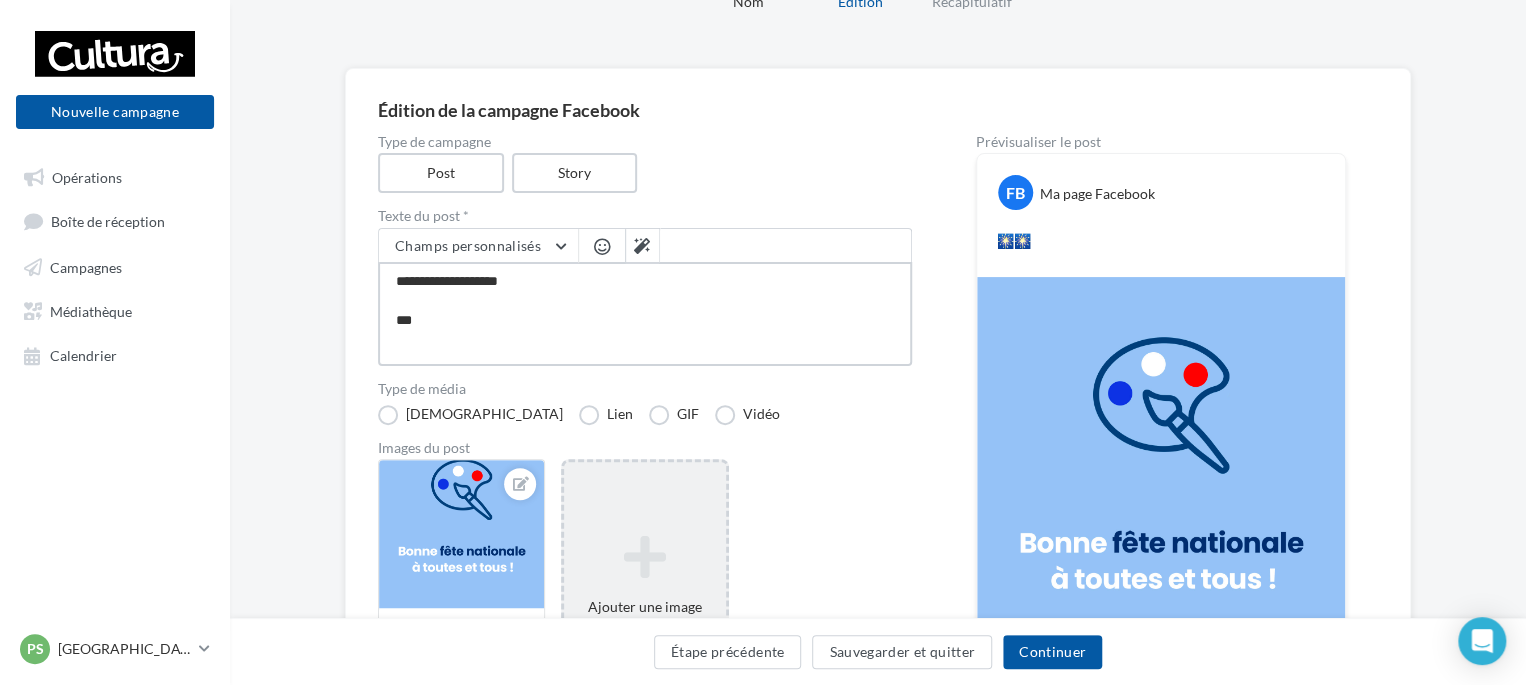 type on "**********" 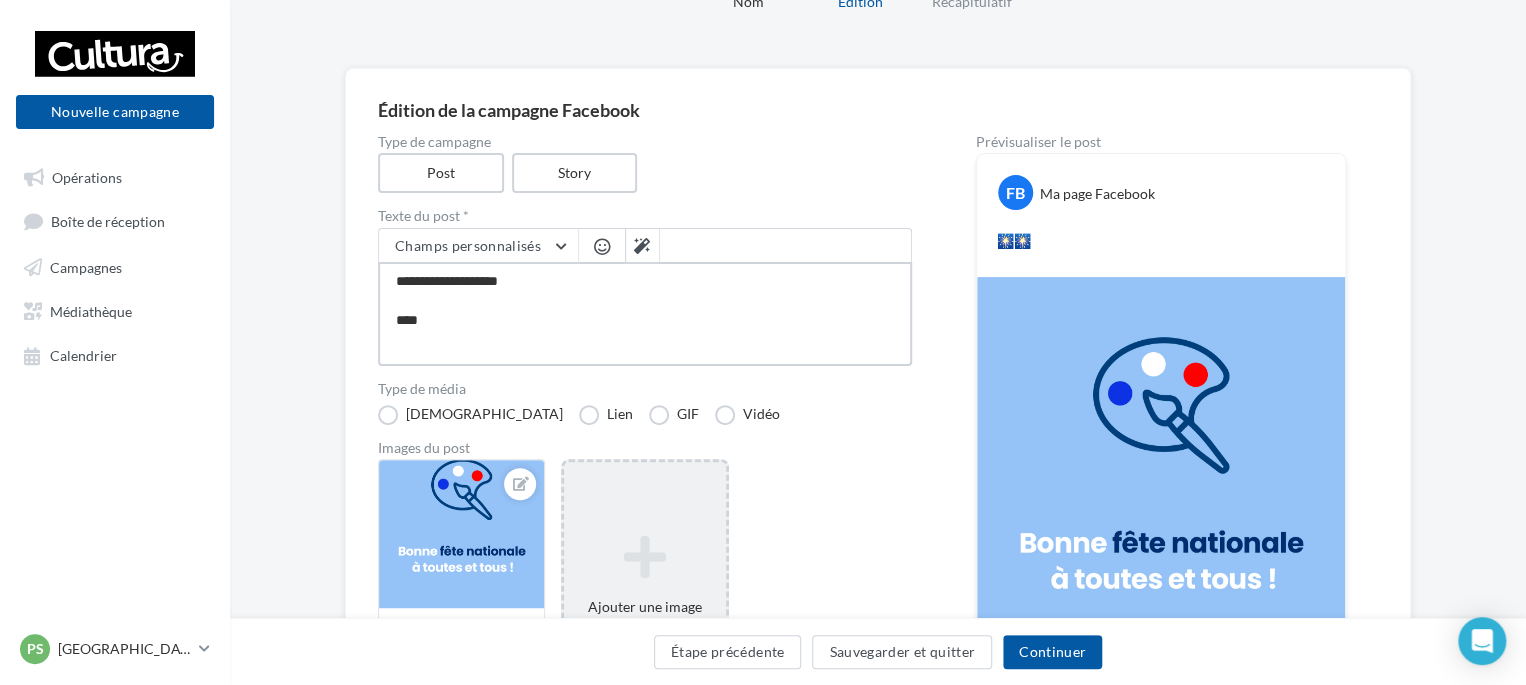 type on "**********" 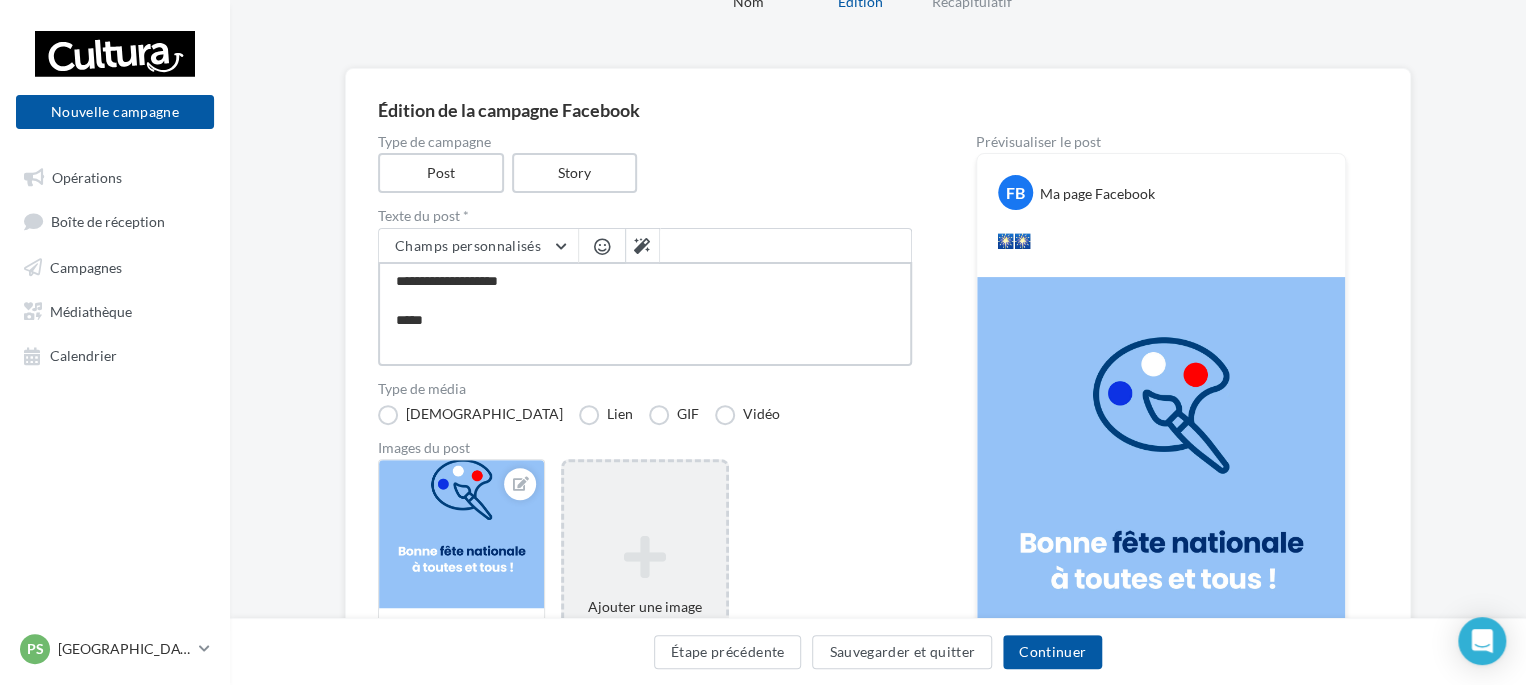 type on "**********" 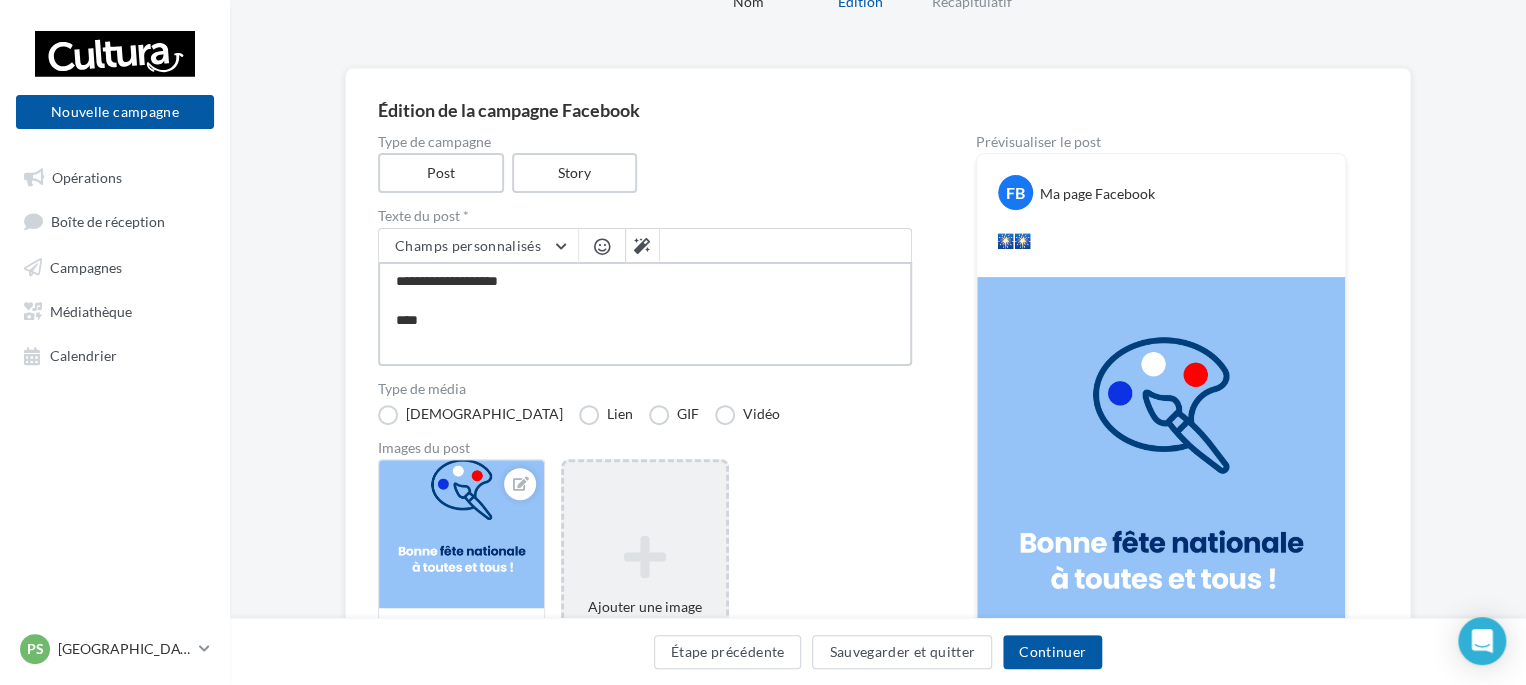 type on "**********" 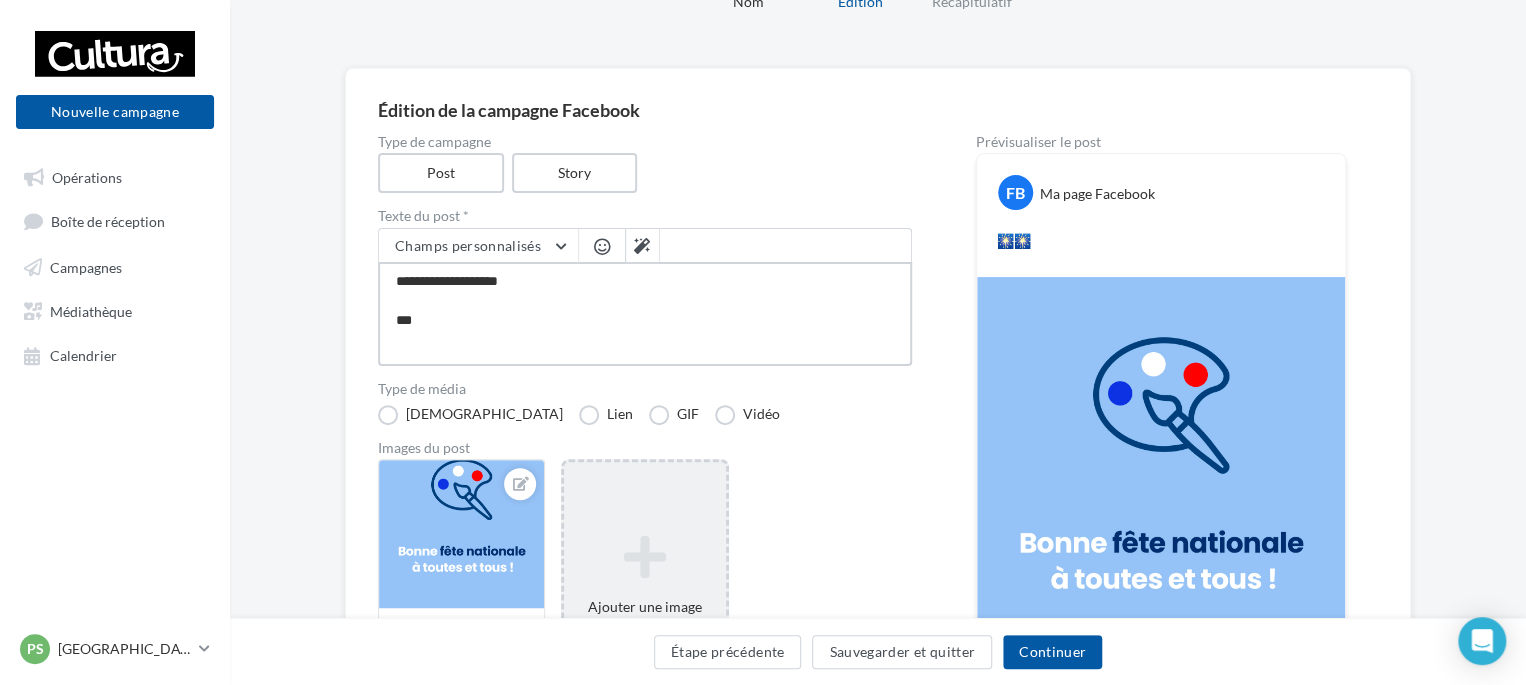 type on "**********" 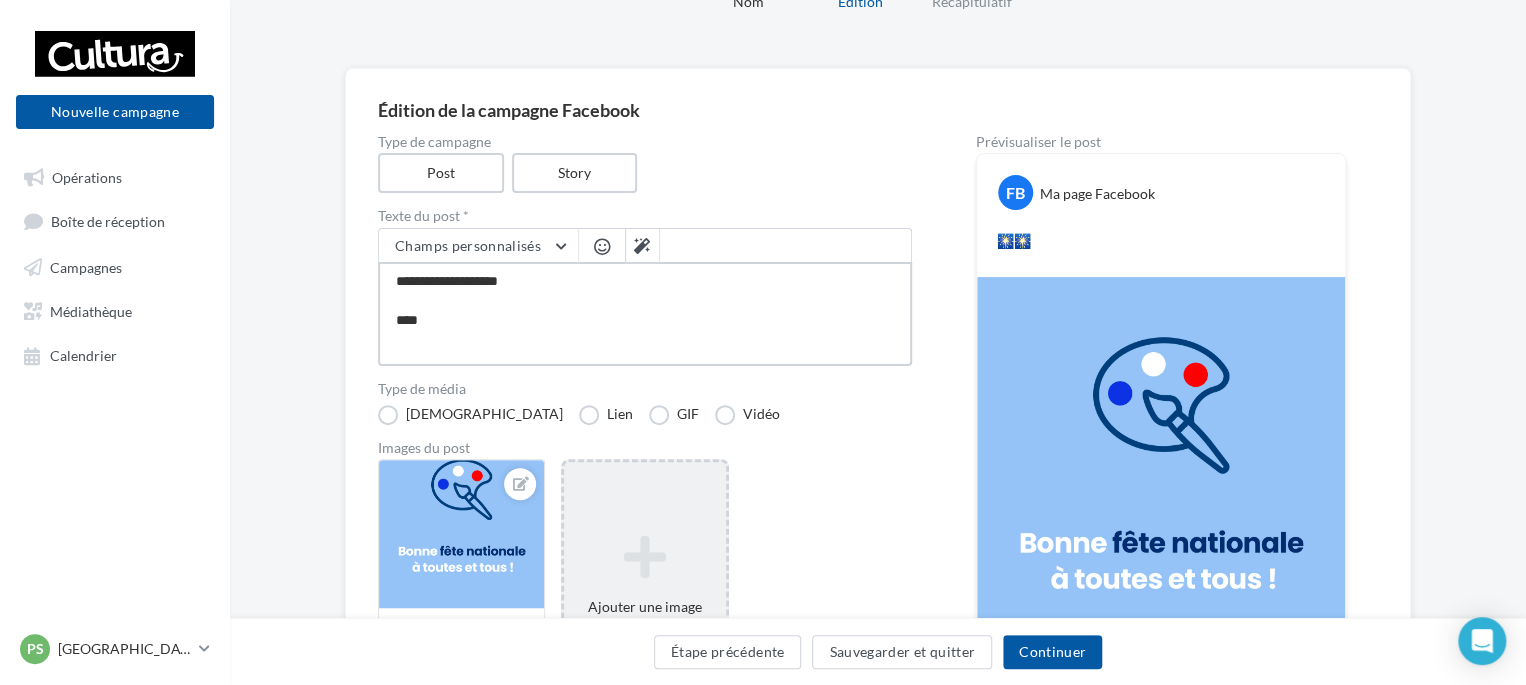 type on "**********" 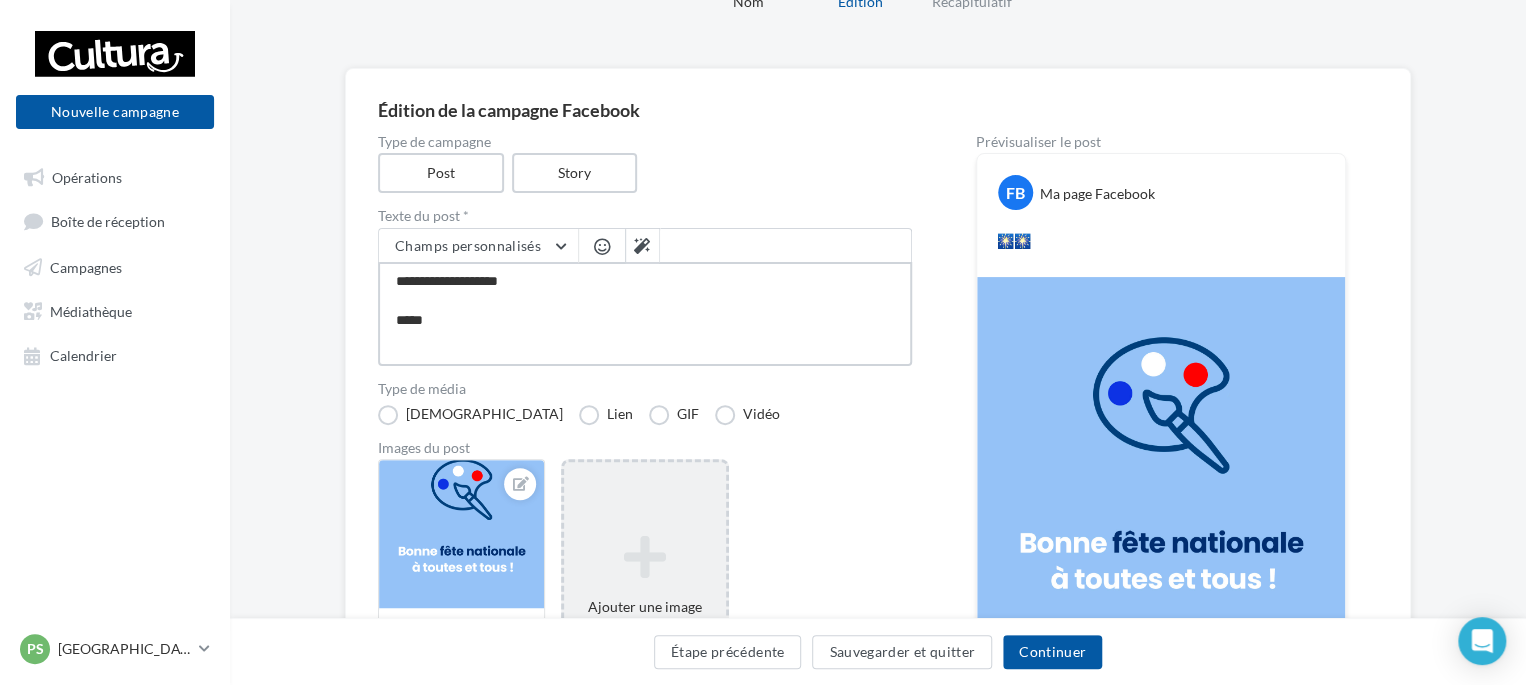 type on "**********" 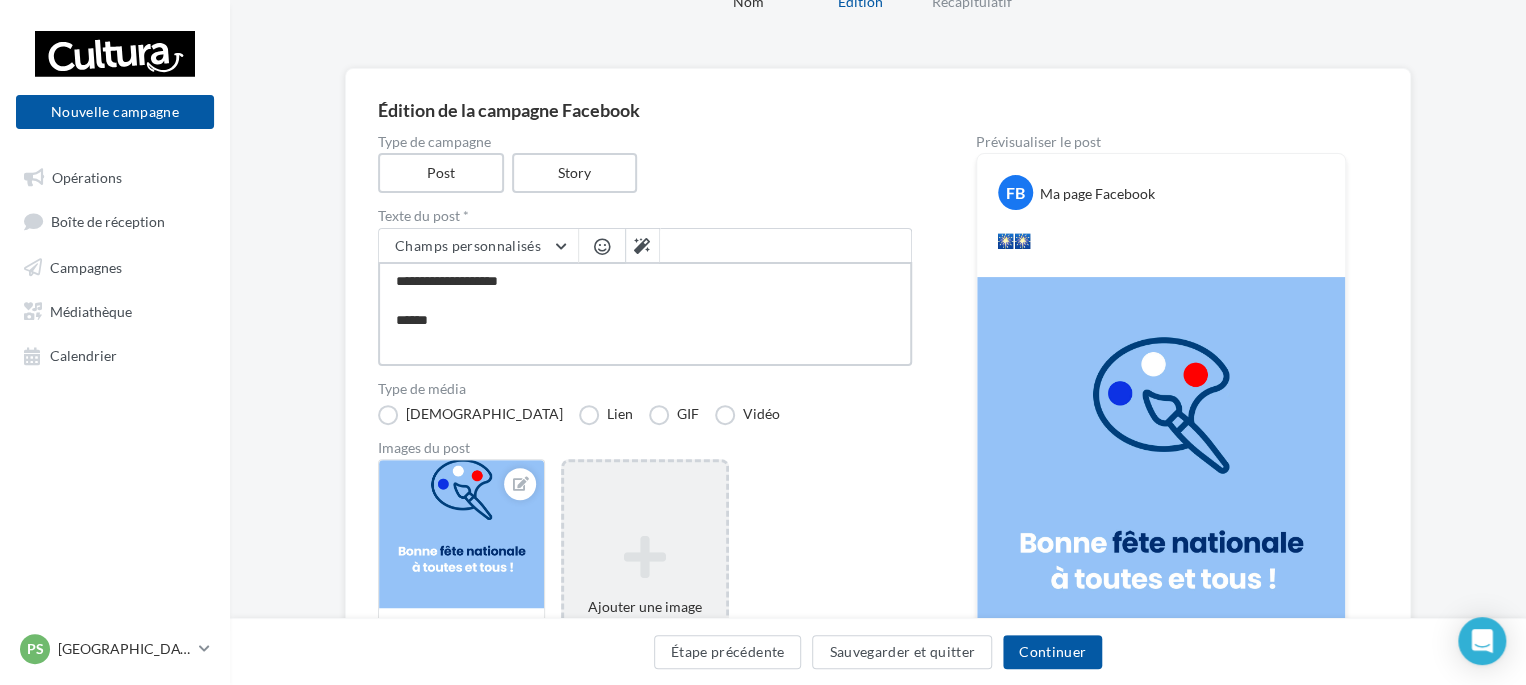 type on "**********" 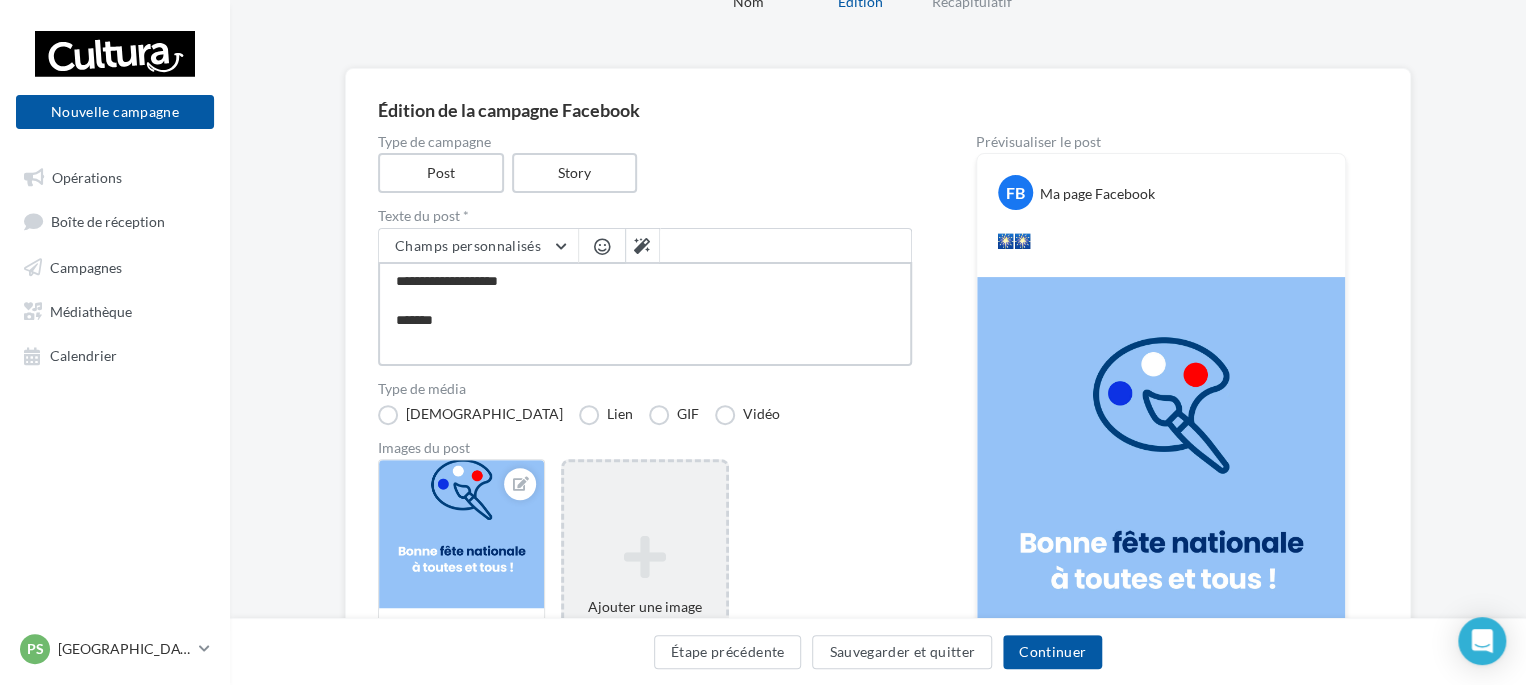 type on "**********" 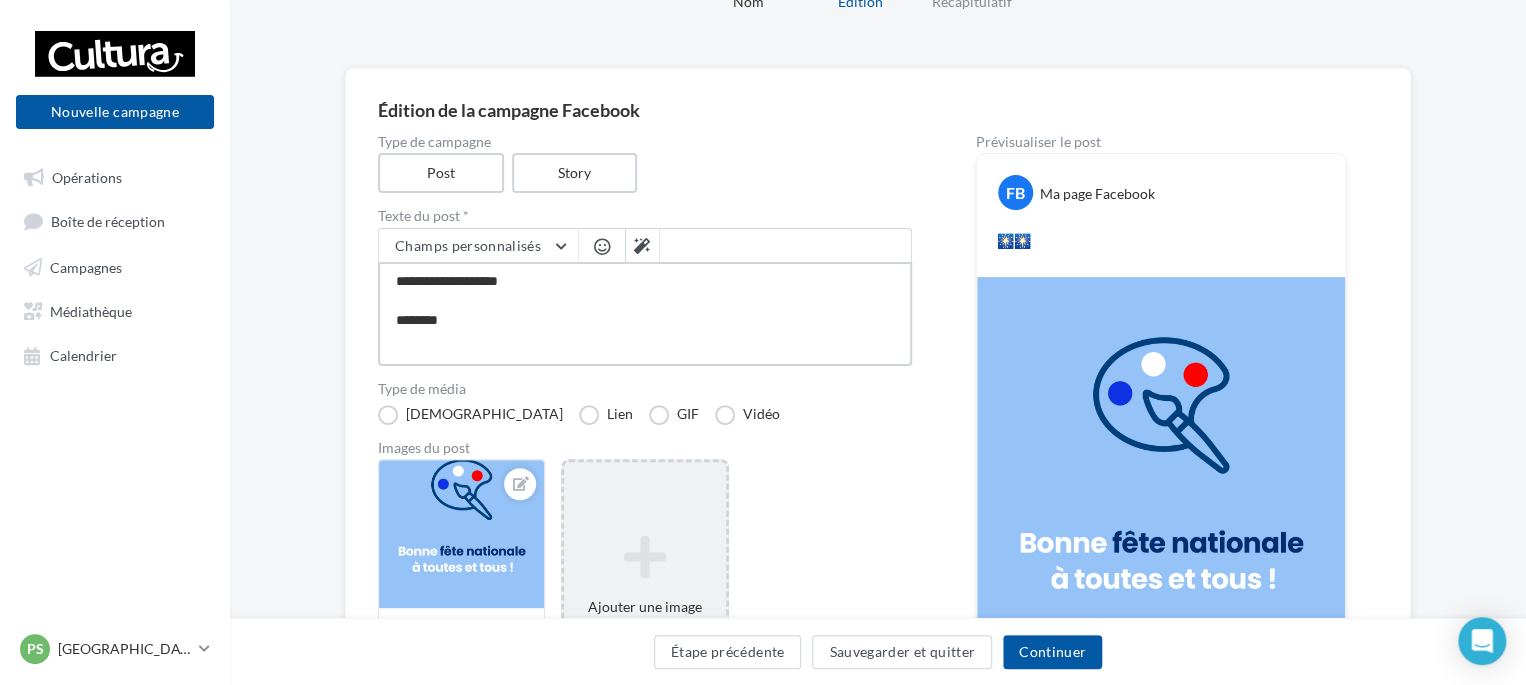 type on "**********" 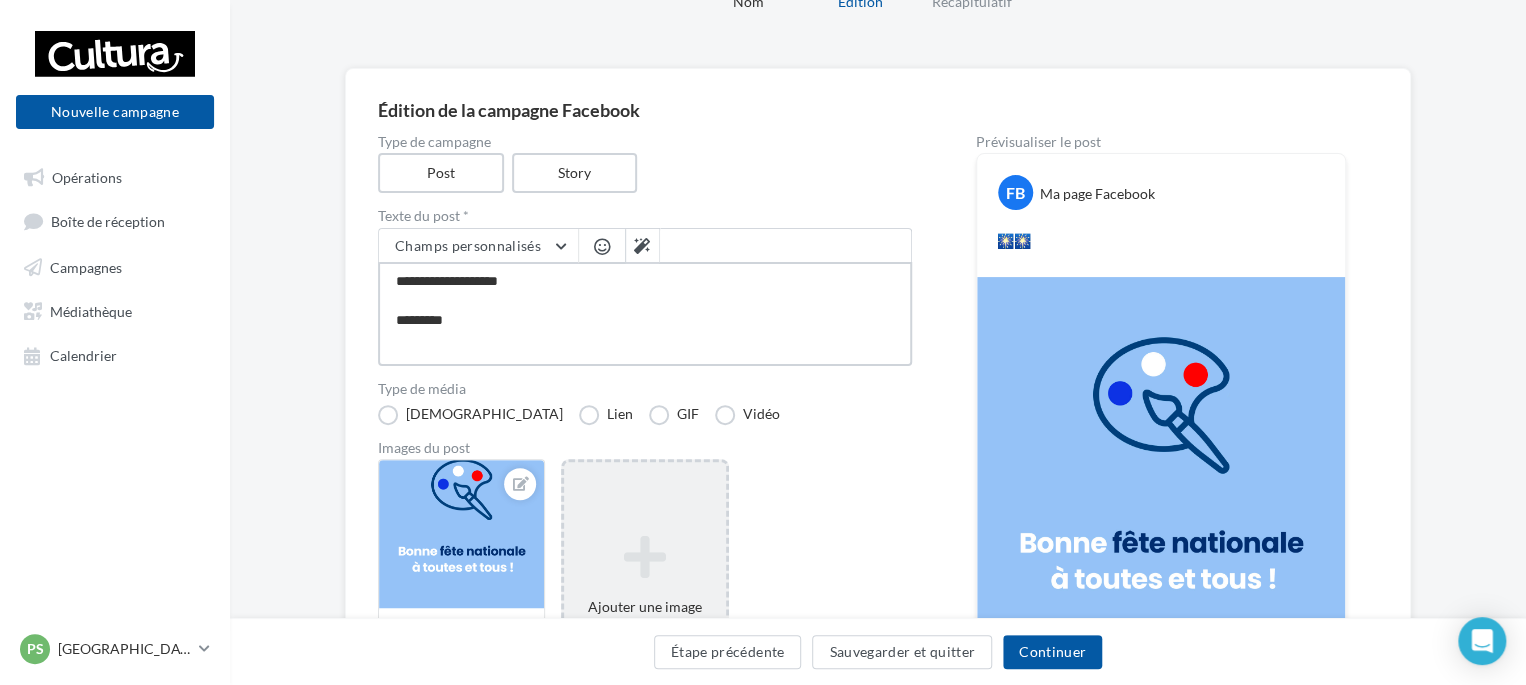 type on "**********" 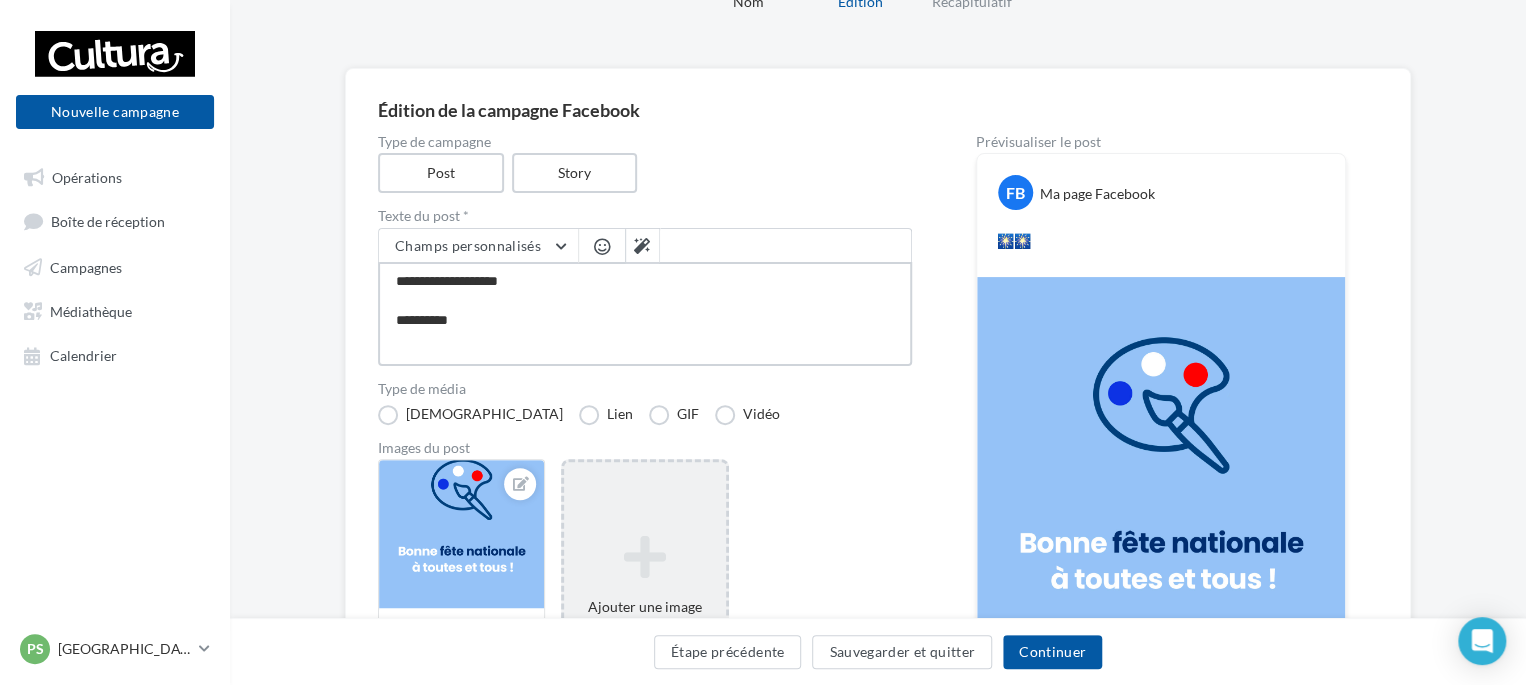type on "**********" 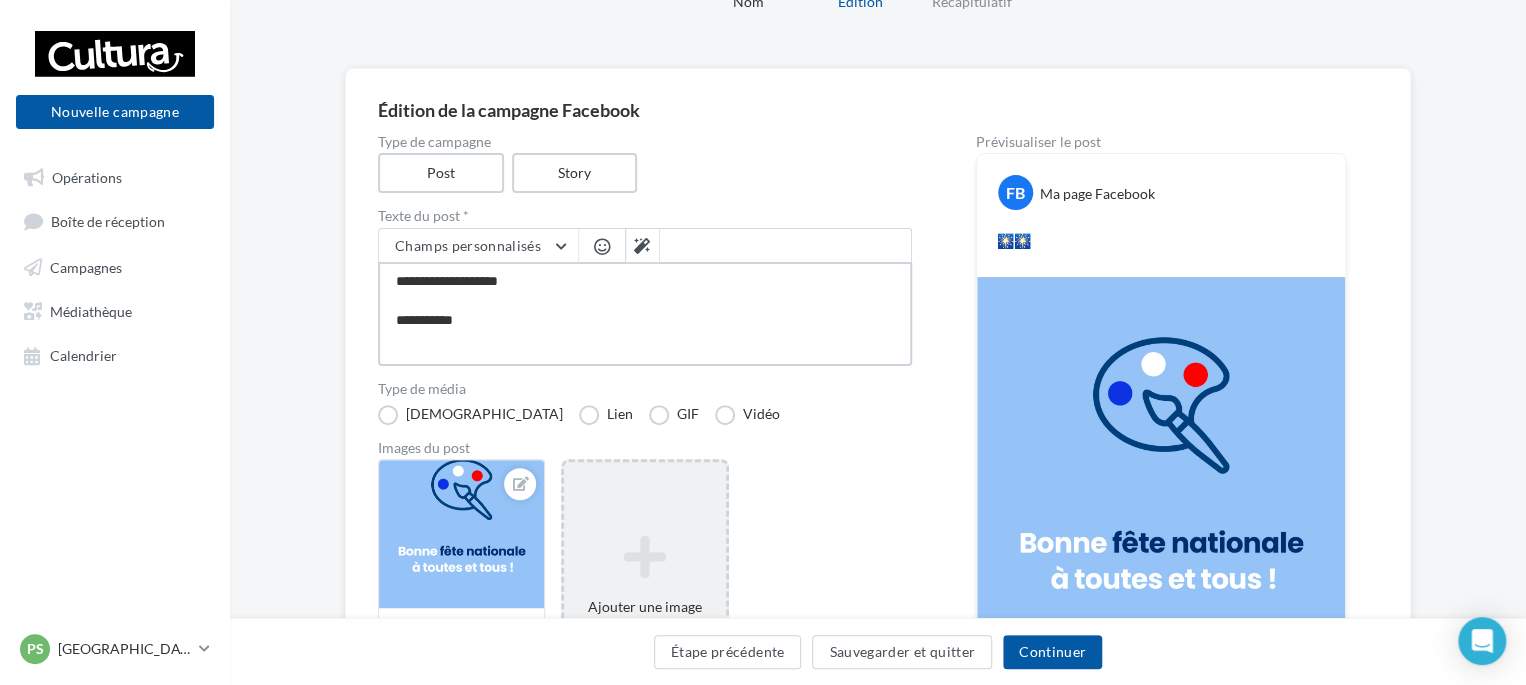type on "**********" 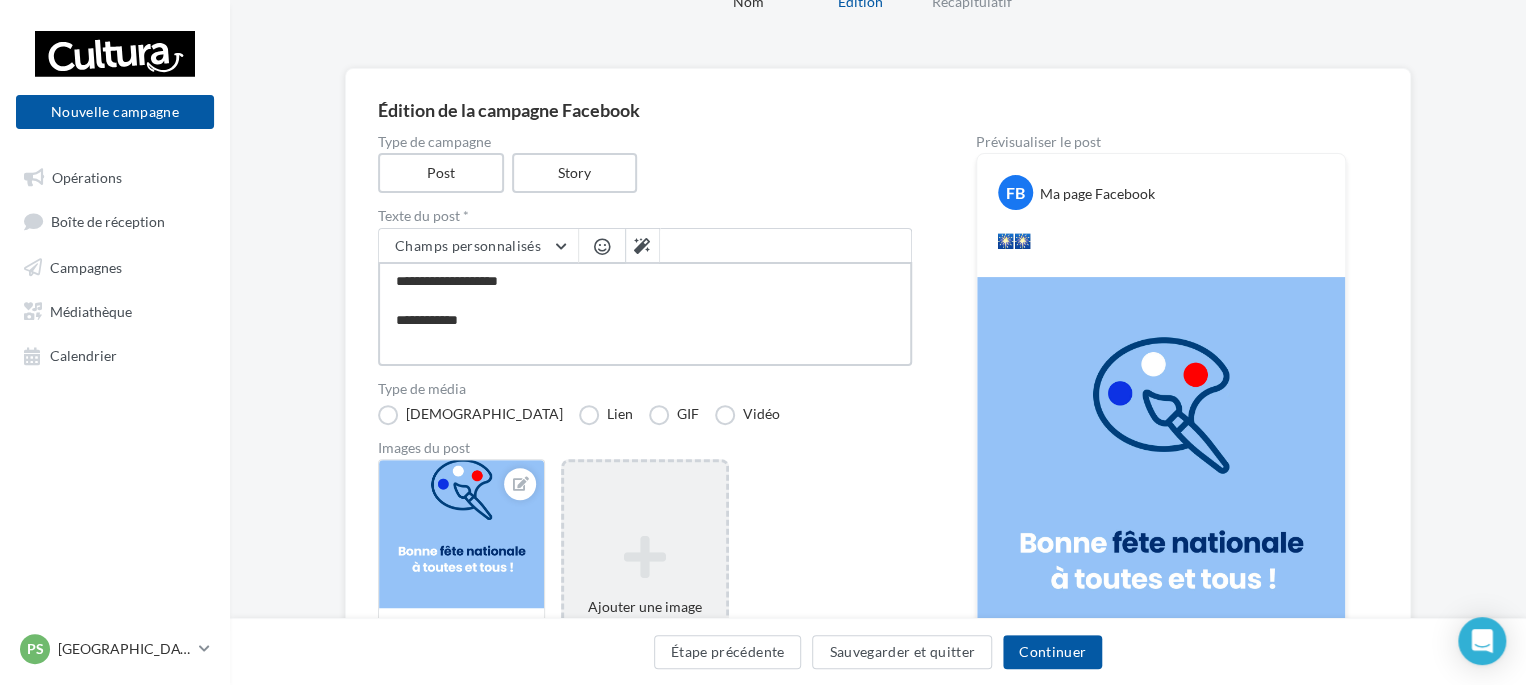 type on "**********" 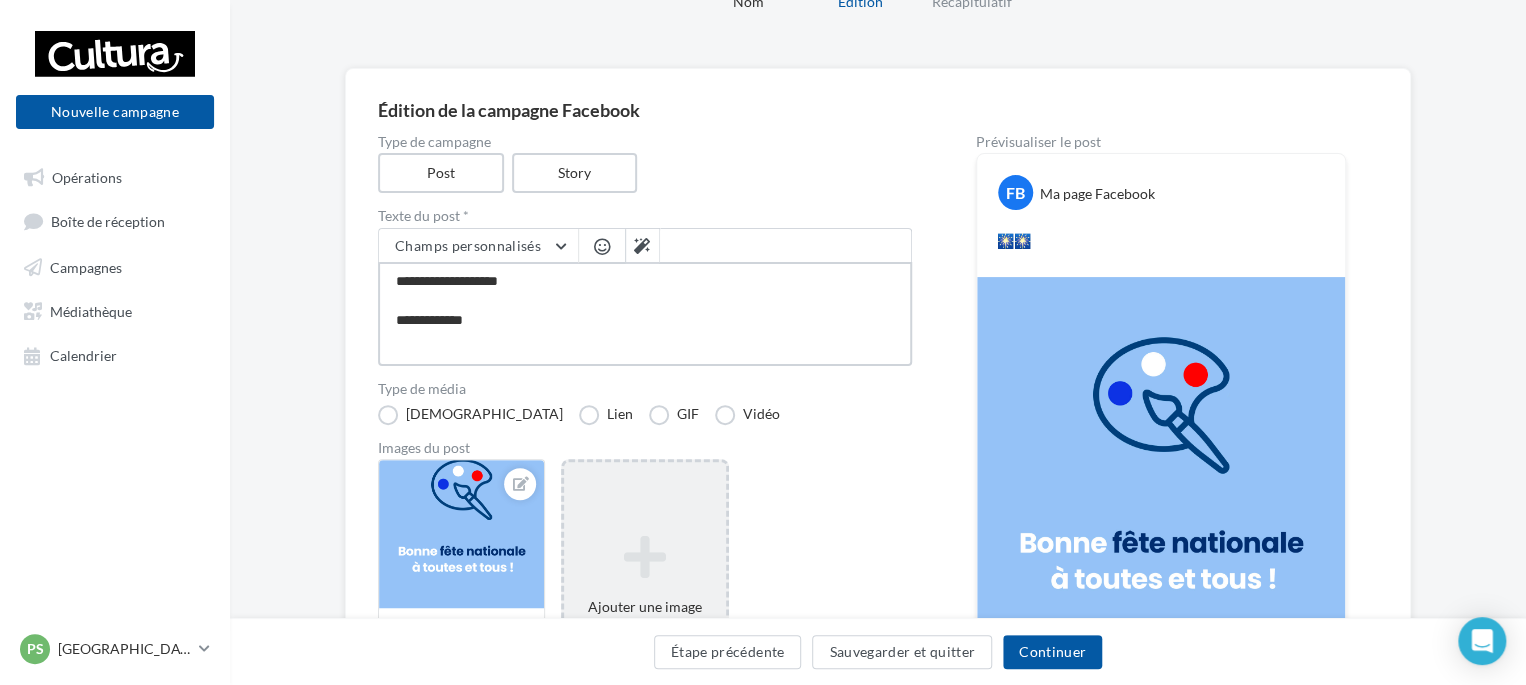 type on "**********" 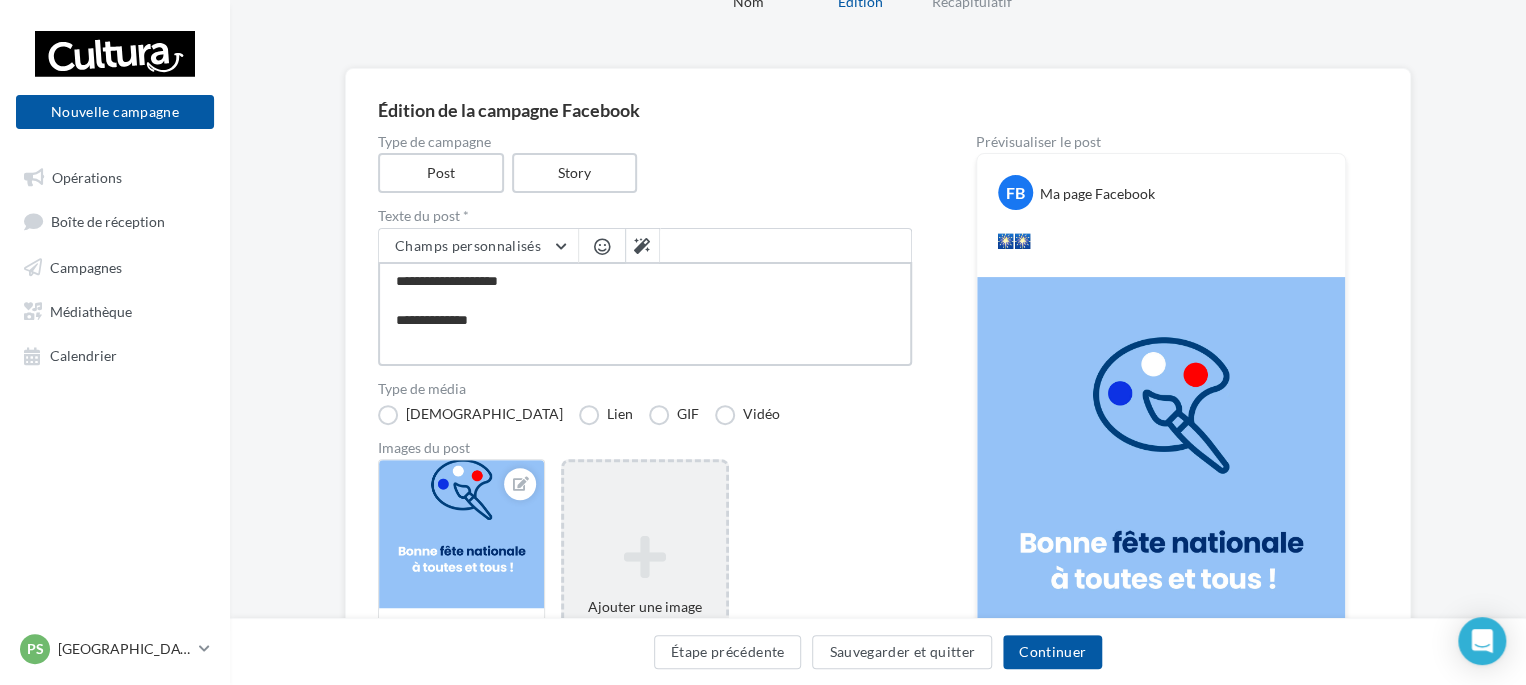 type on "**********" 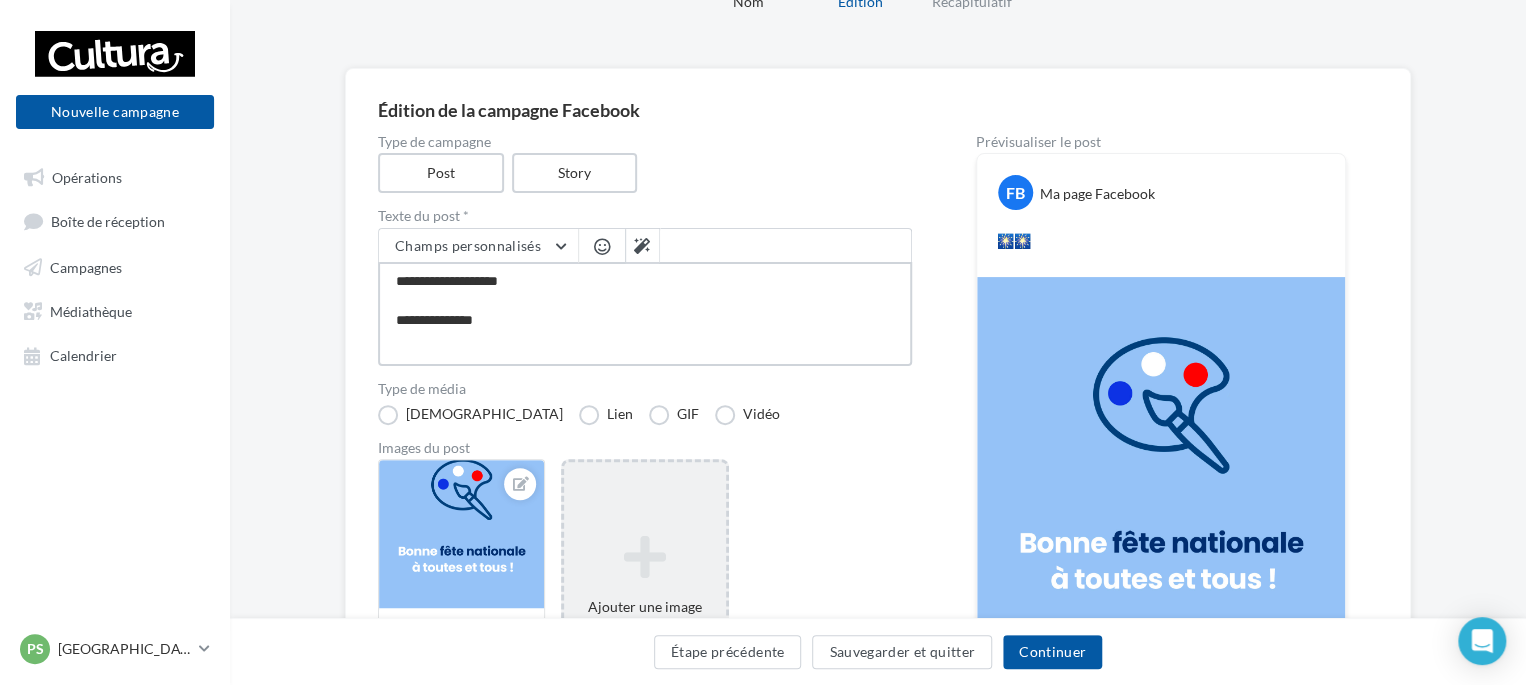 type on "**********" 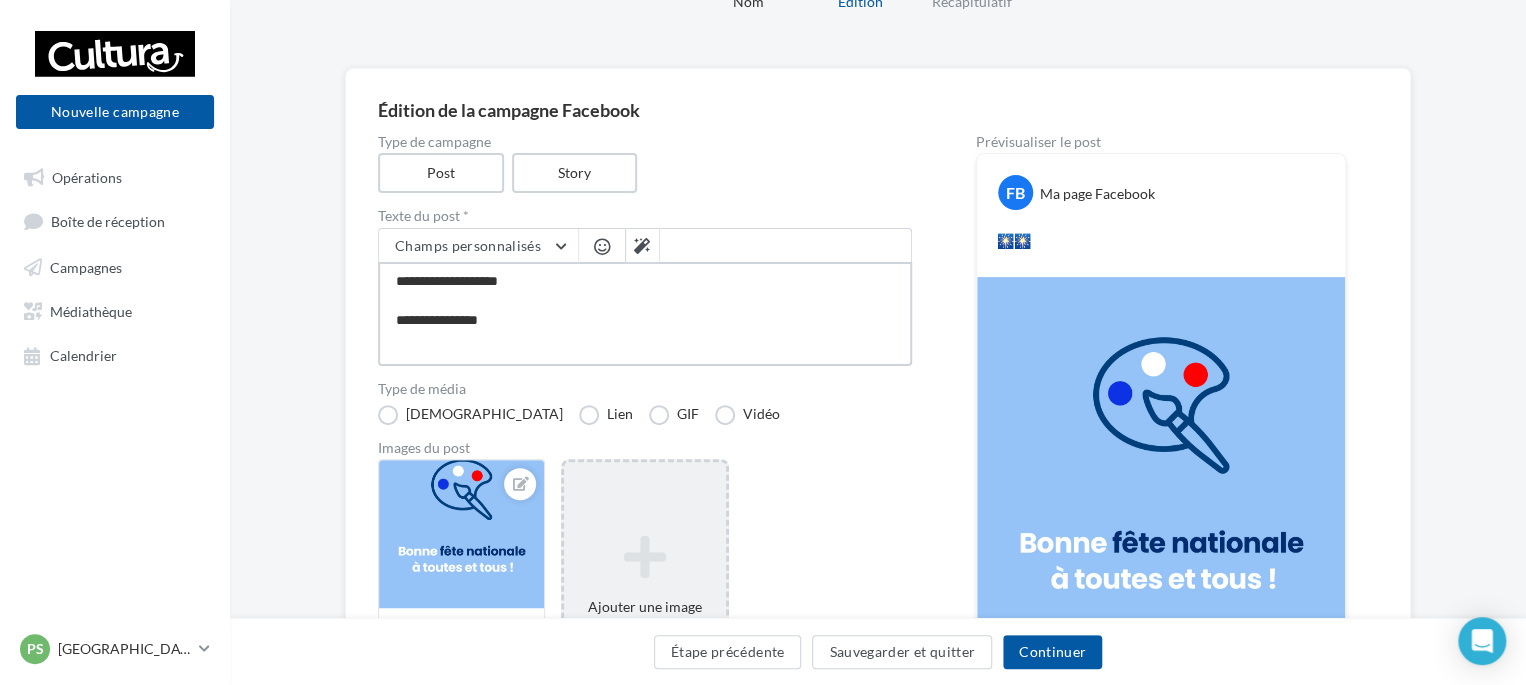 type on "**********" 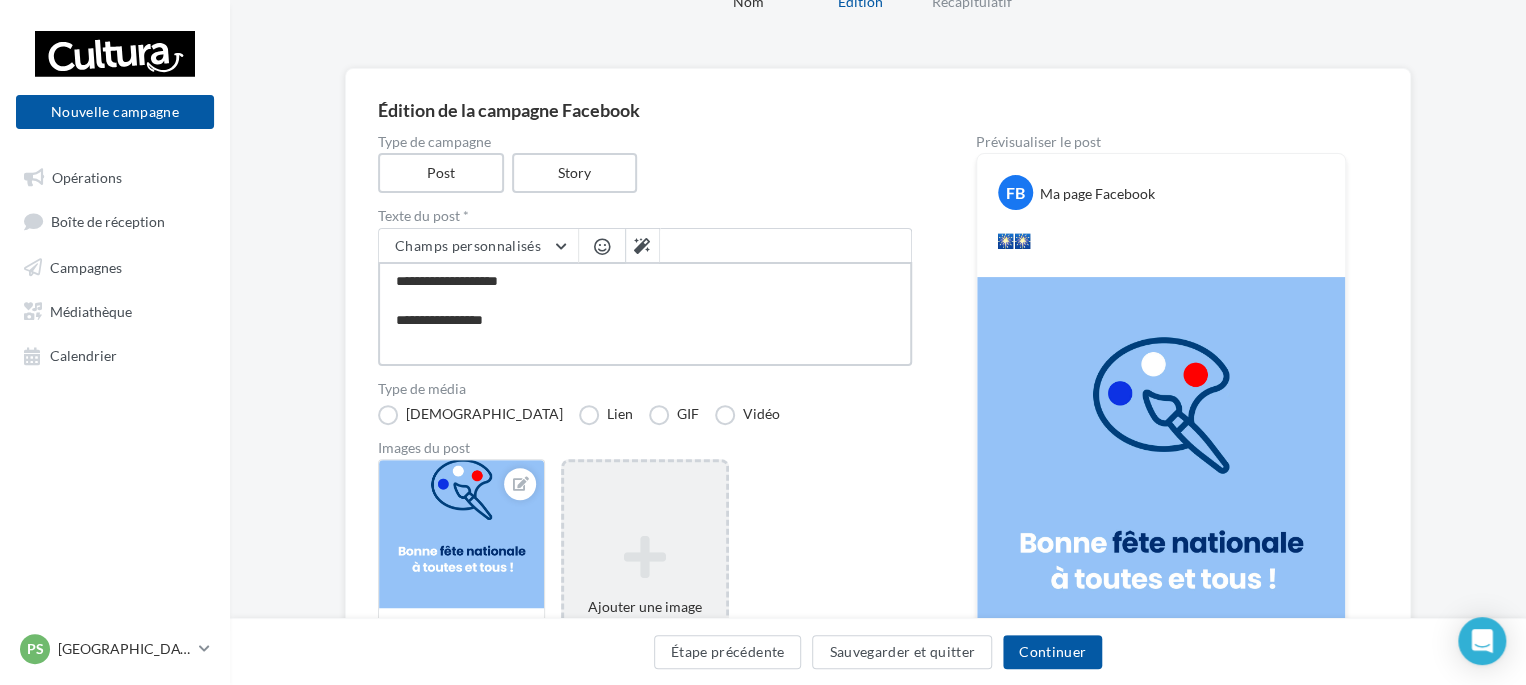 type on "**********" 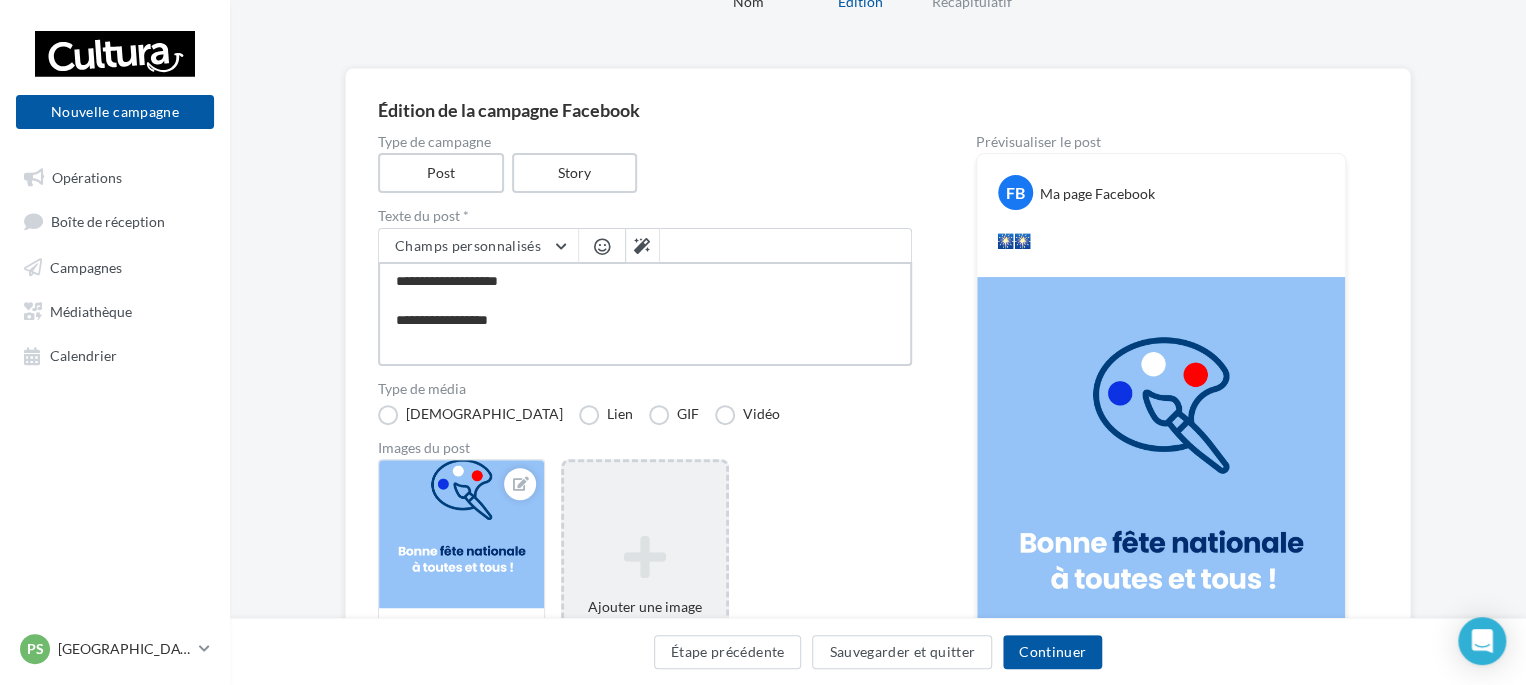 type on "**********" 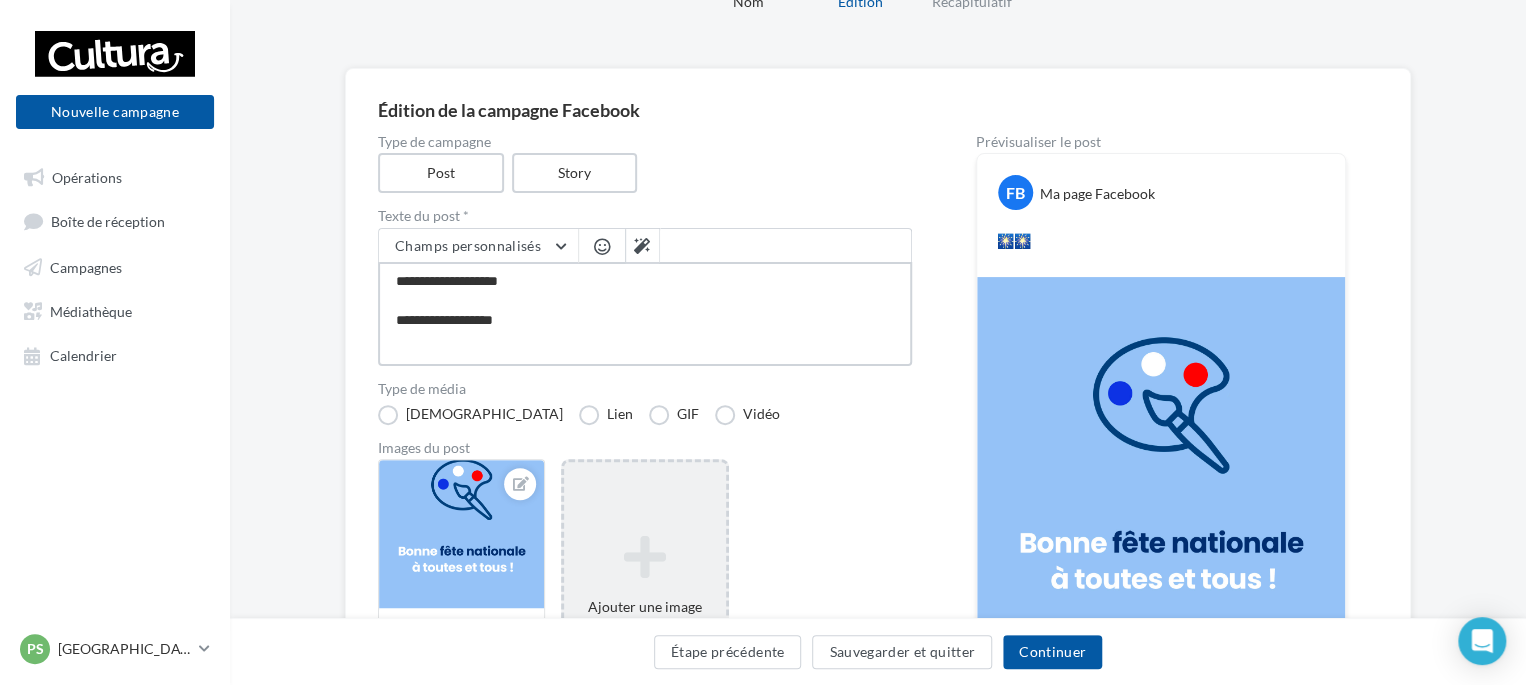 type on "**********" 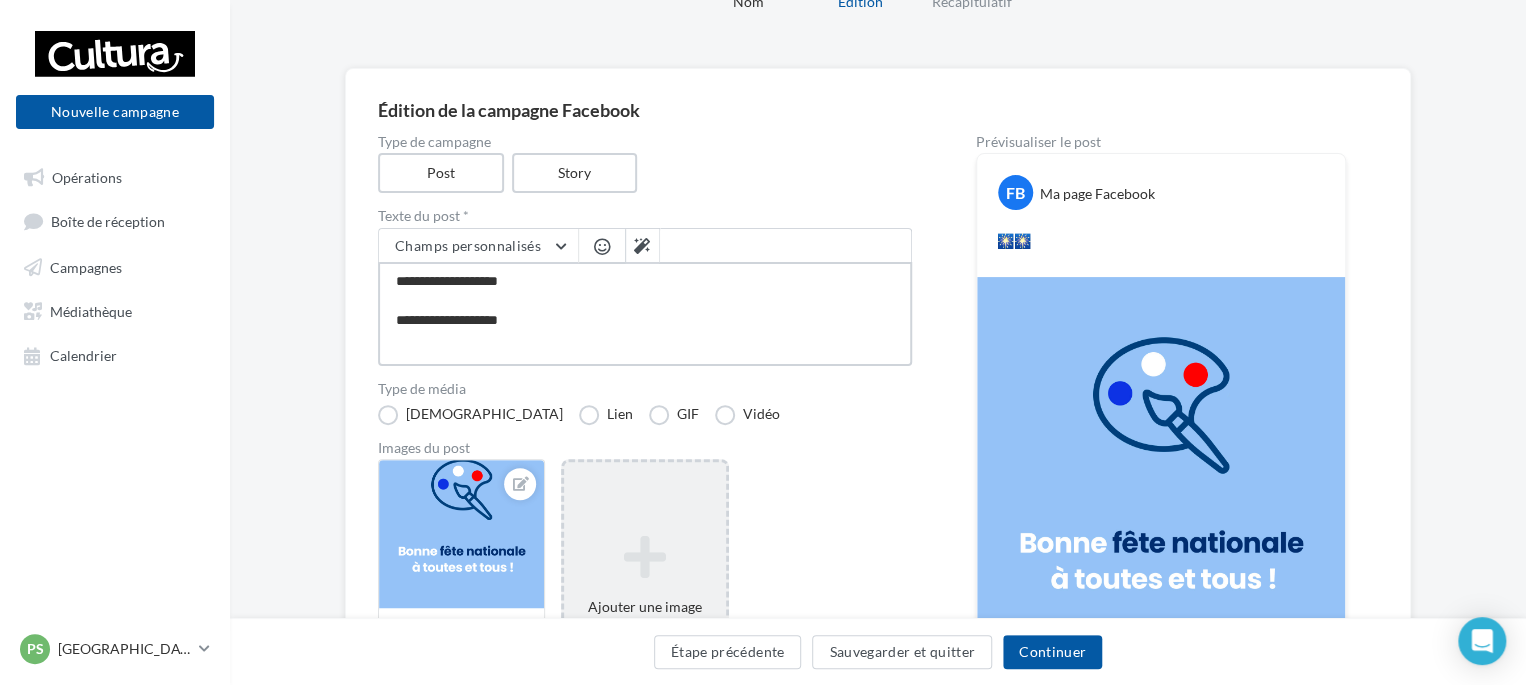 type on "**********" 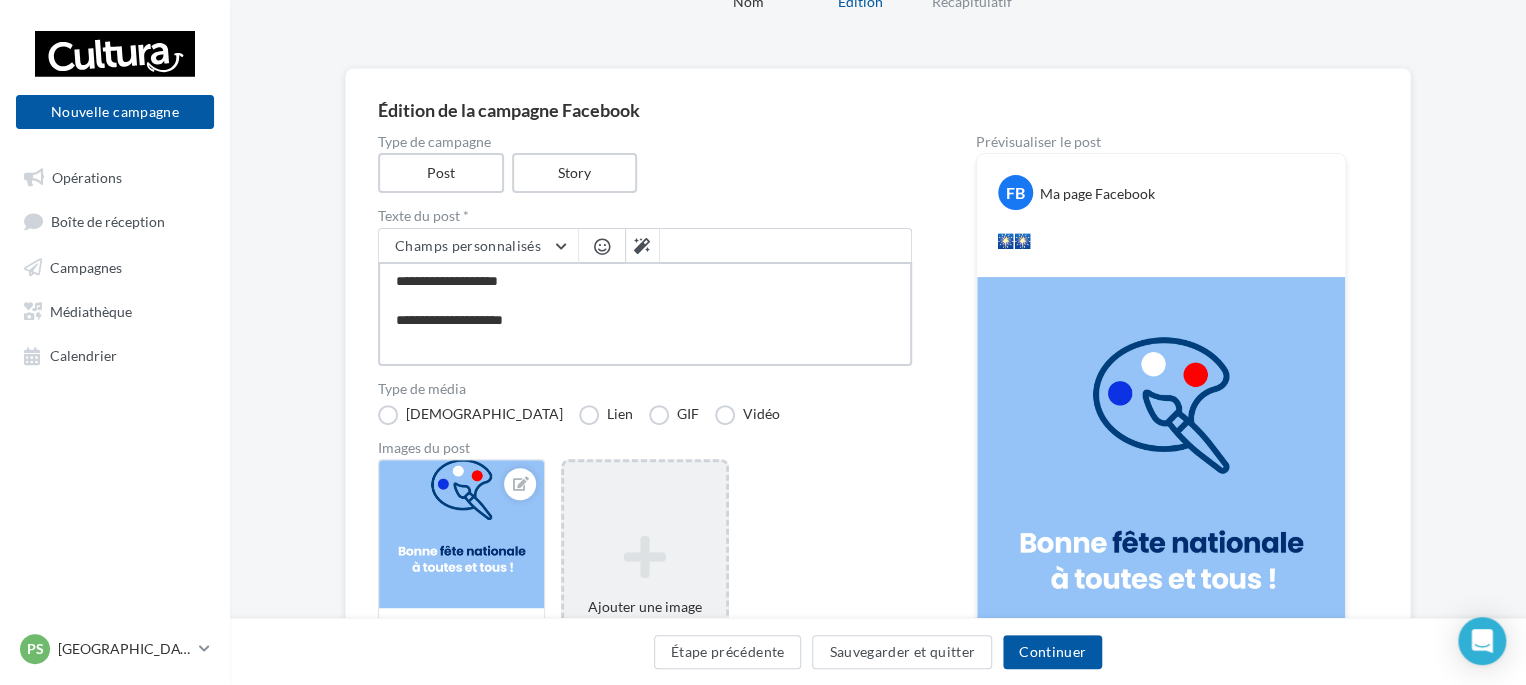 type on "**********" 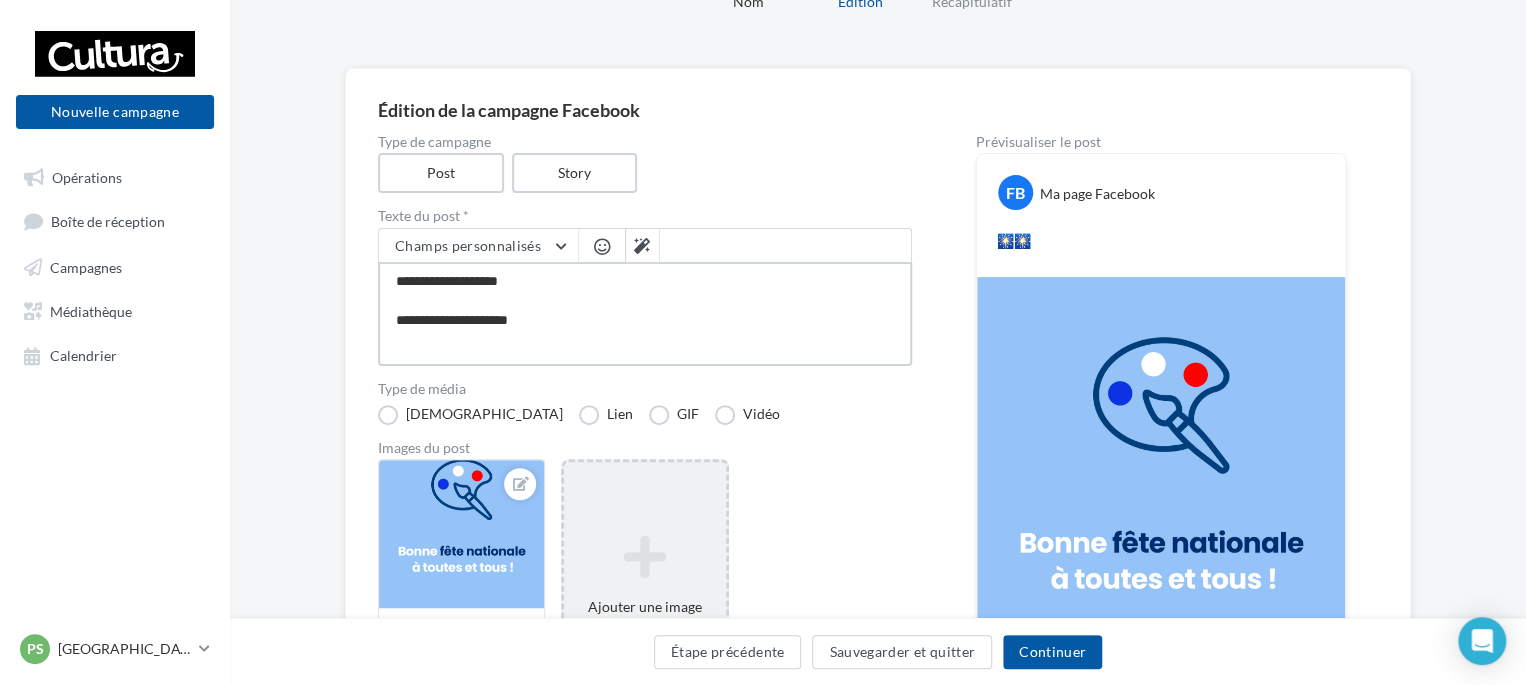 type on "**********" 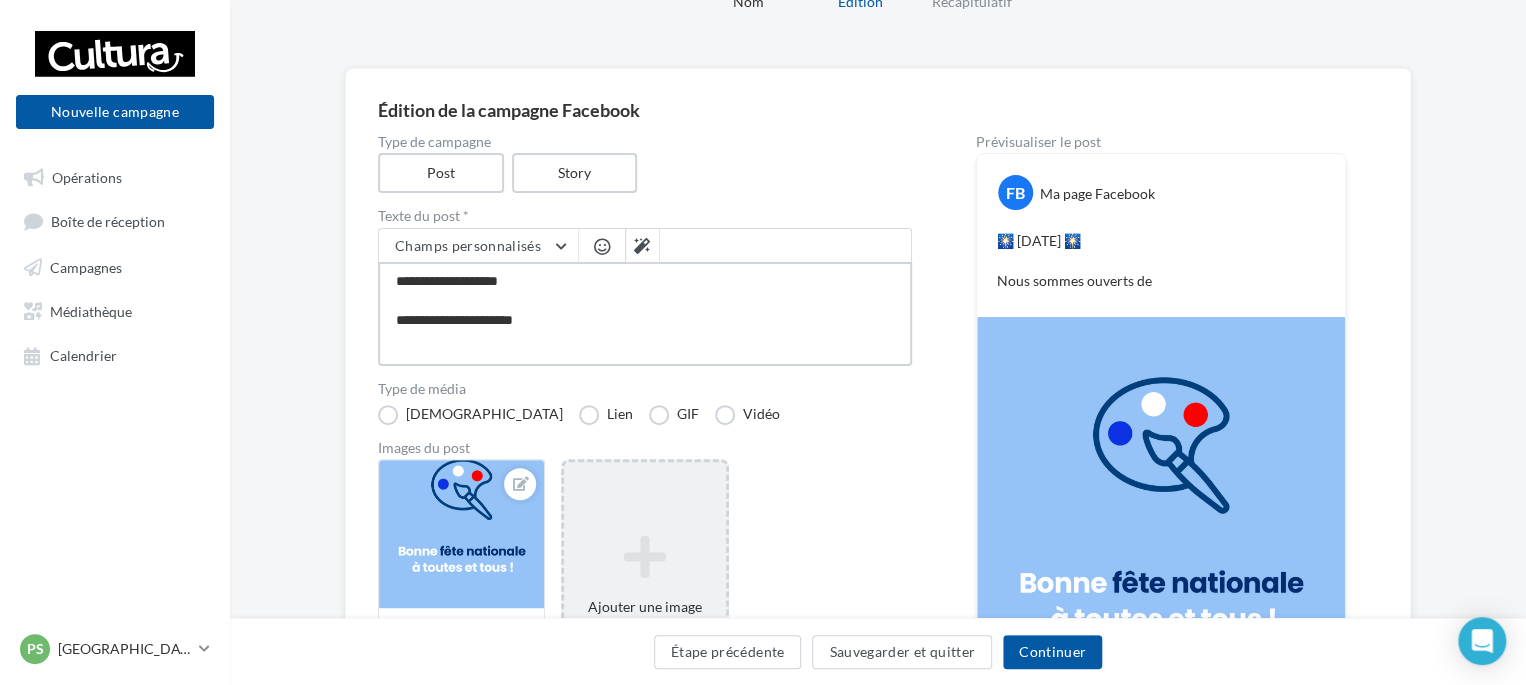 type on "**********" 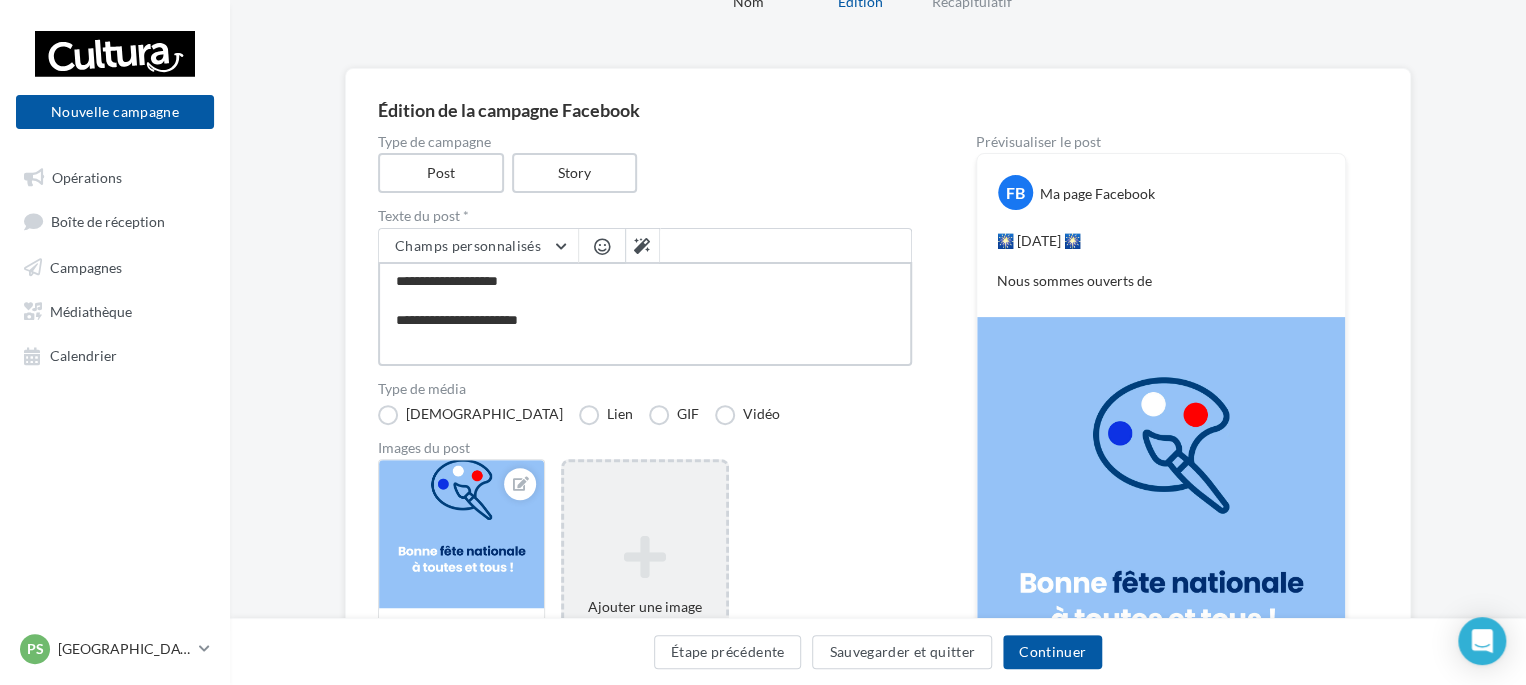 type on "**********" 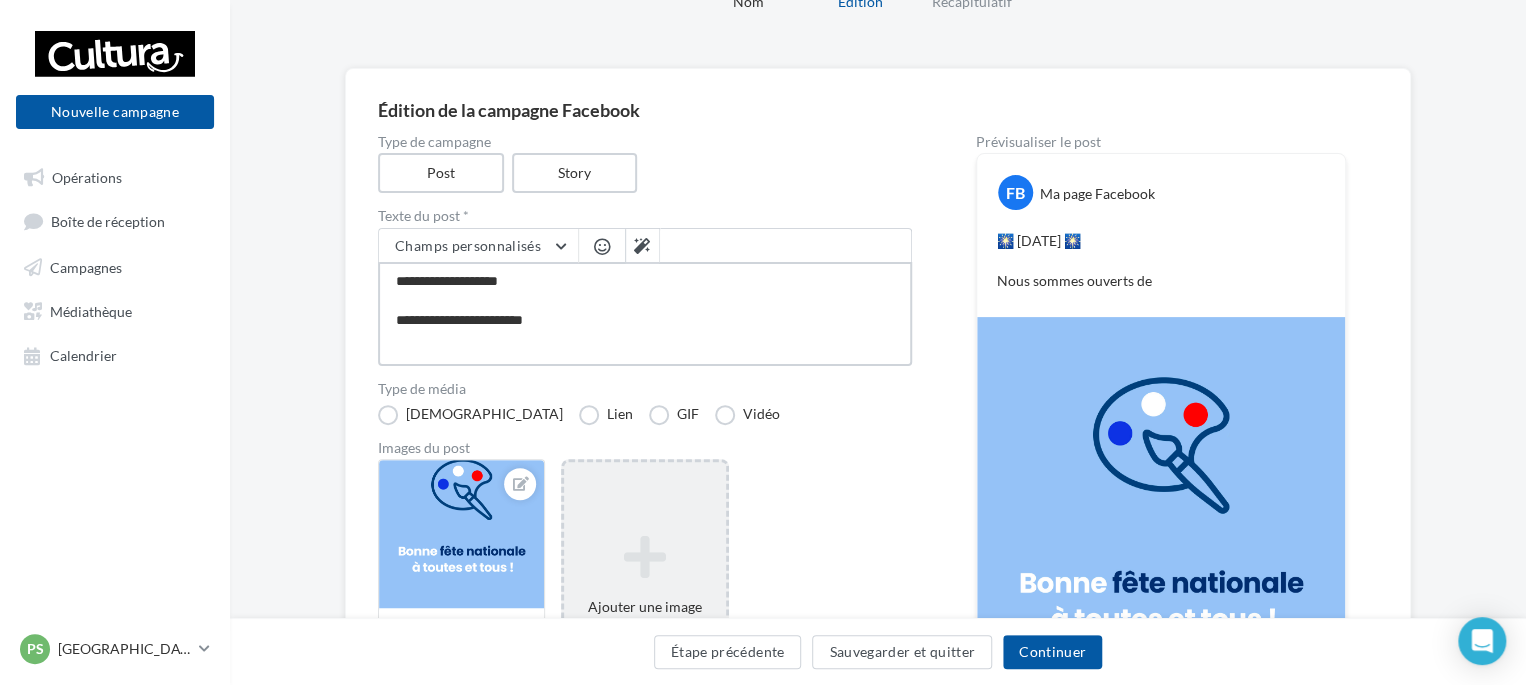 type on "**********" 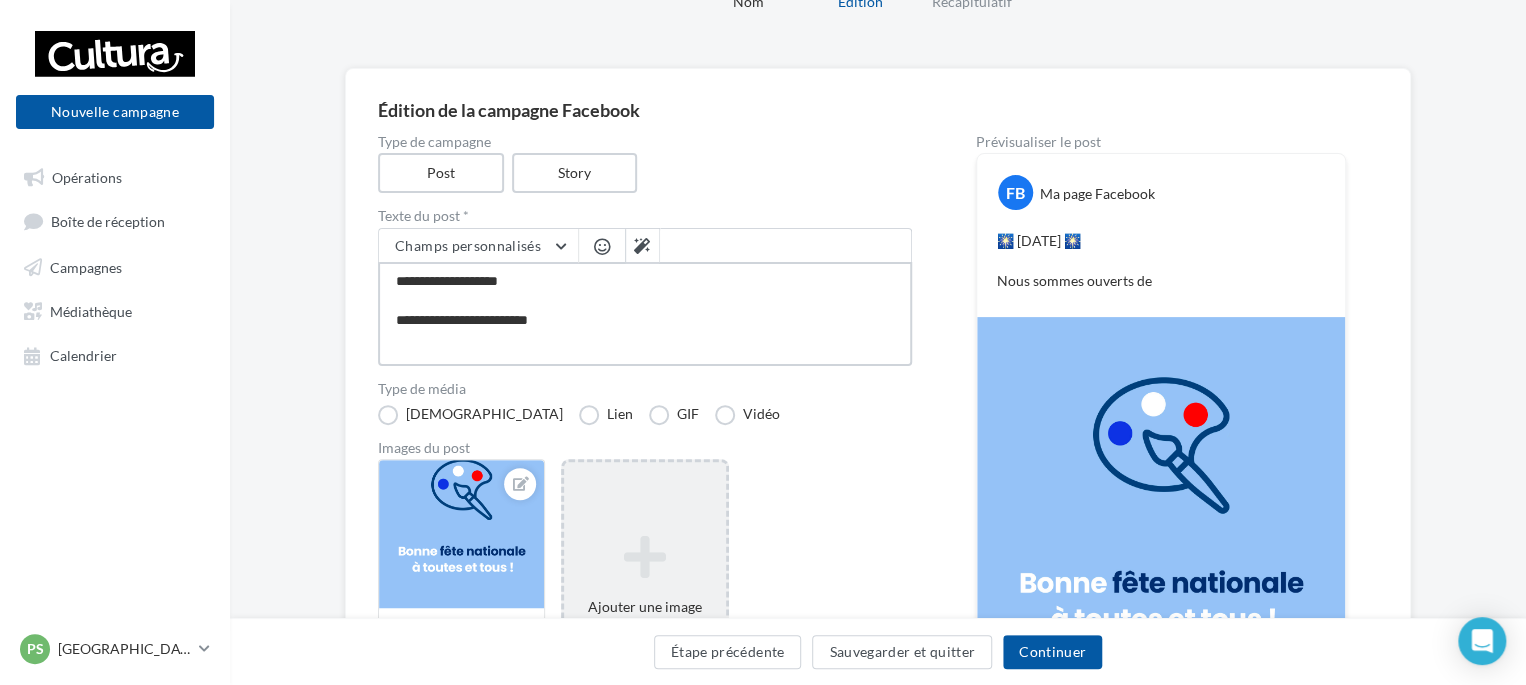 type on "**********" 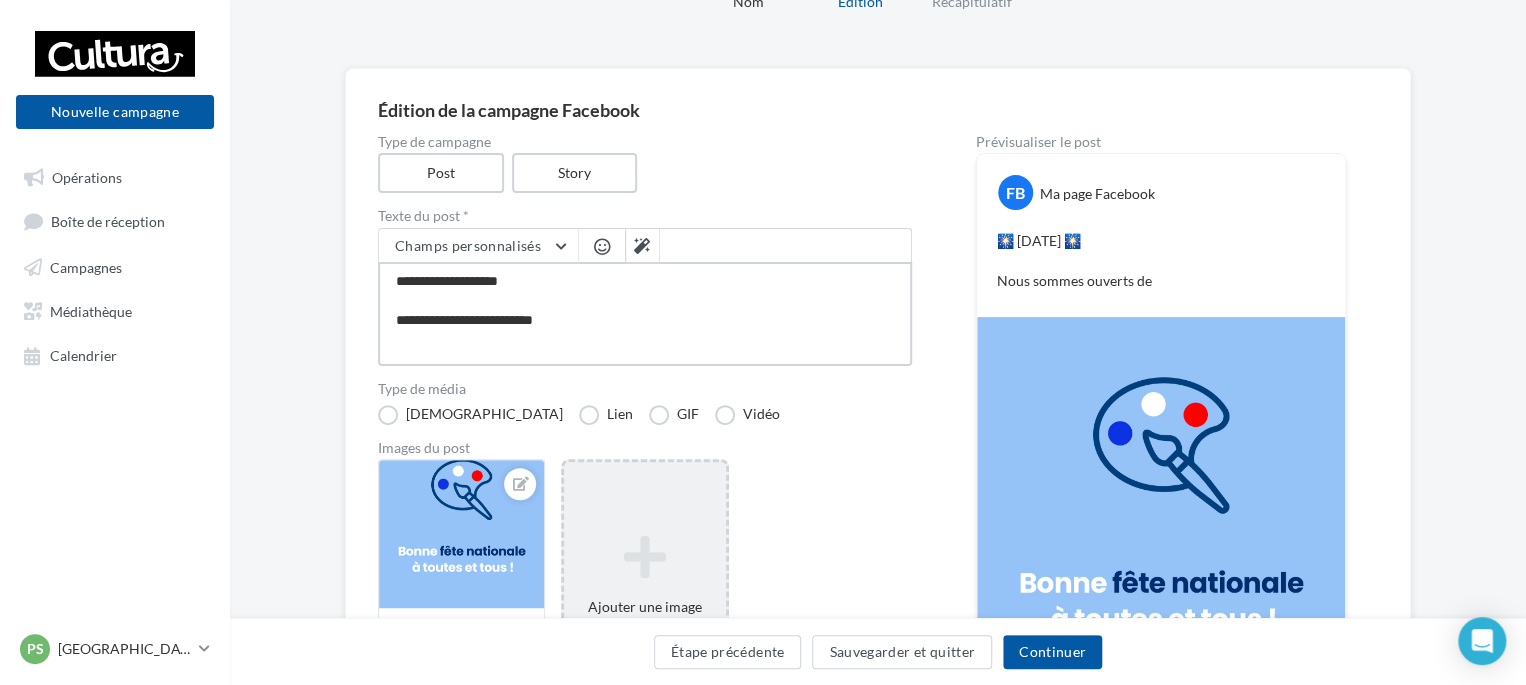 type on "**********" 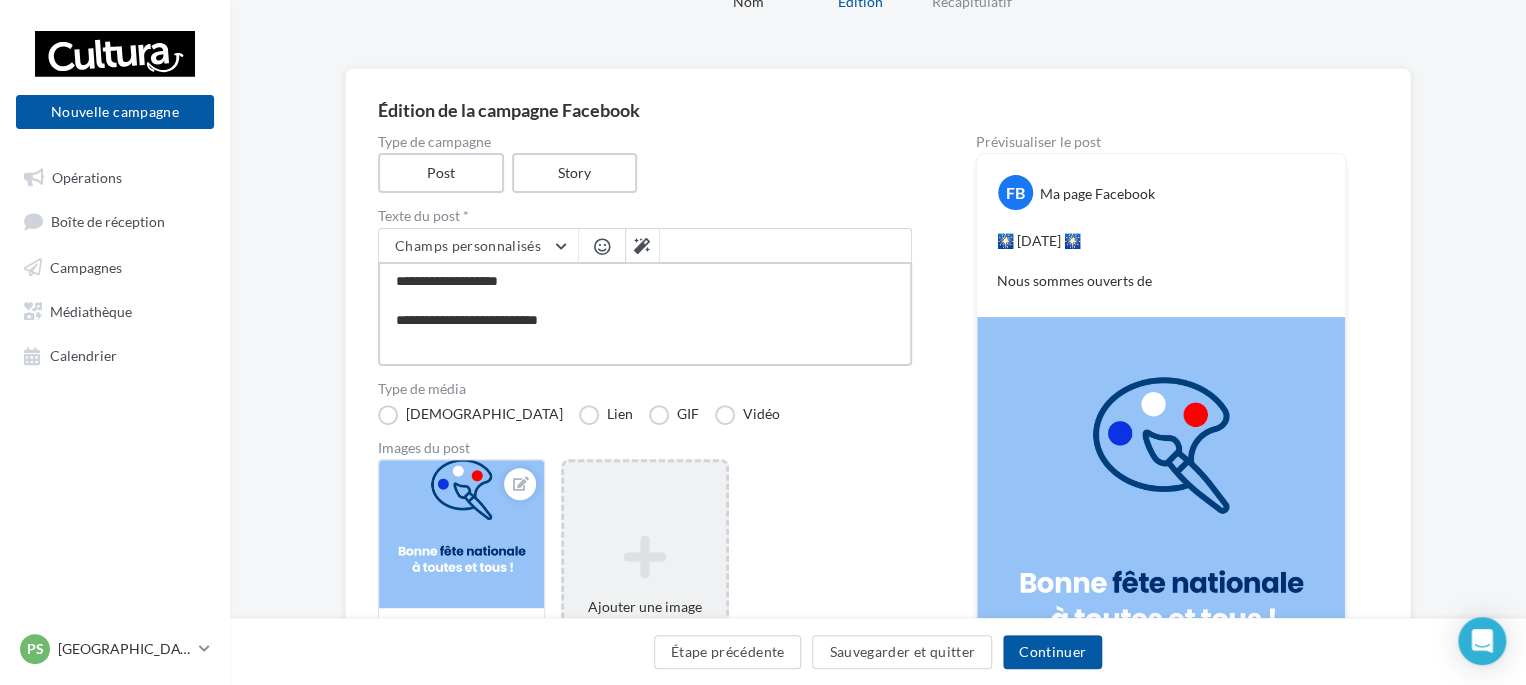 type on "**********" 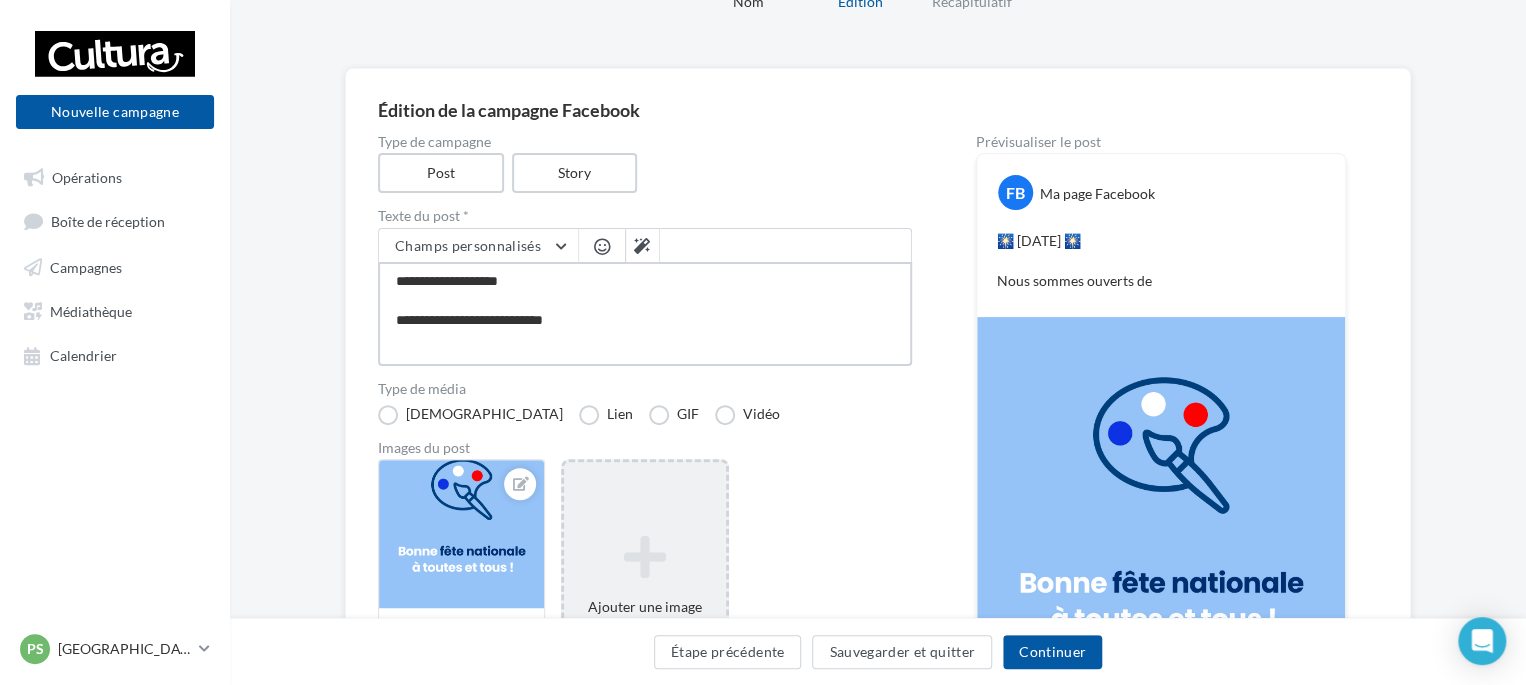 type on "**********" 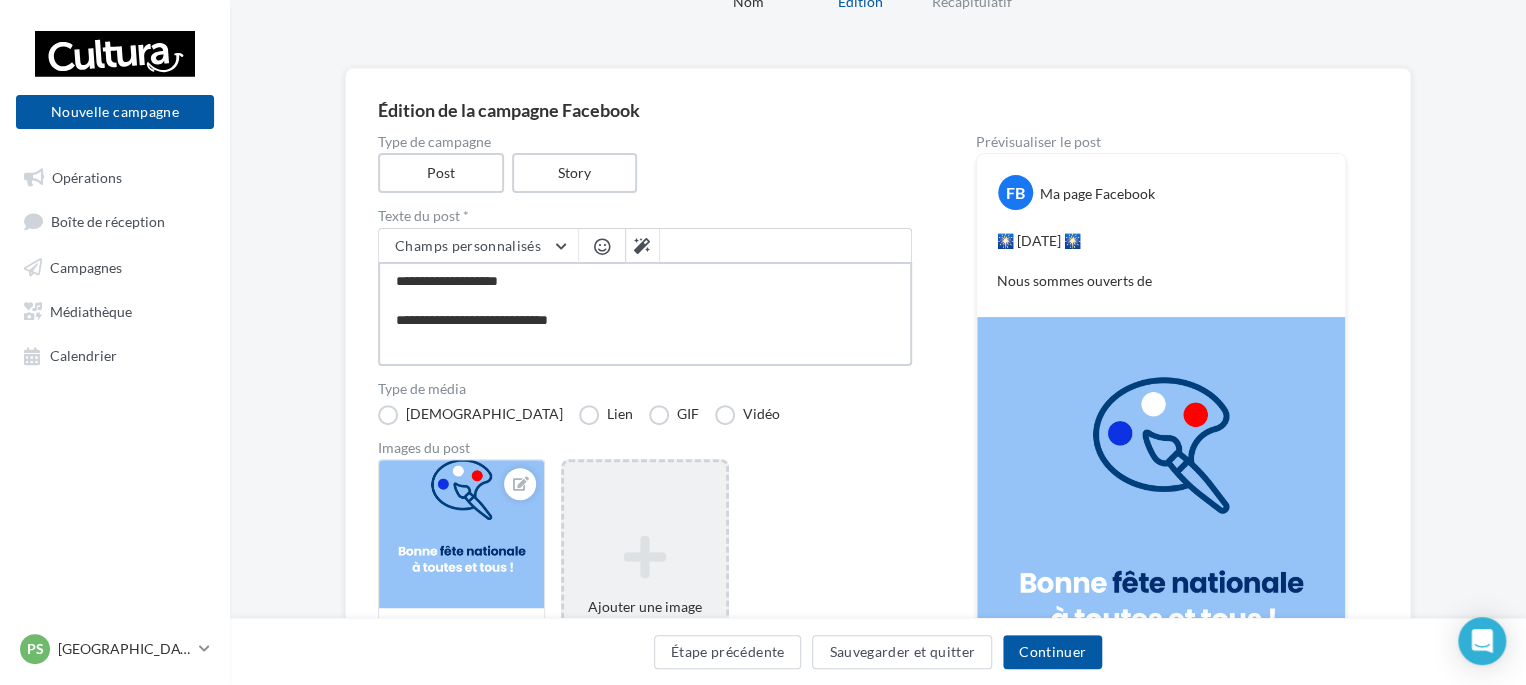type on "**********" 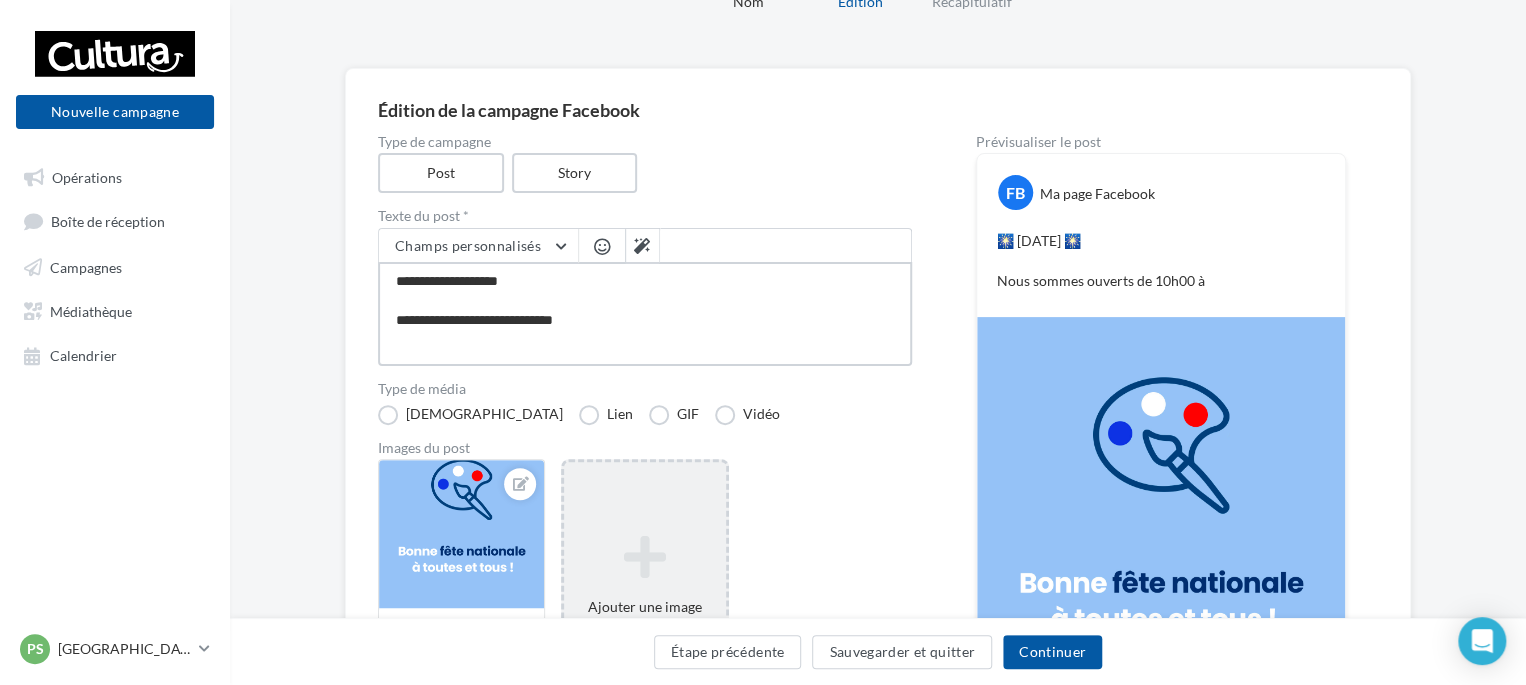 type on "**********" 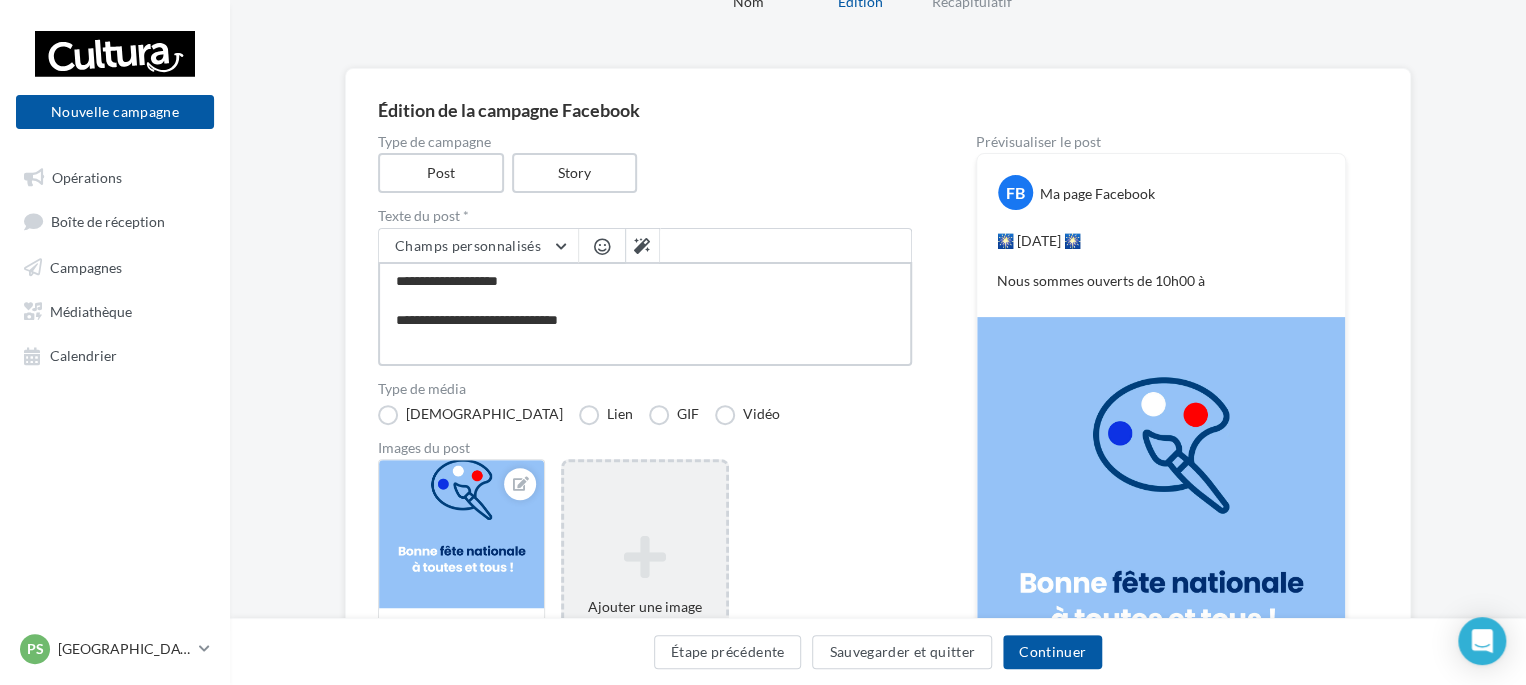 type on "**********" 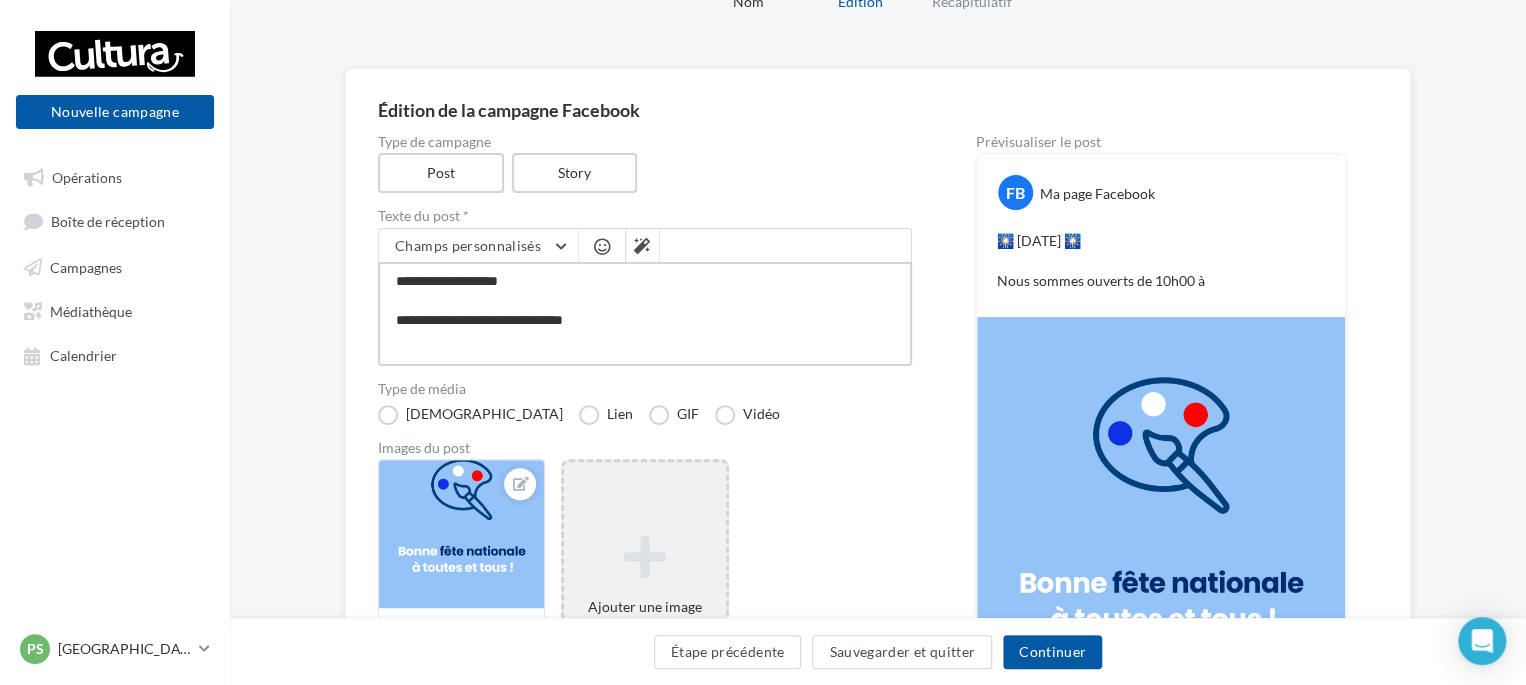 type on "**********" 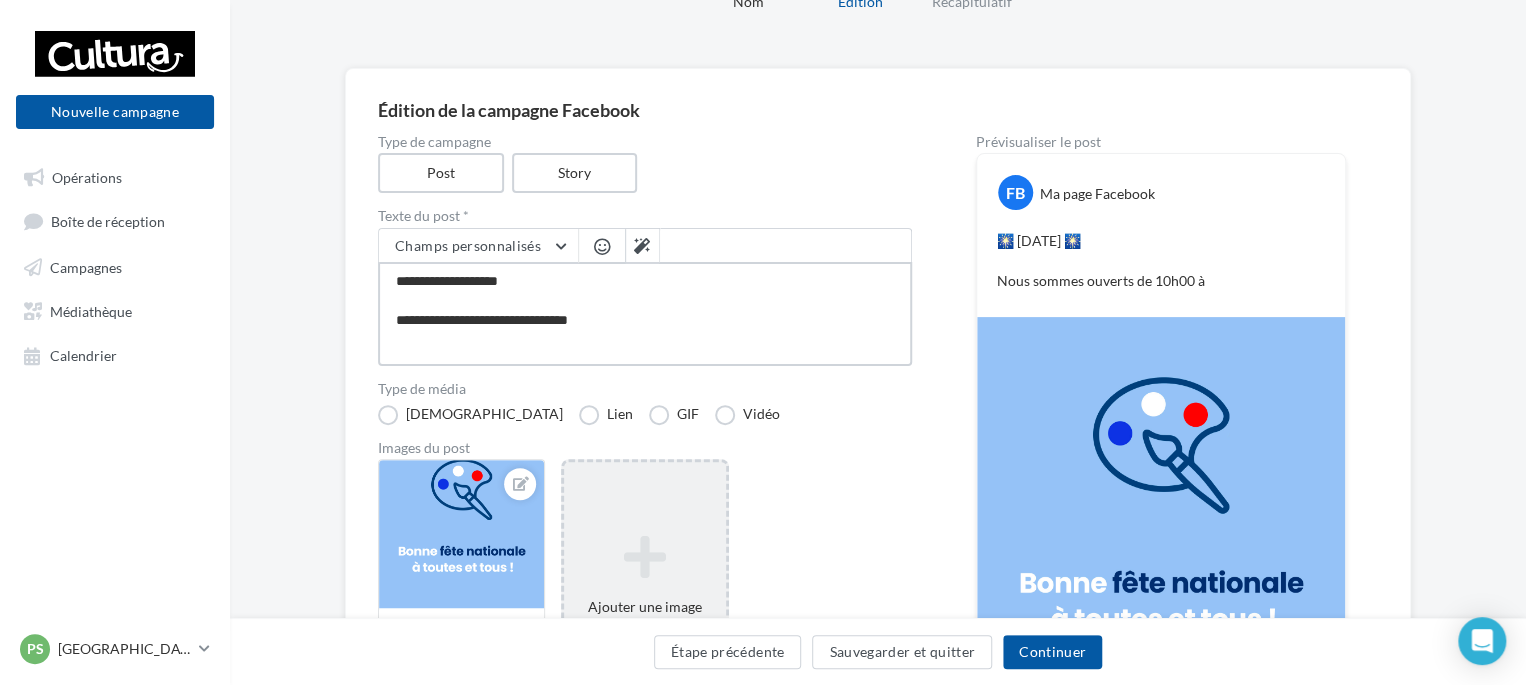 type on "**********" 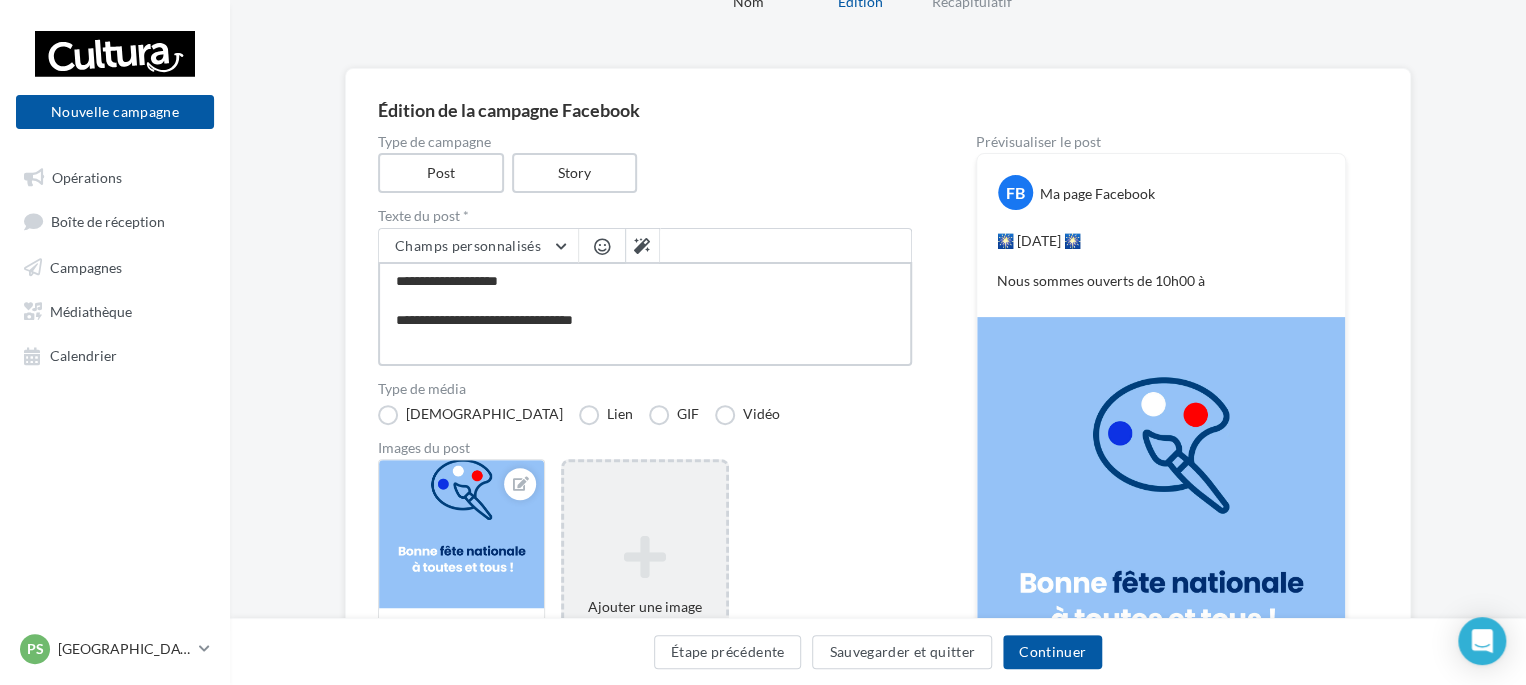 type on "**********" 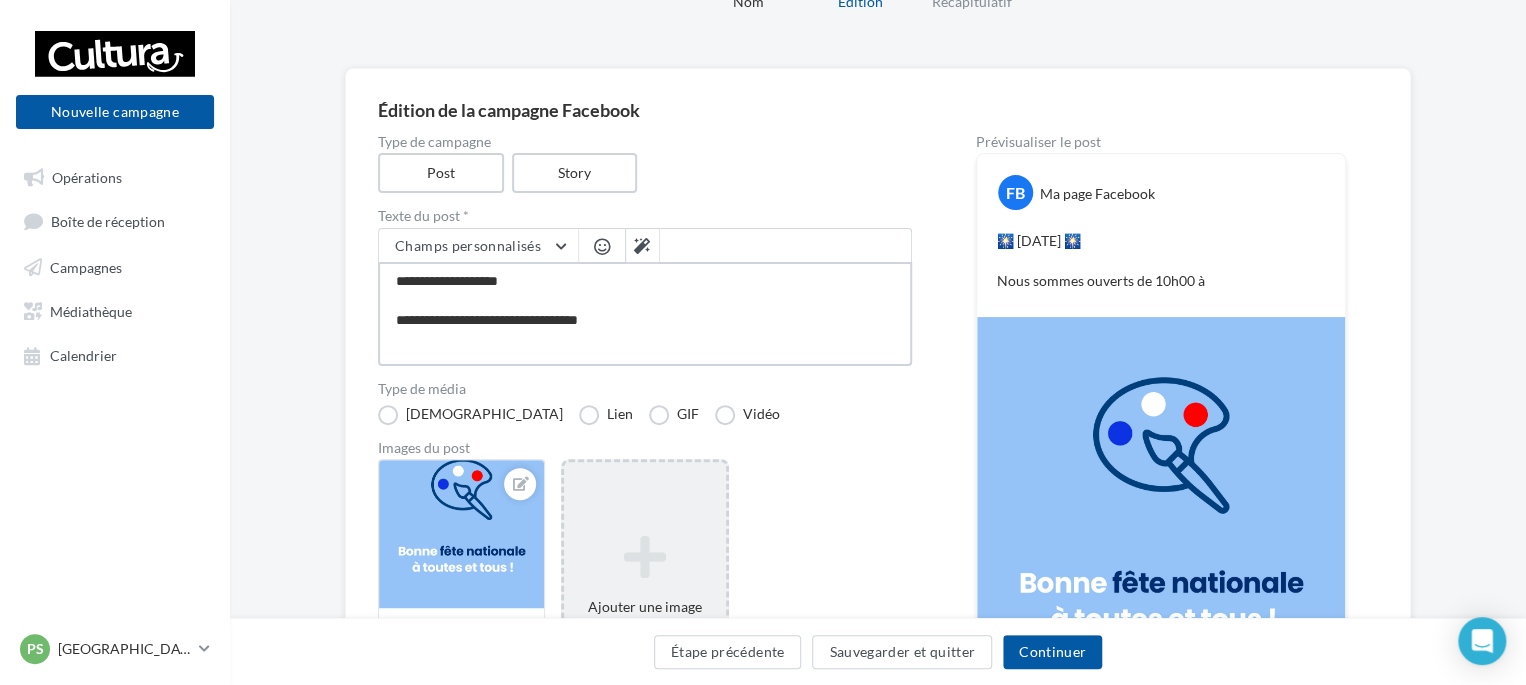 type on "**********" 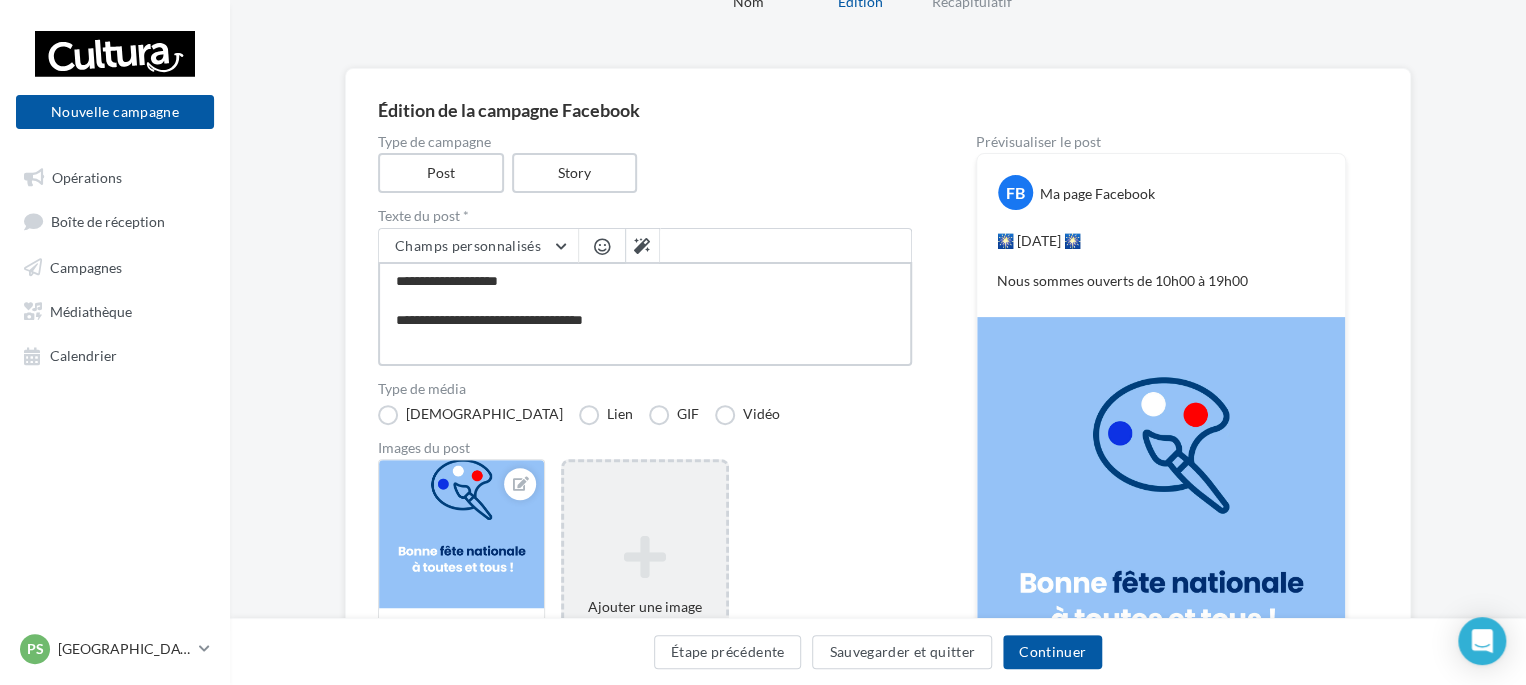 type on "**********" 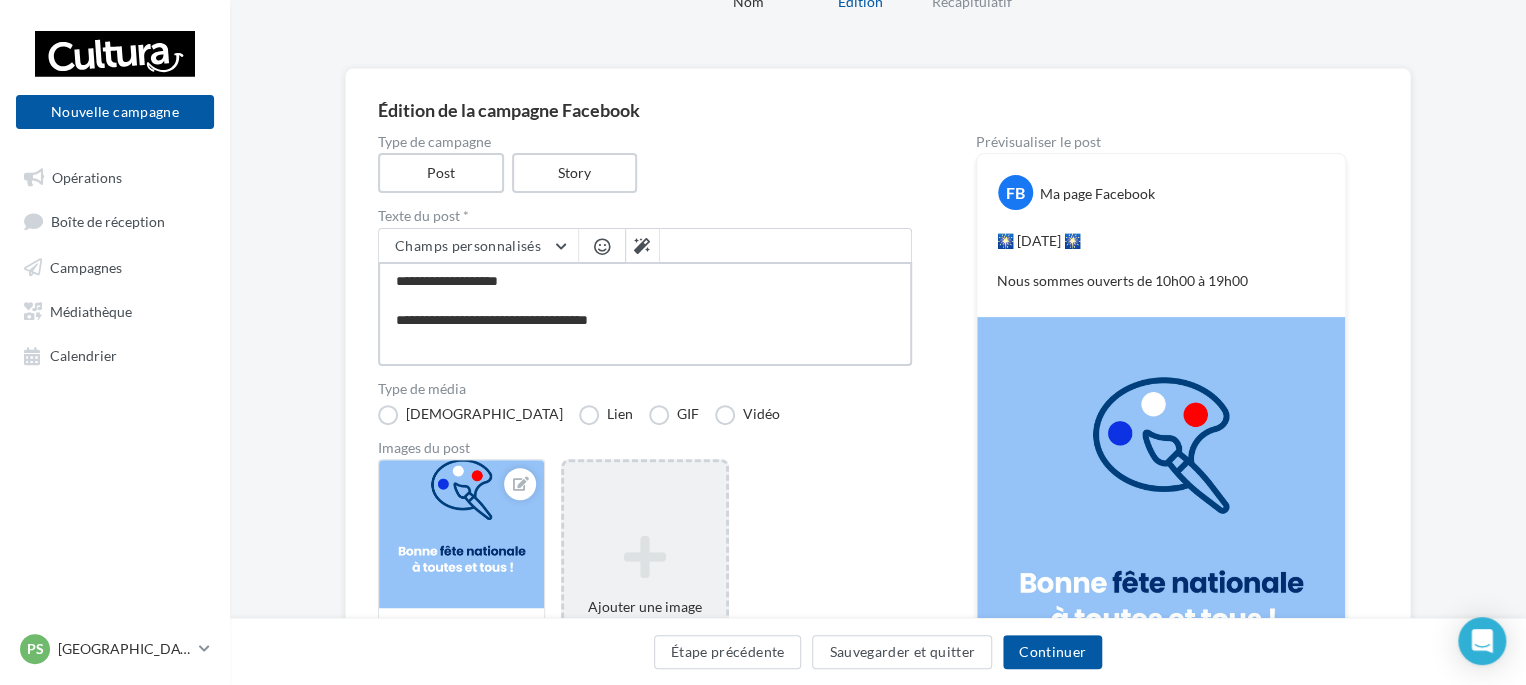 type on "**********" 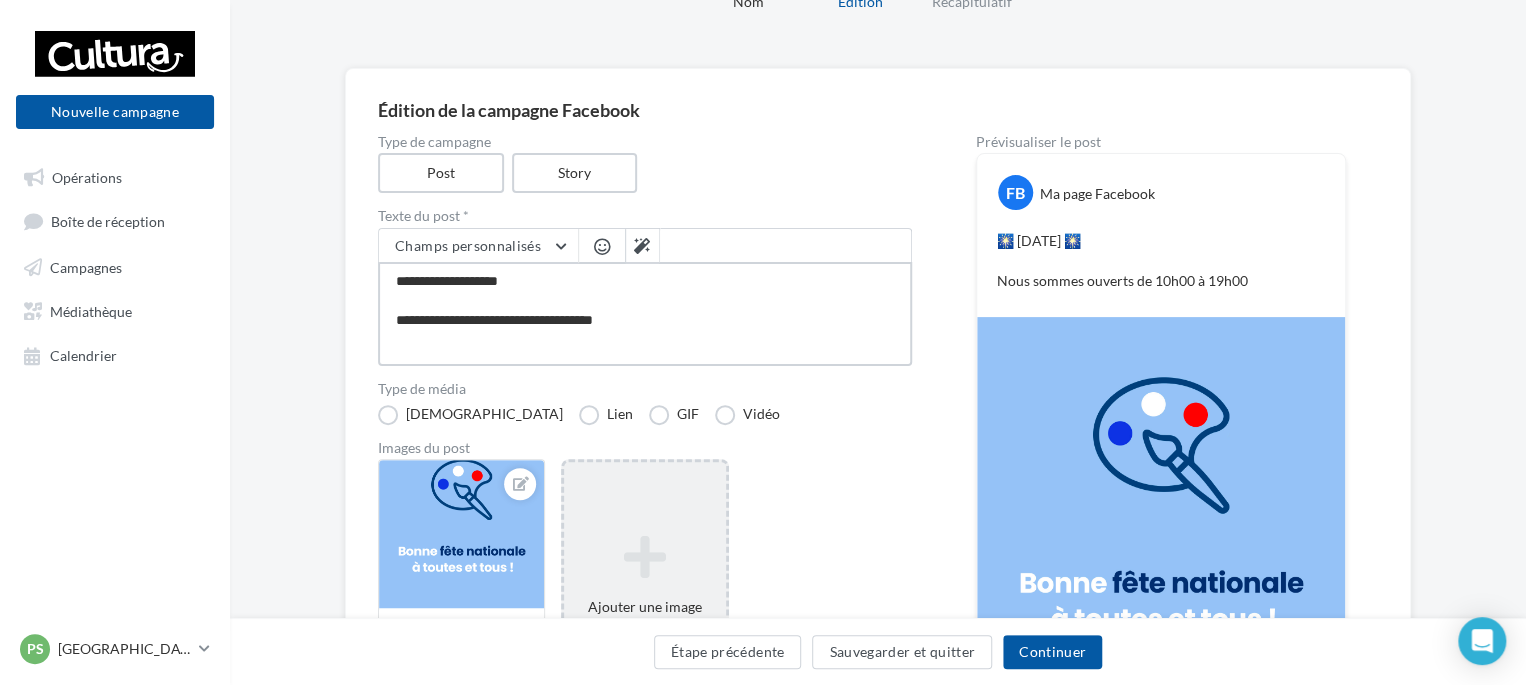 type on "**********" 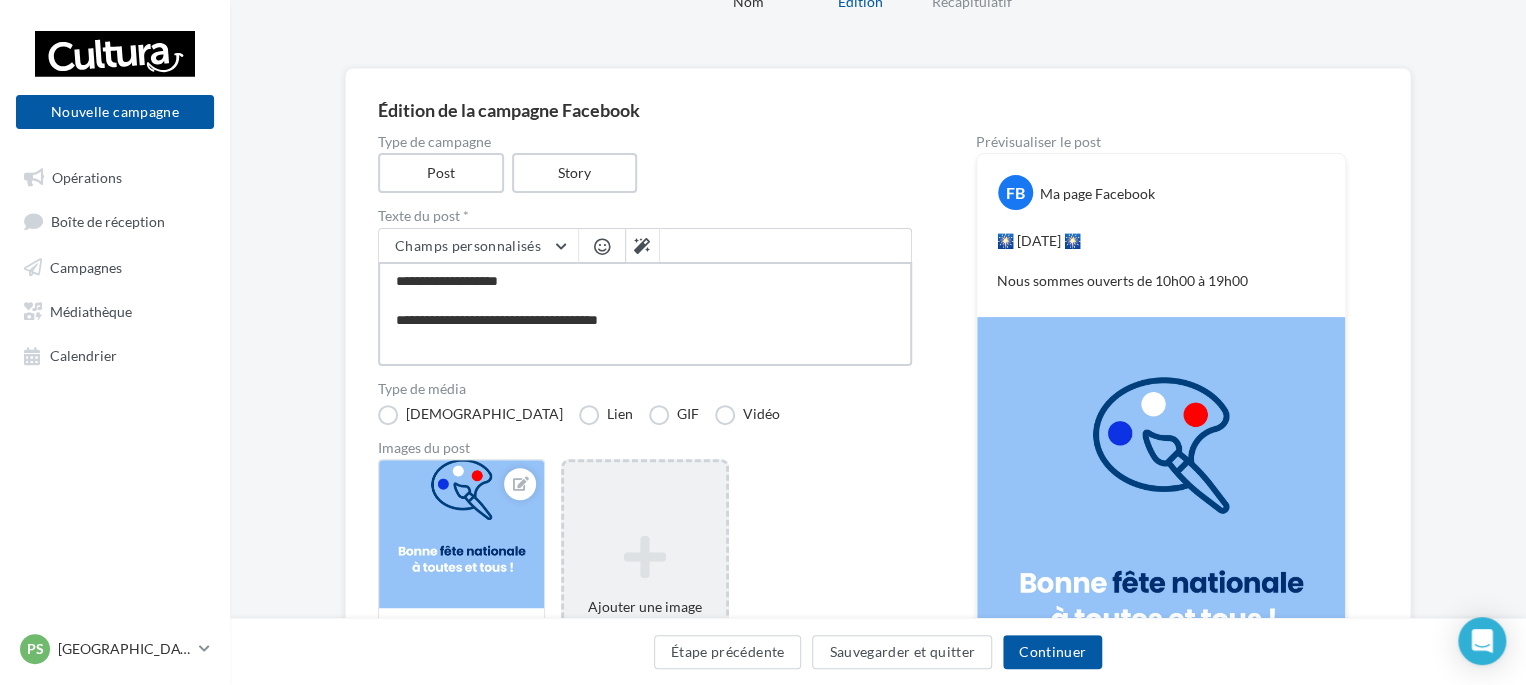 type on "**********" 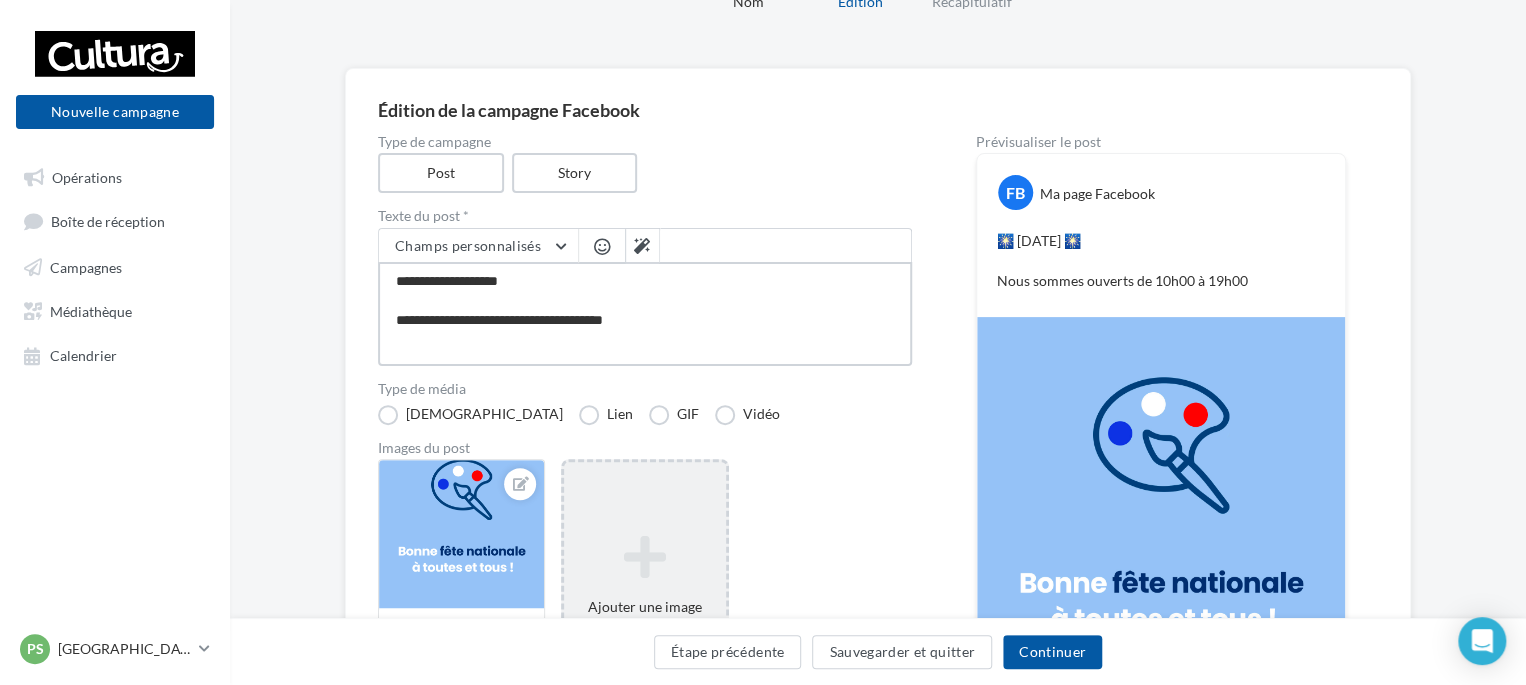 type on "**********" 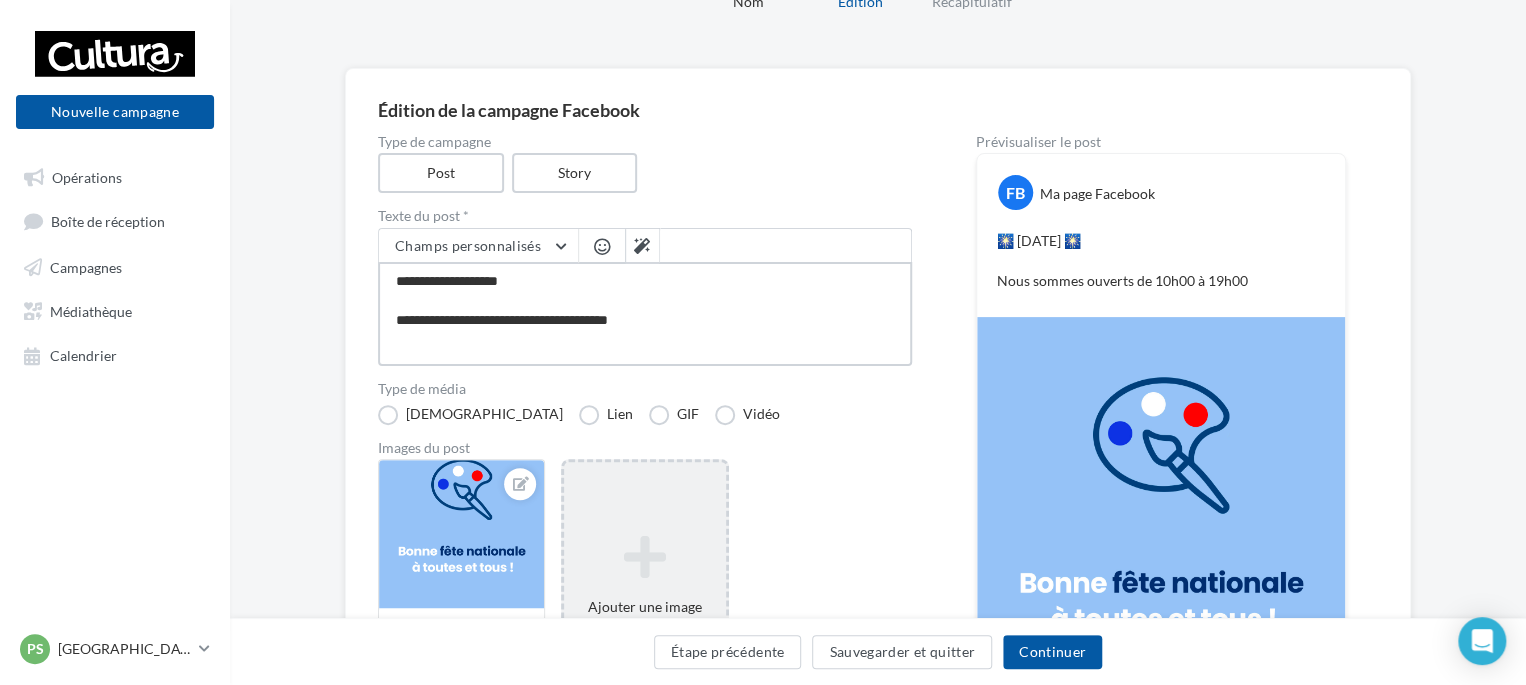 type on "**********" 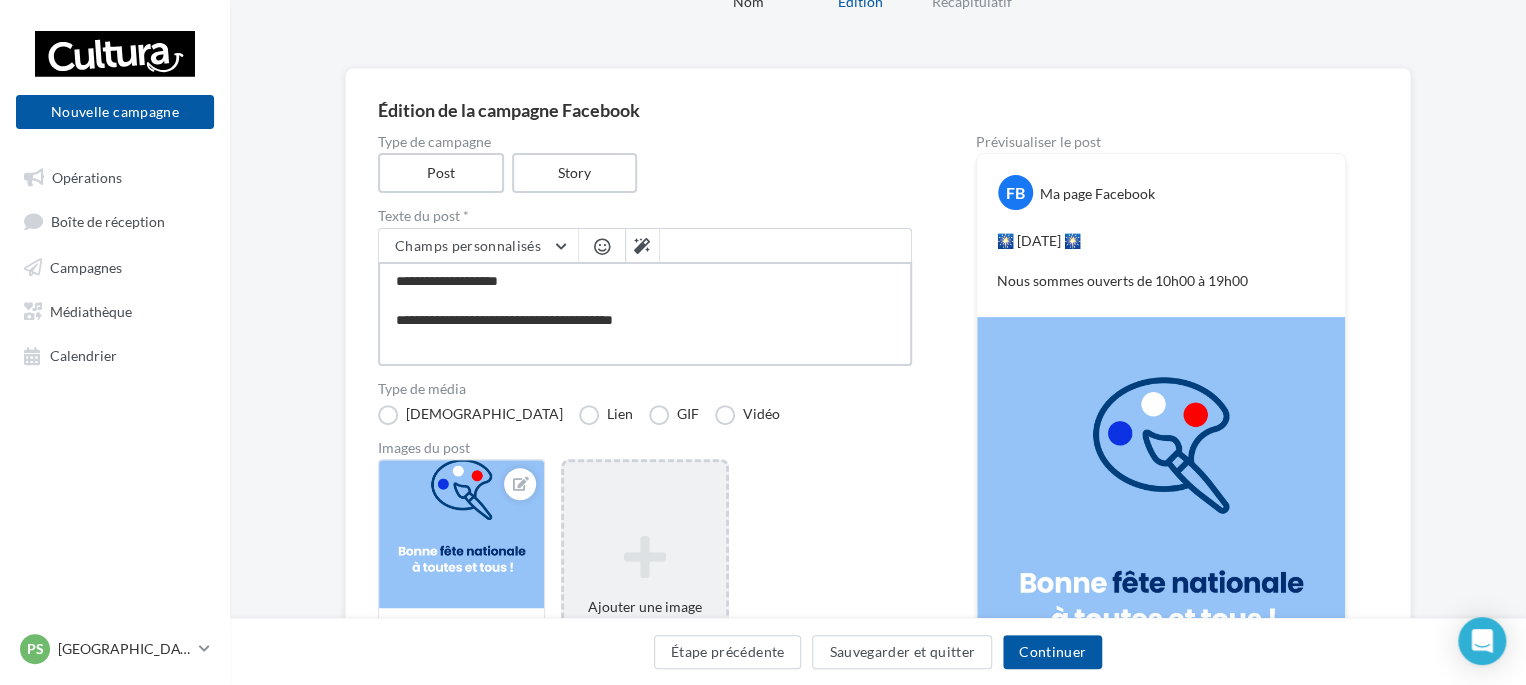 type on "**********" 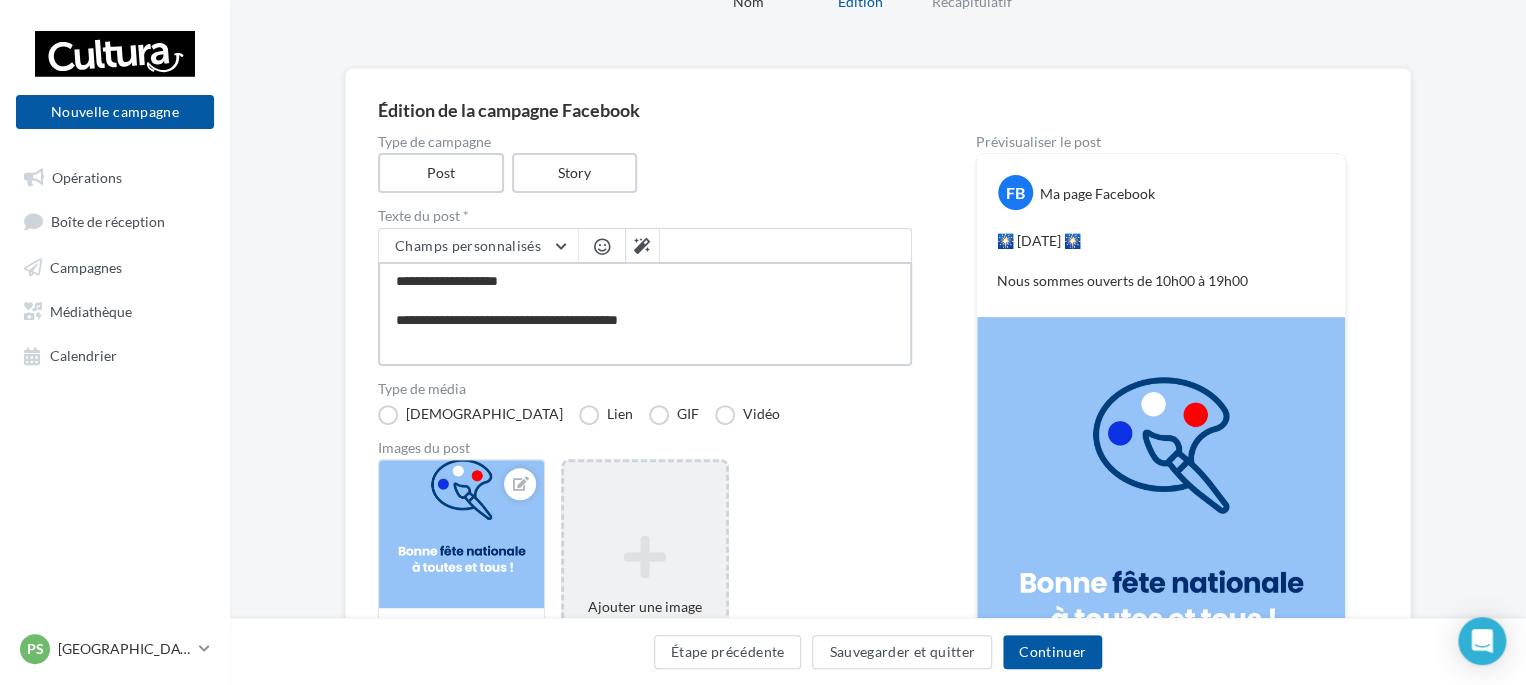 type on "**********" 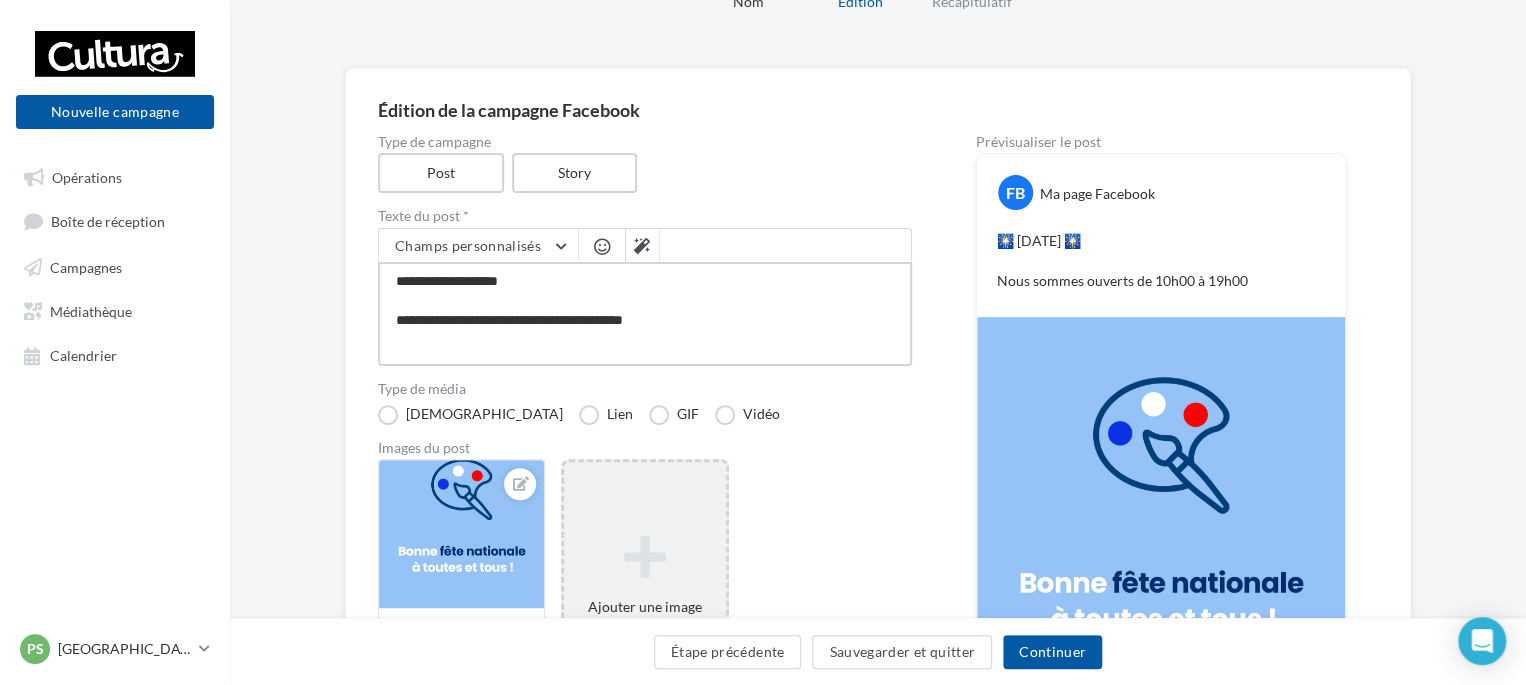 type on "**********" 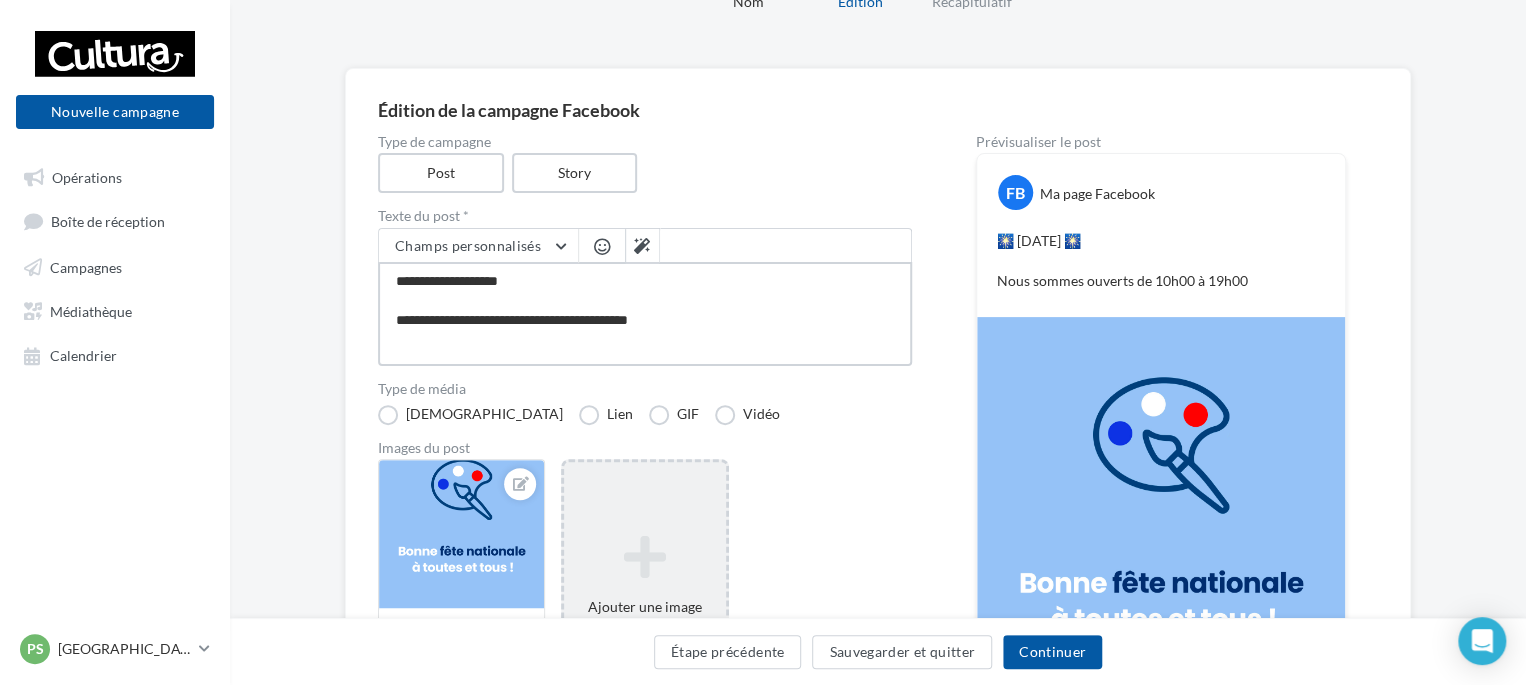 type on "**********" 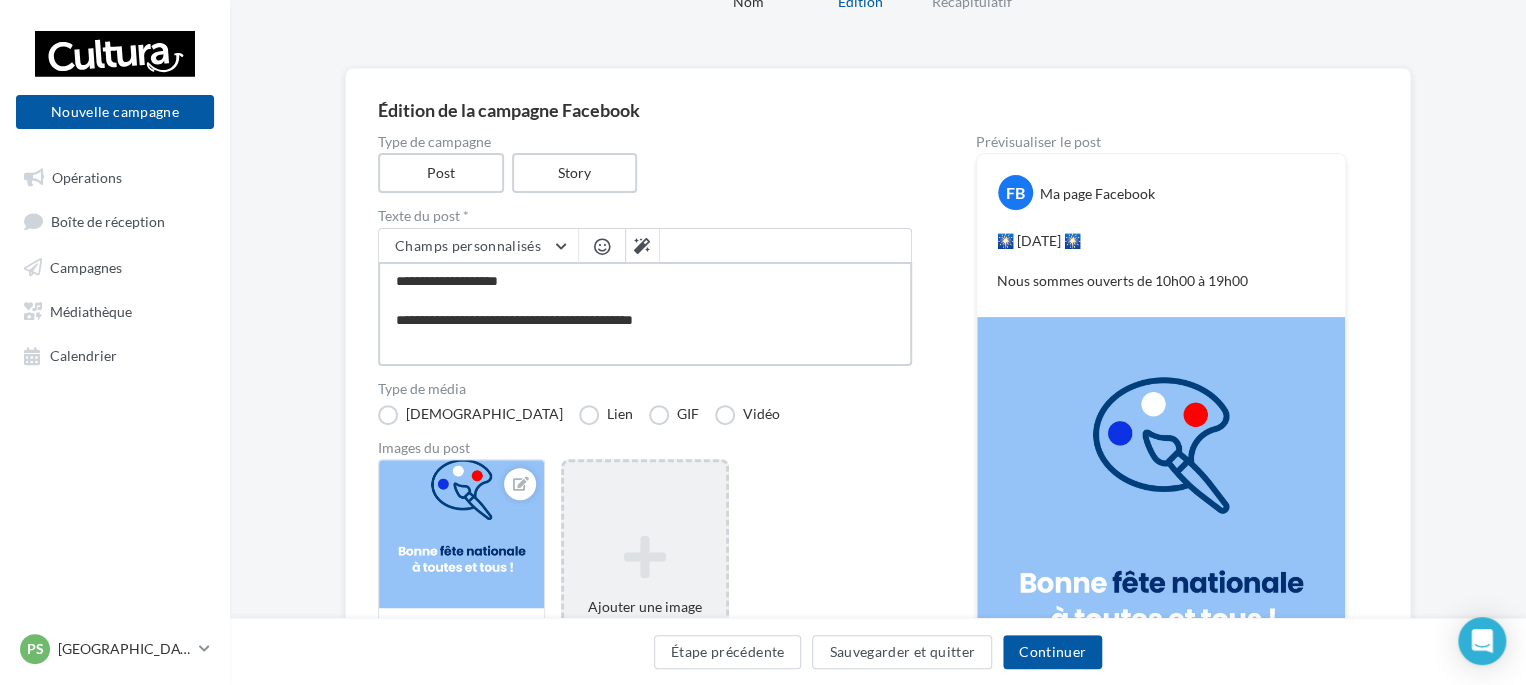type on "**********" 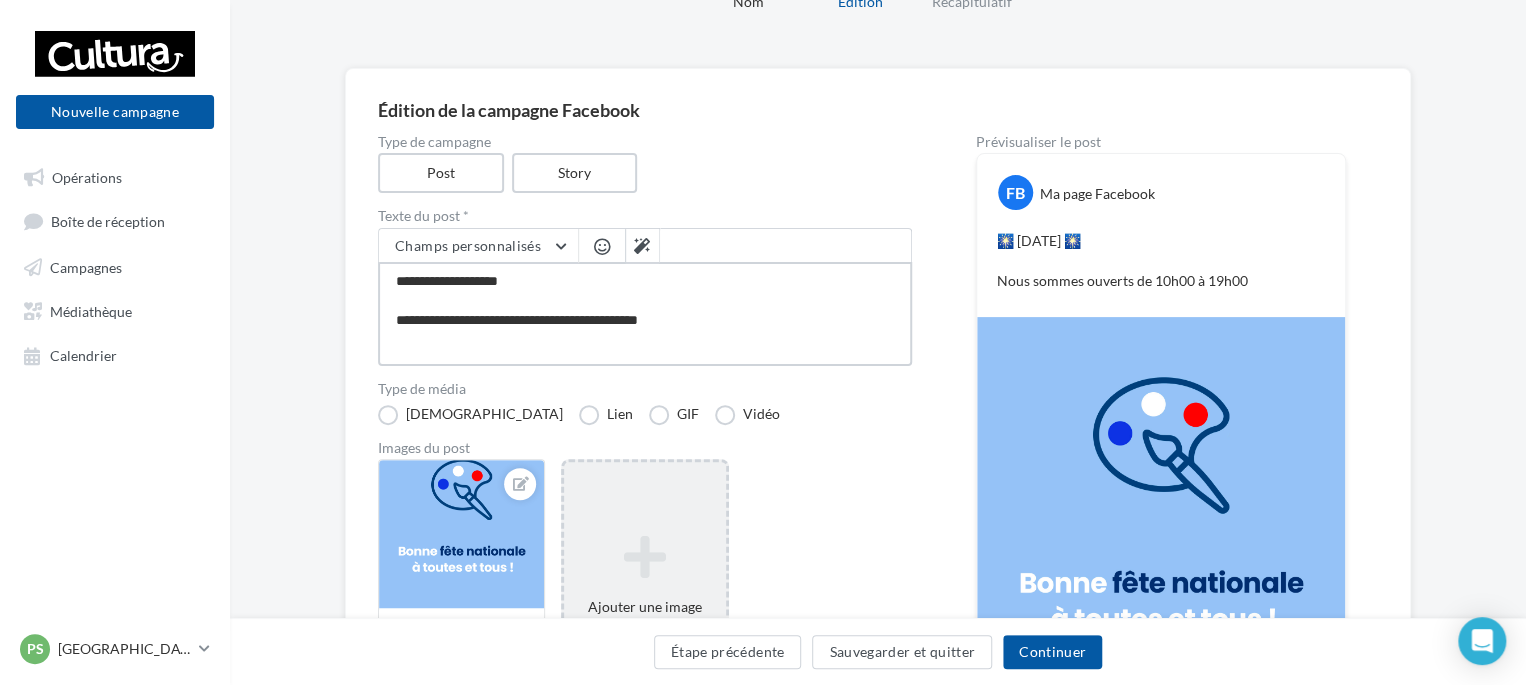 type on "**********" 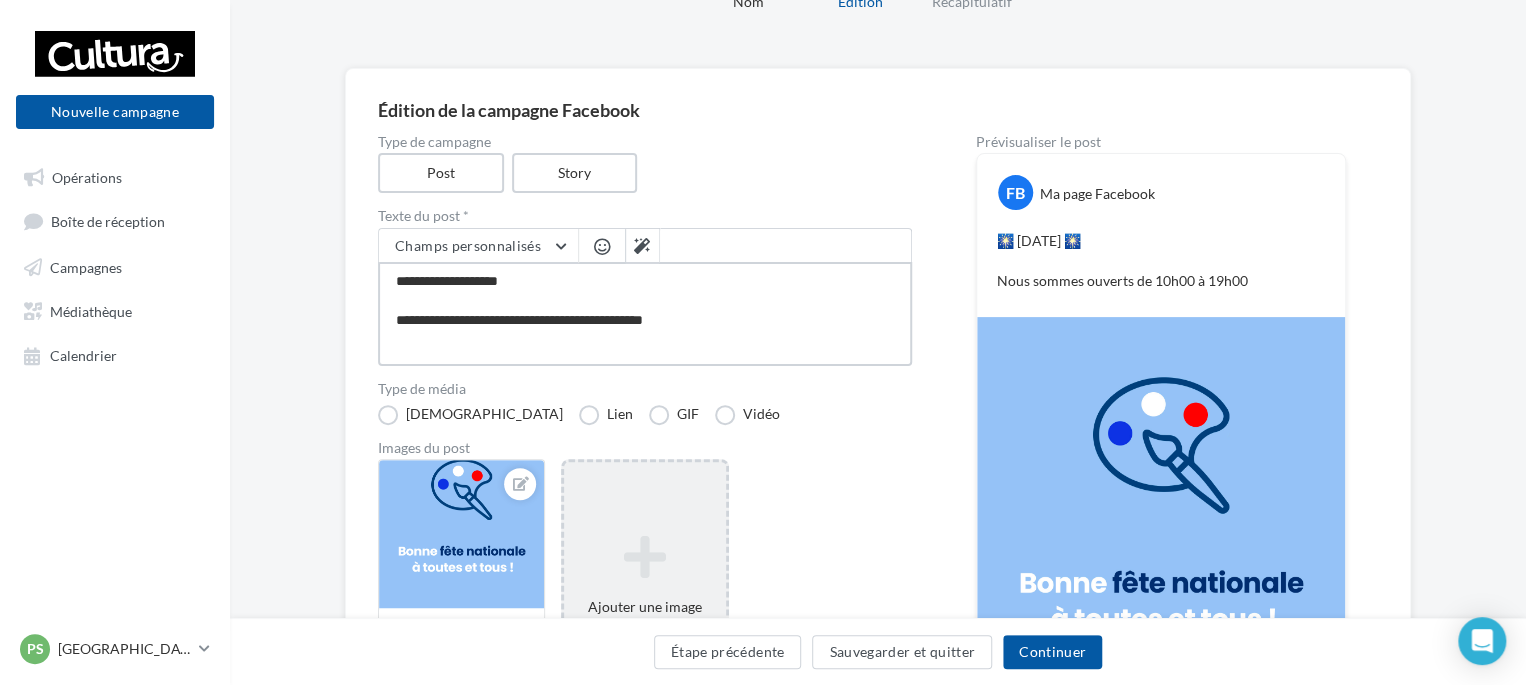 type on "**********" 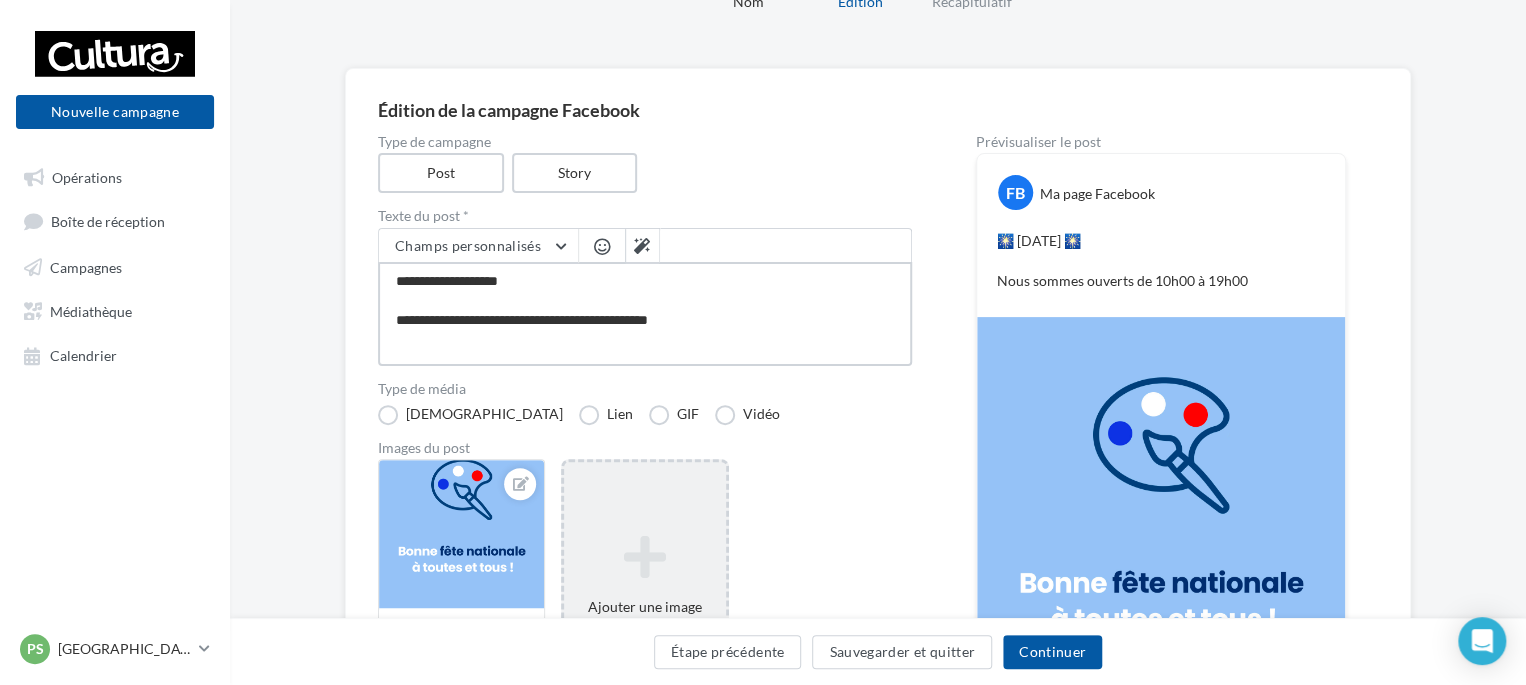 type on "**********" 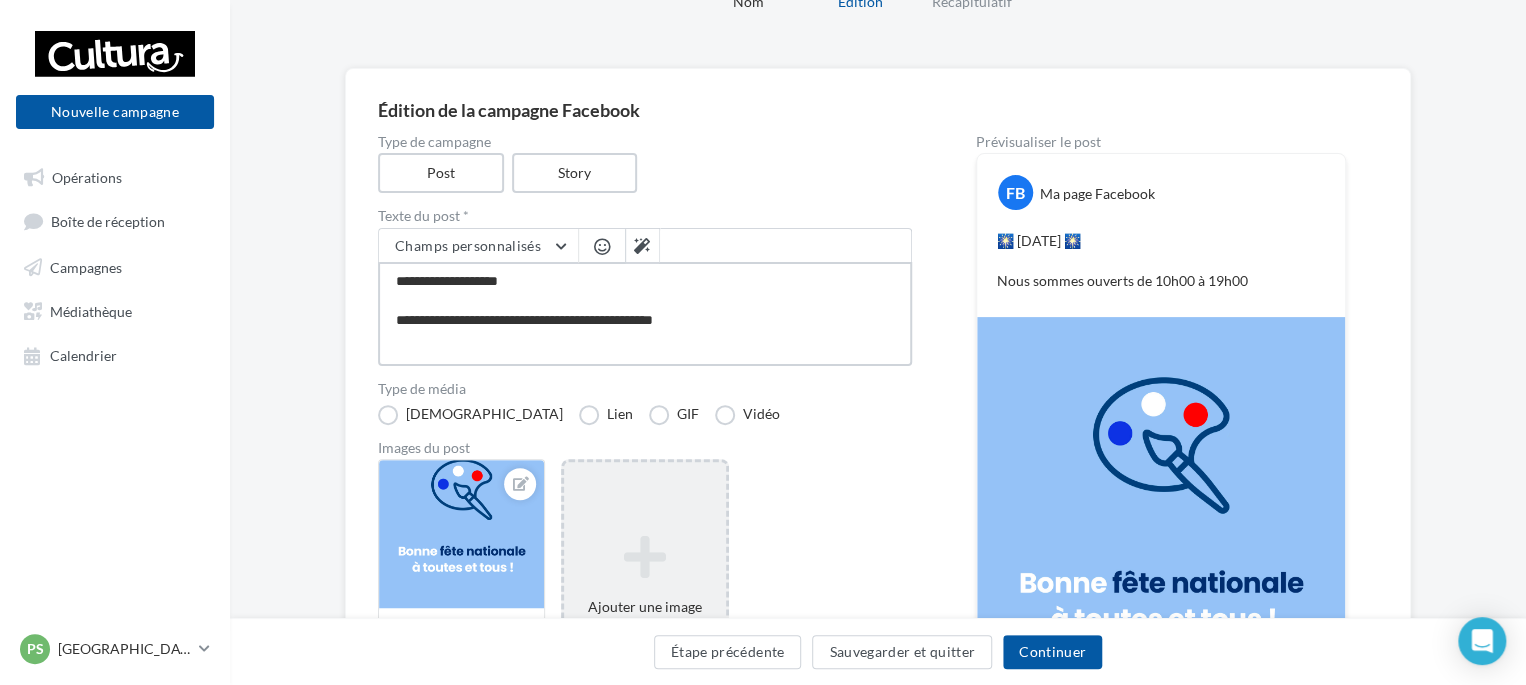 type on "**********" 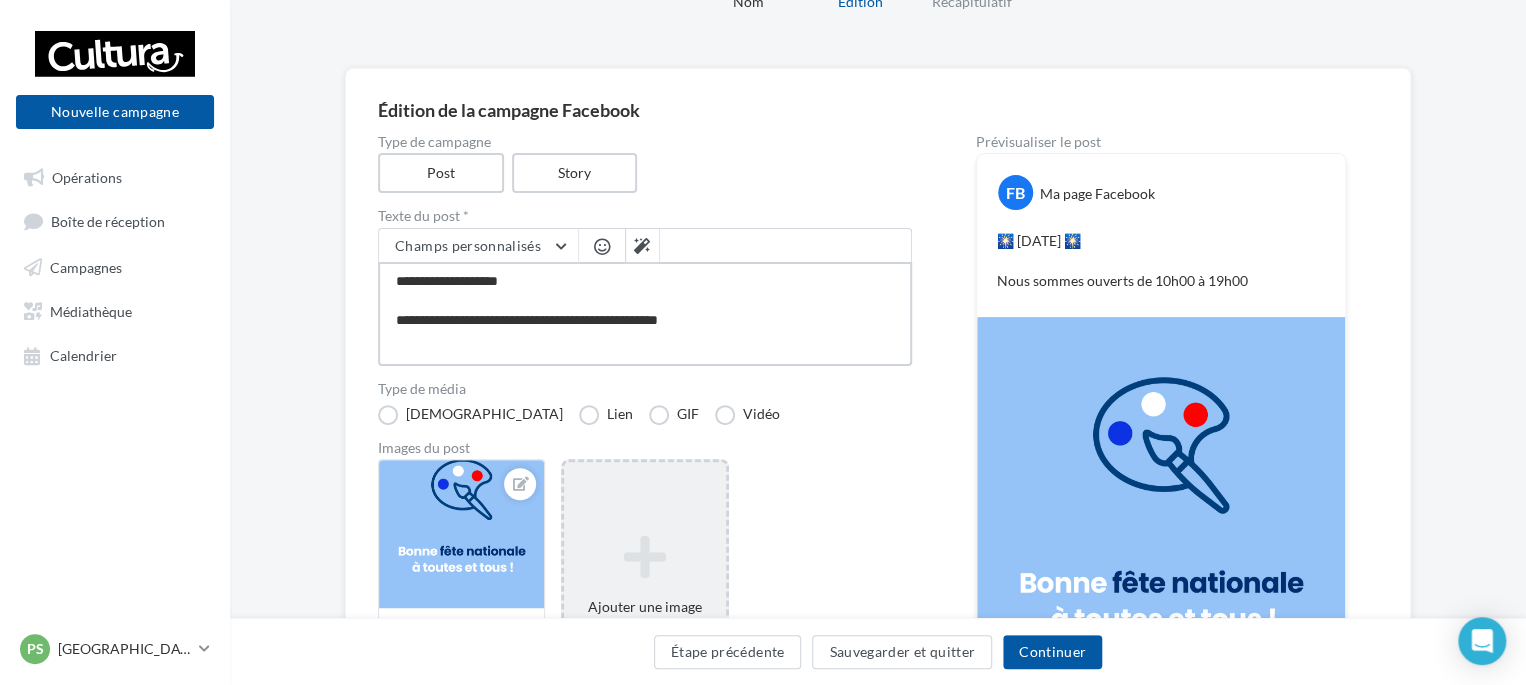 type on "**********" 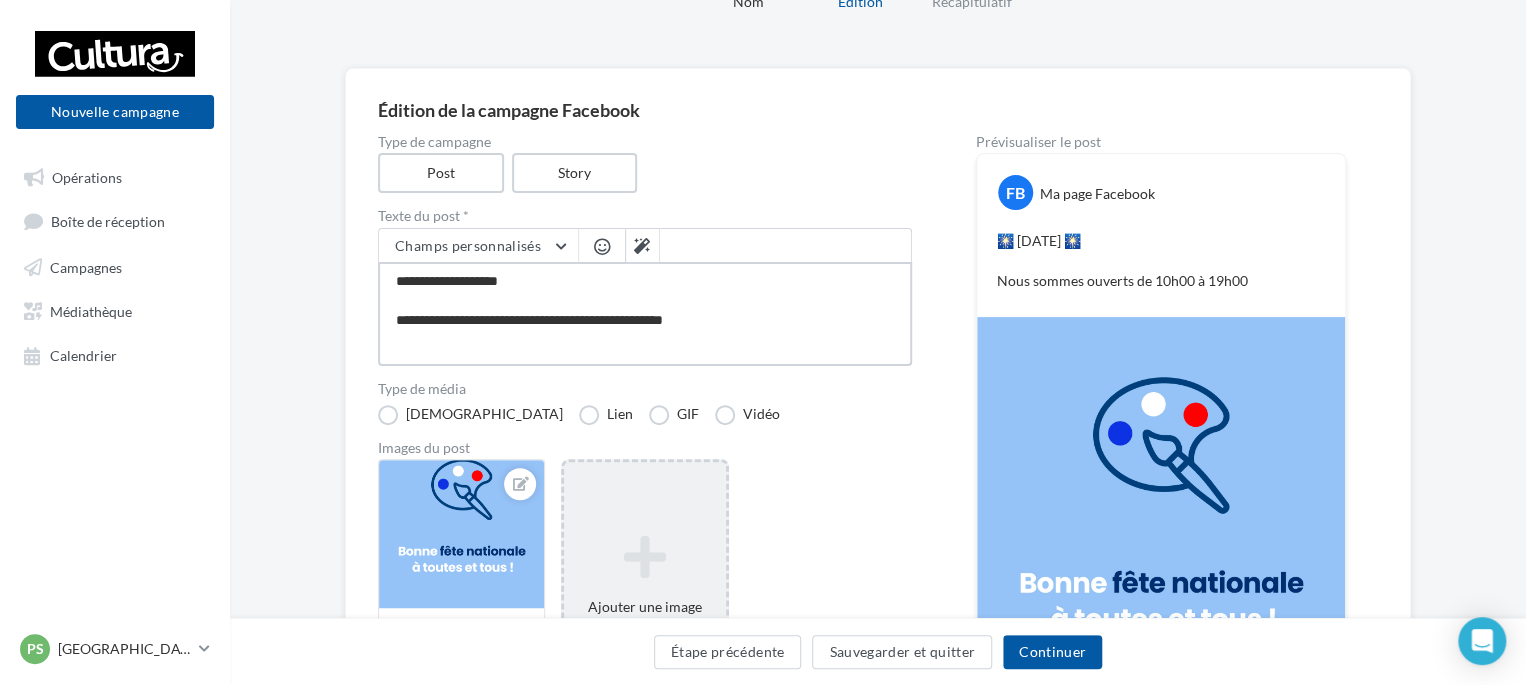 type on "**********" 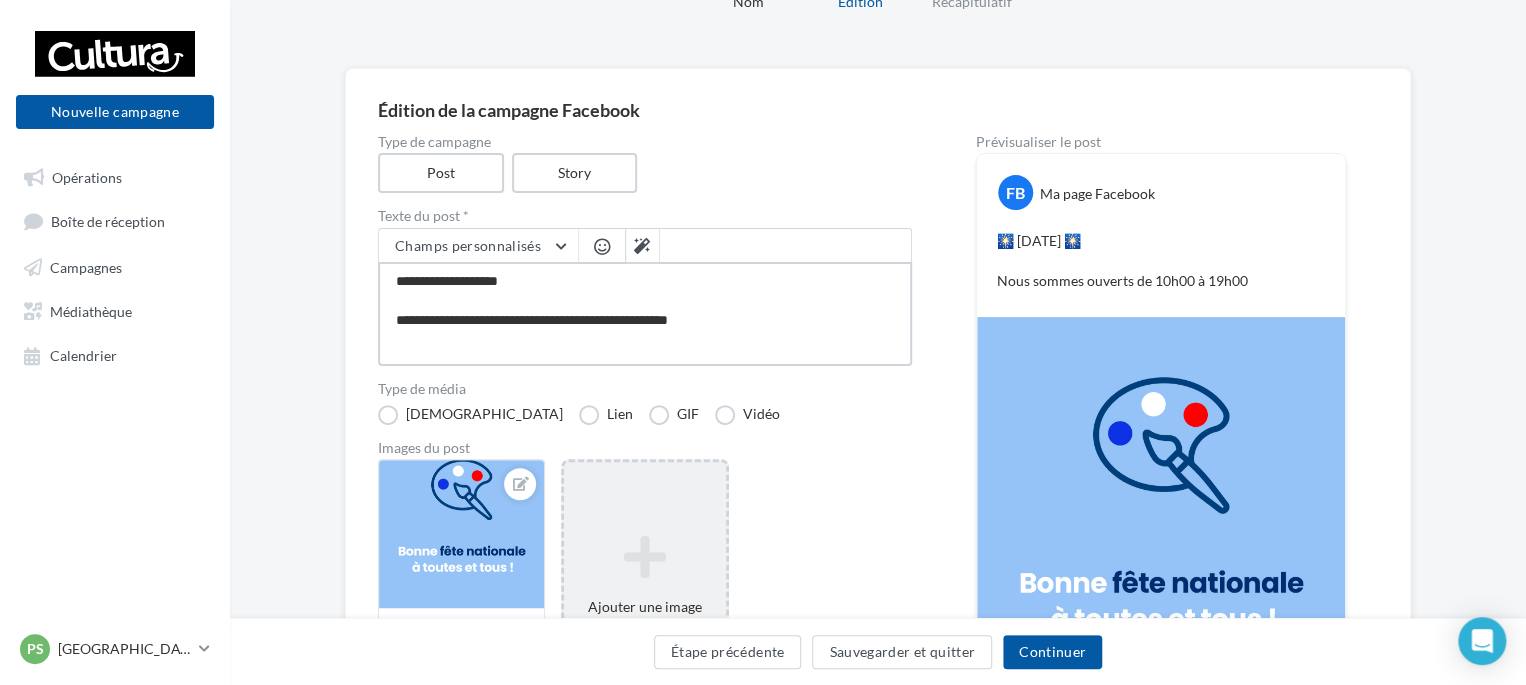 type on "**********" 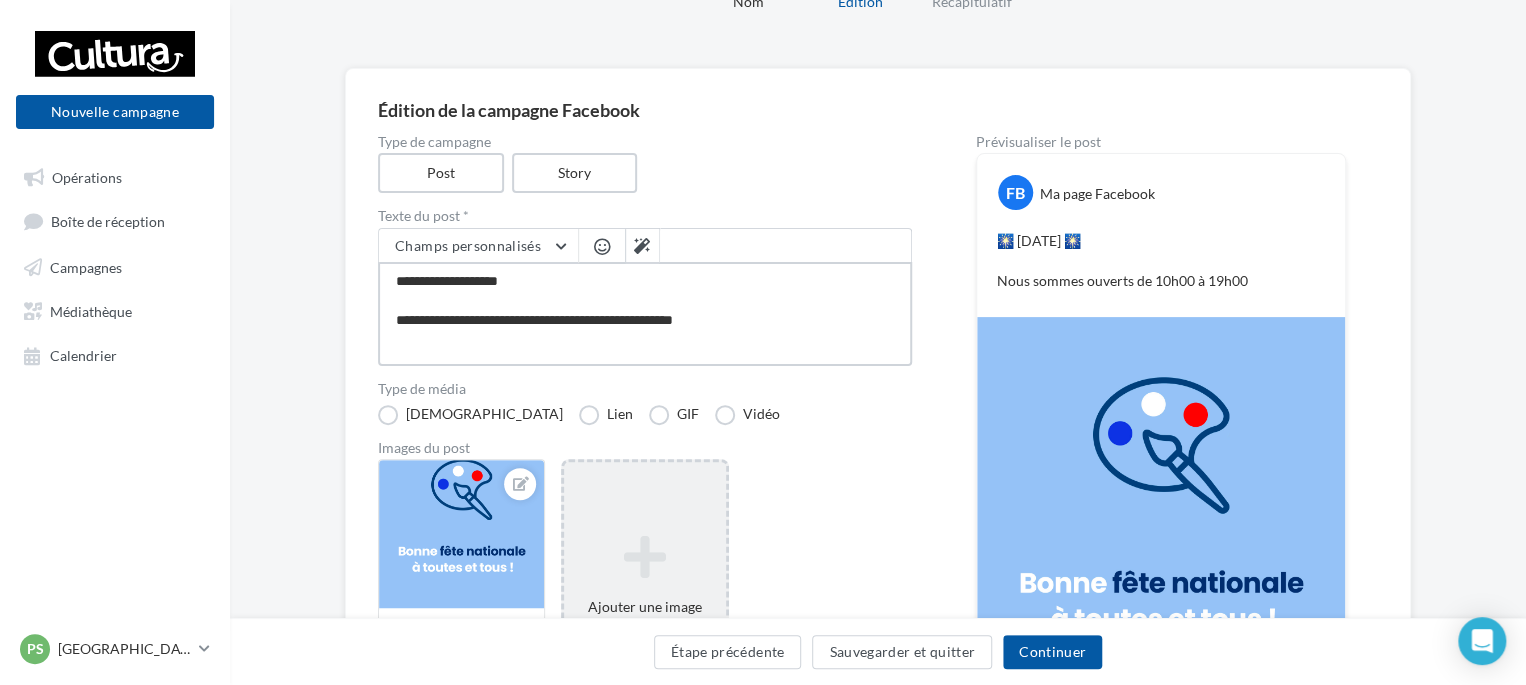 type on "**********" 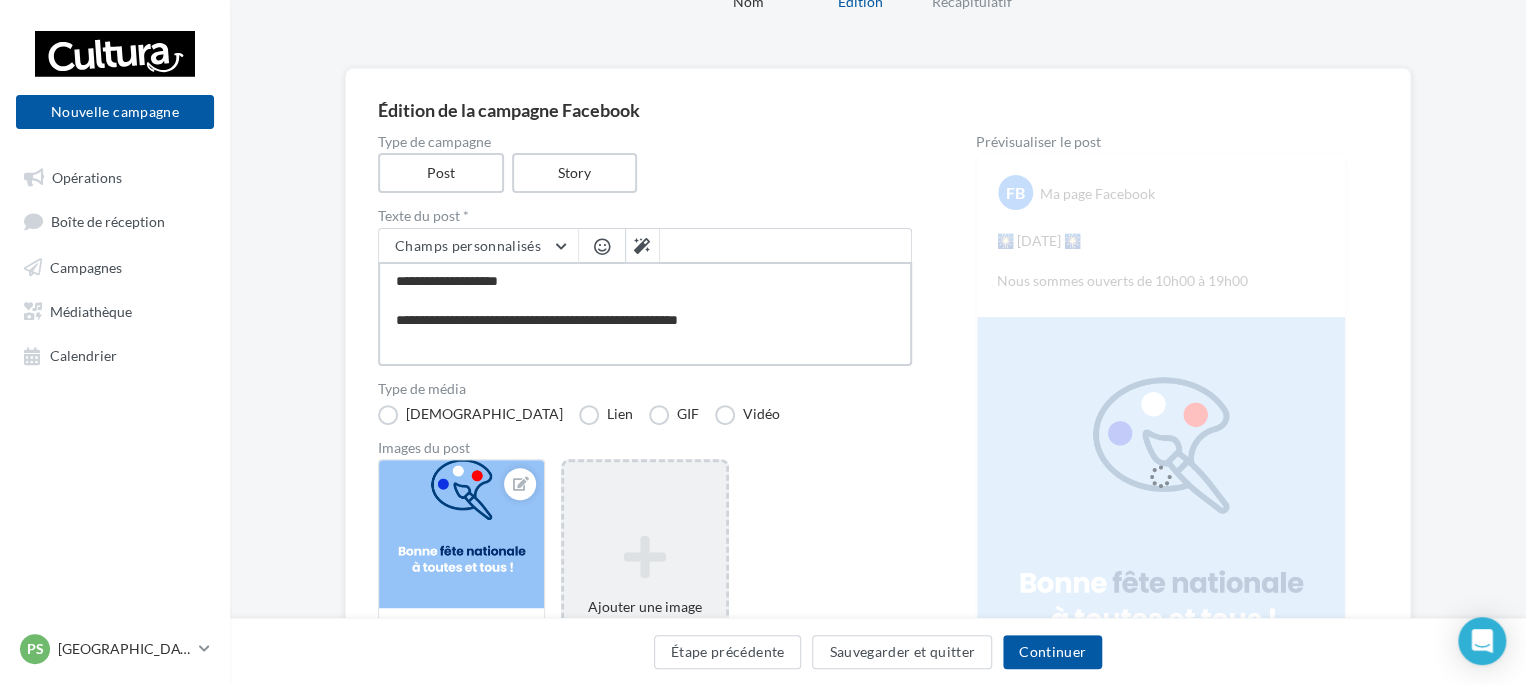 type on "**********" 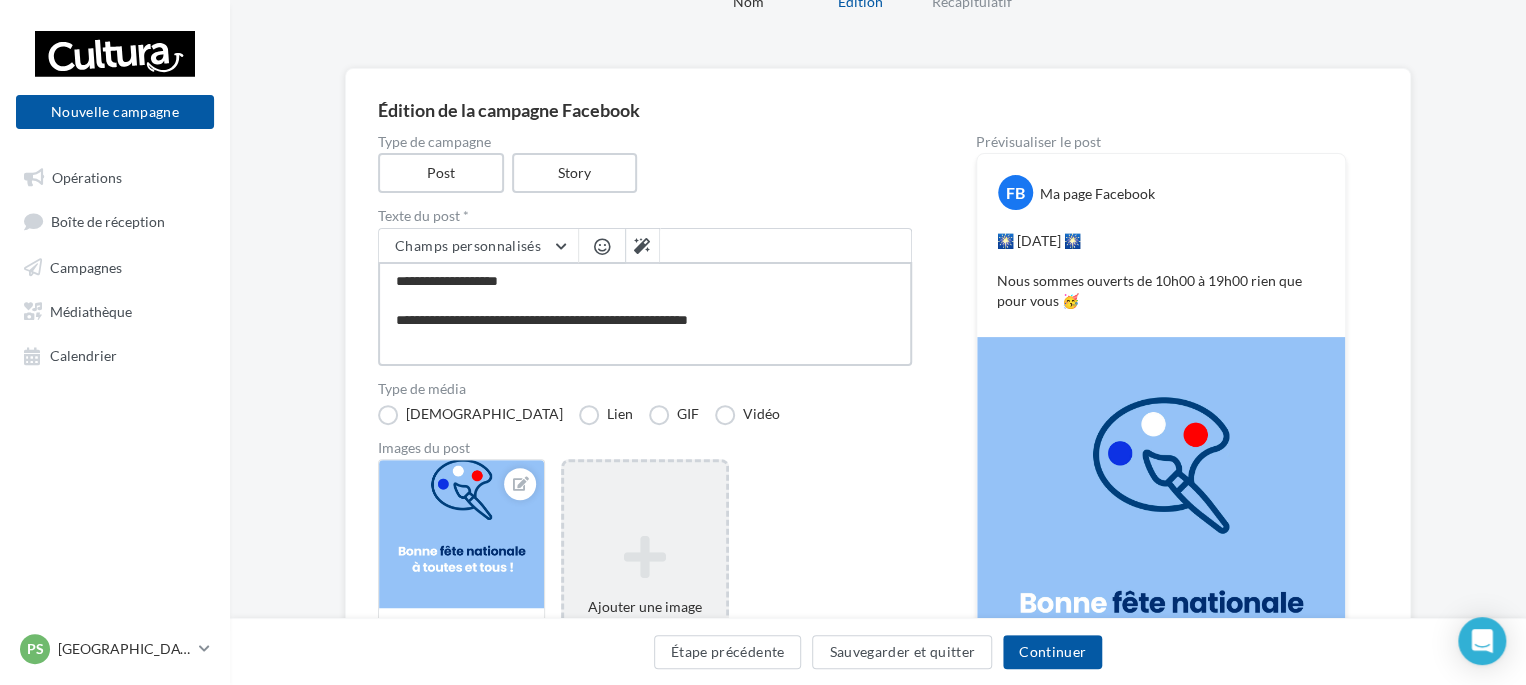 drag, startPoint x: 550, startPoint y: 315, endPoint x: 354, endPoint y: 314, distance: 196.00255 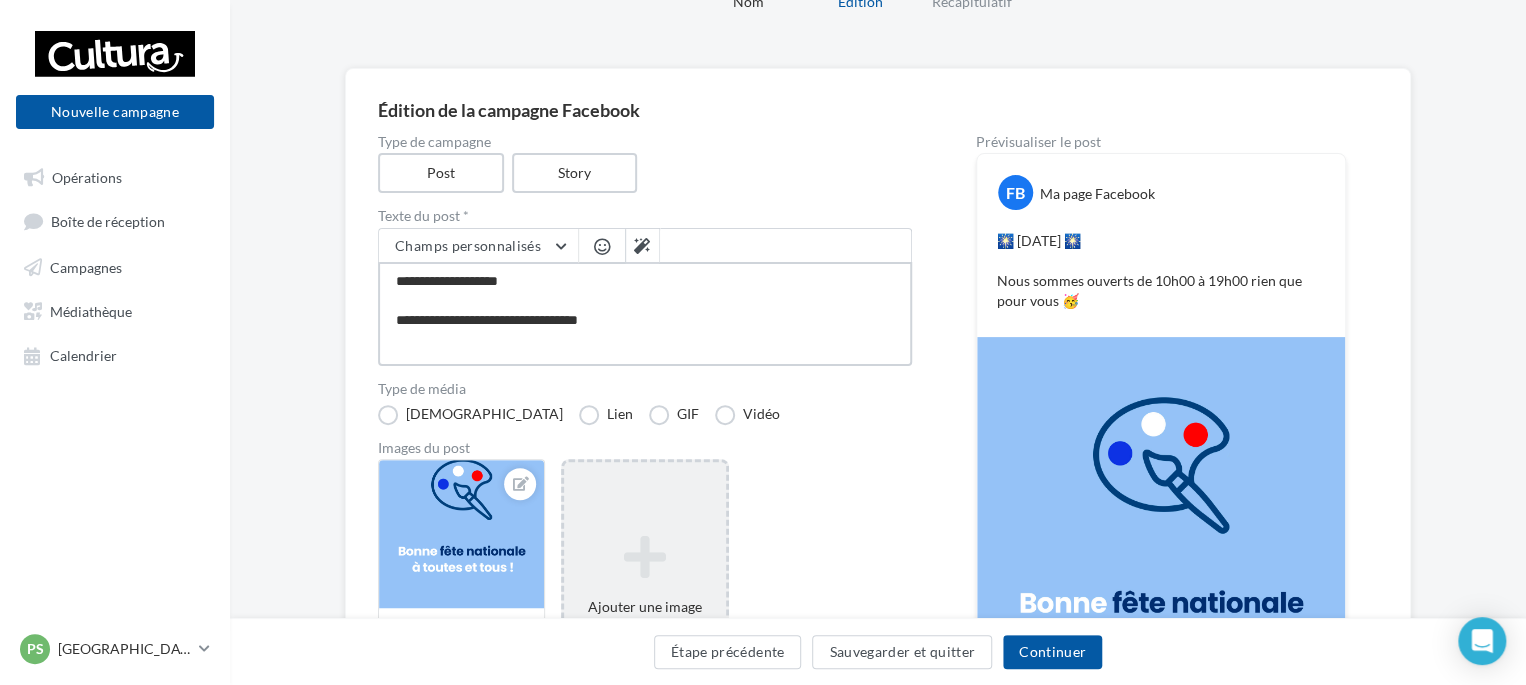 type on "**********" 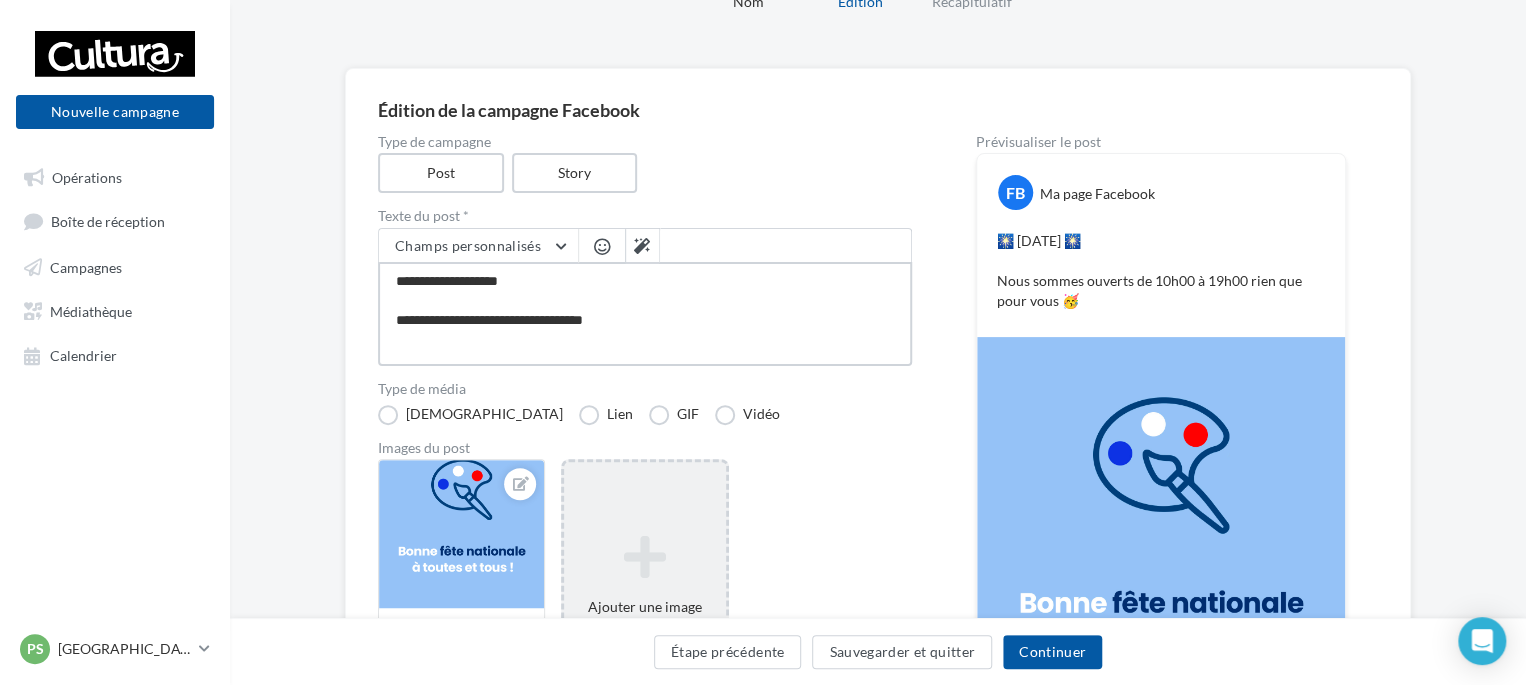 type on "**********" 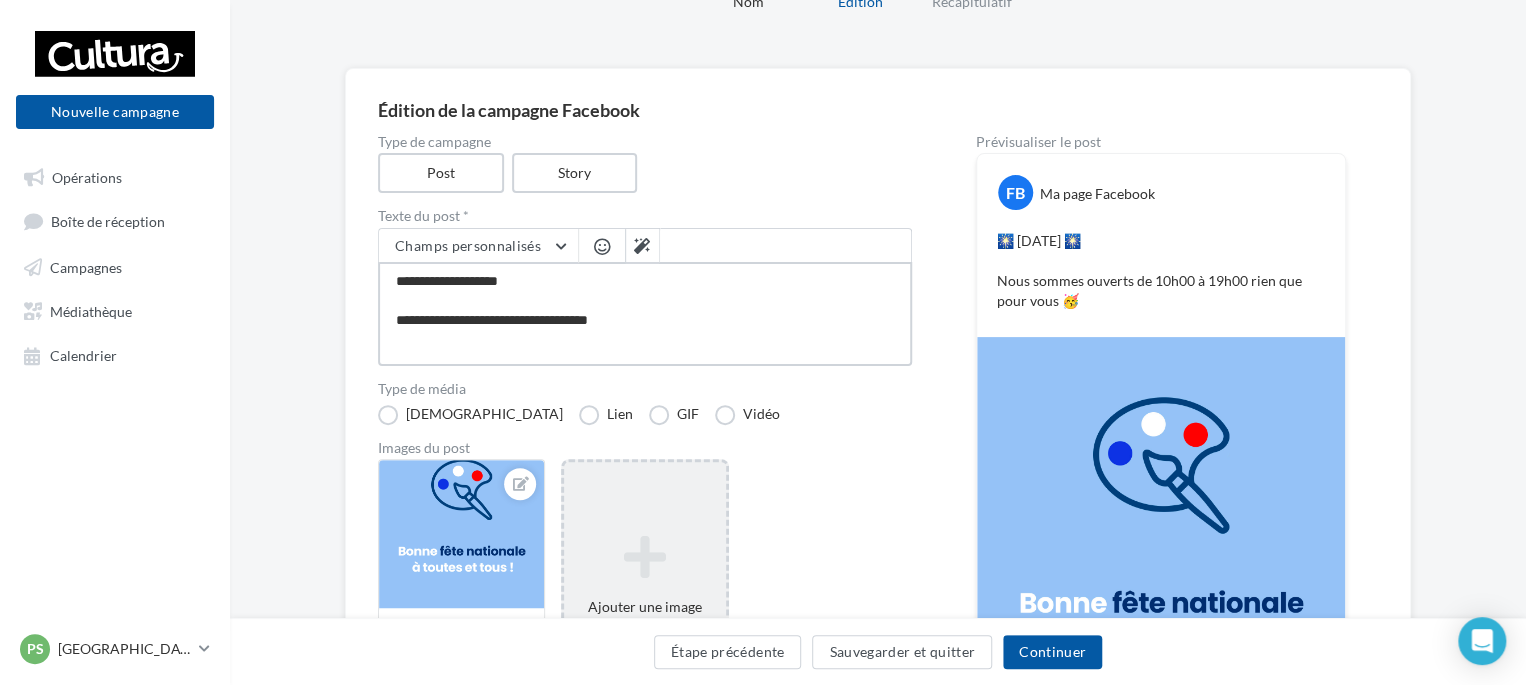 type on "**********" 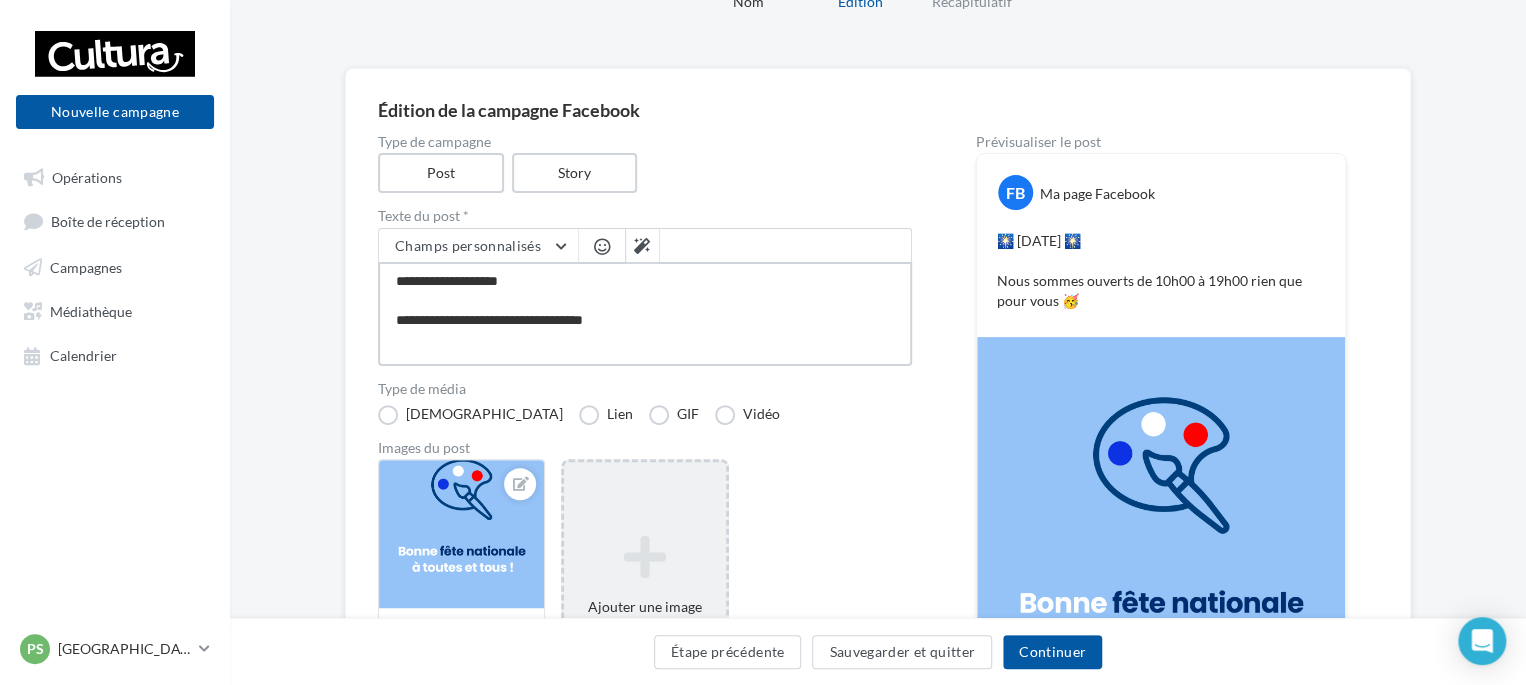 type on "**********" 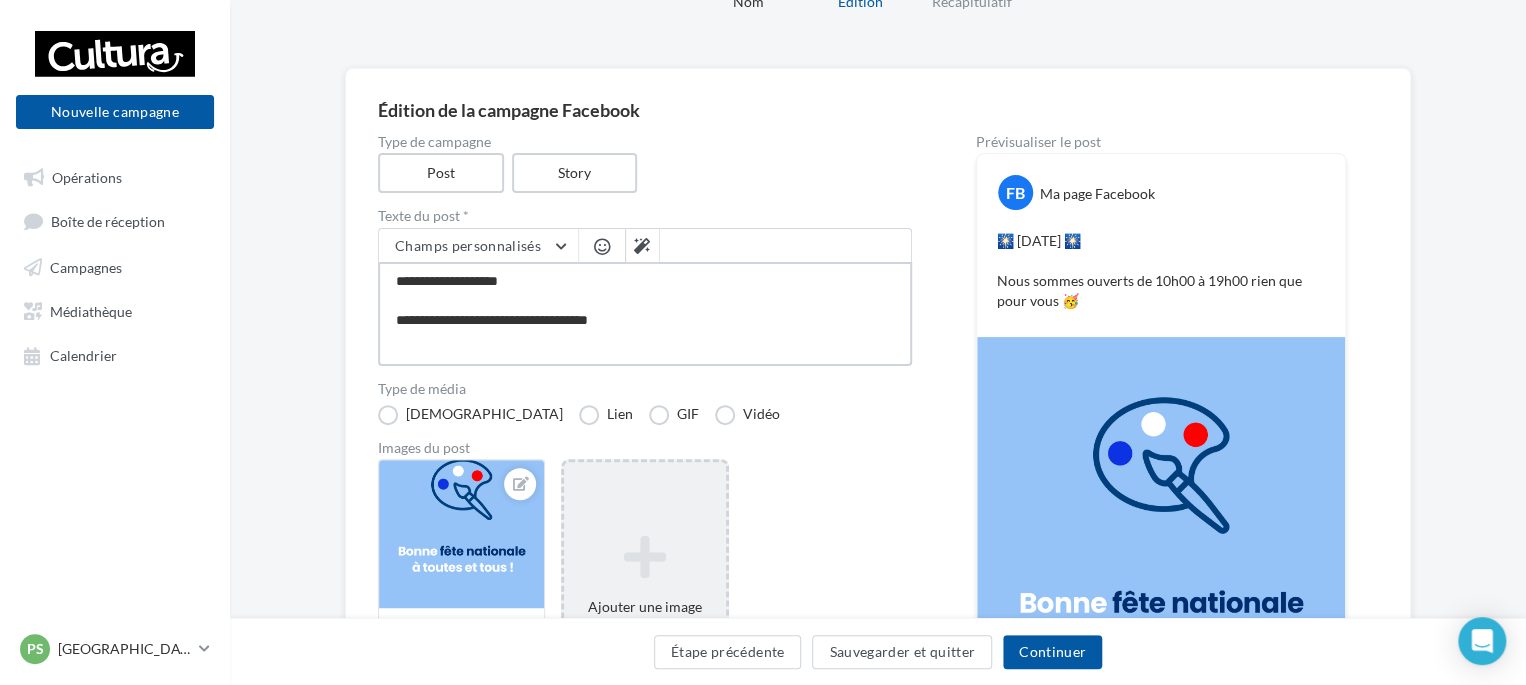 type on "**********" 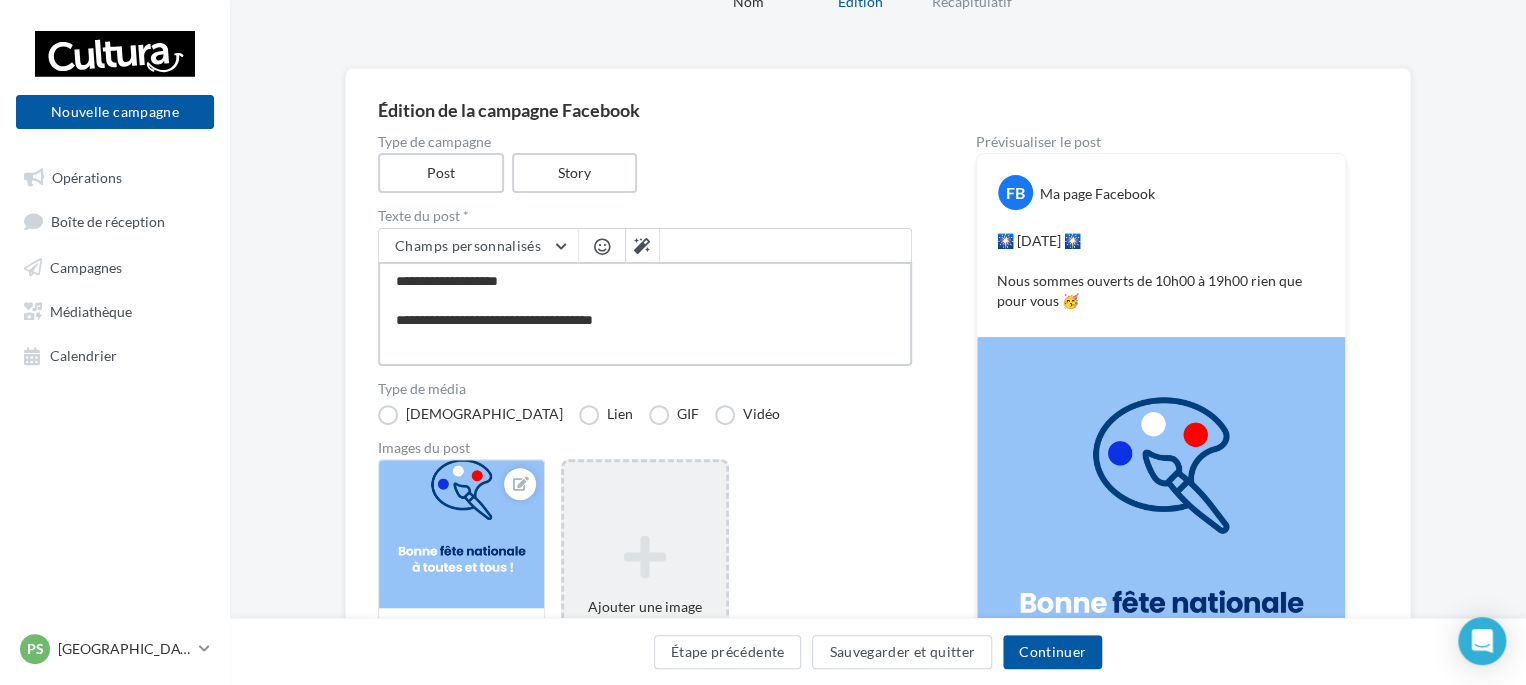 type on "**********" 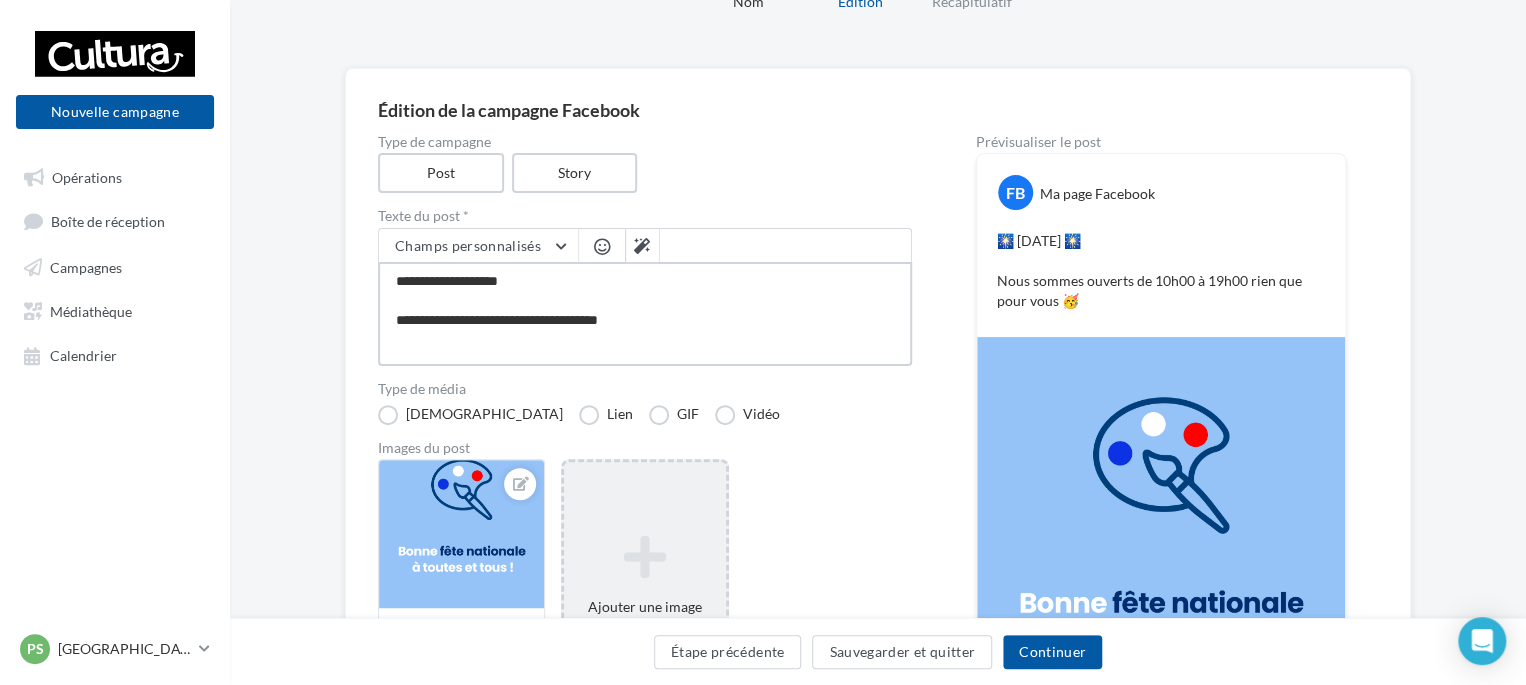 type on "**********" 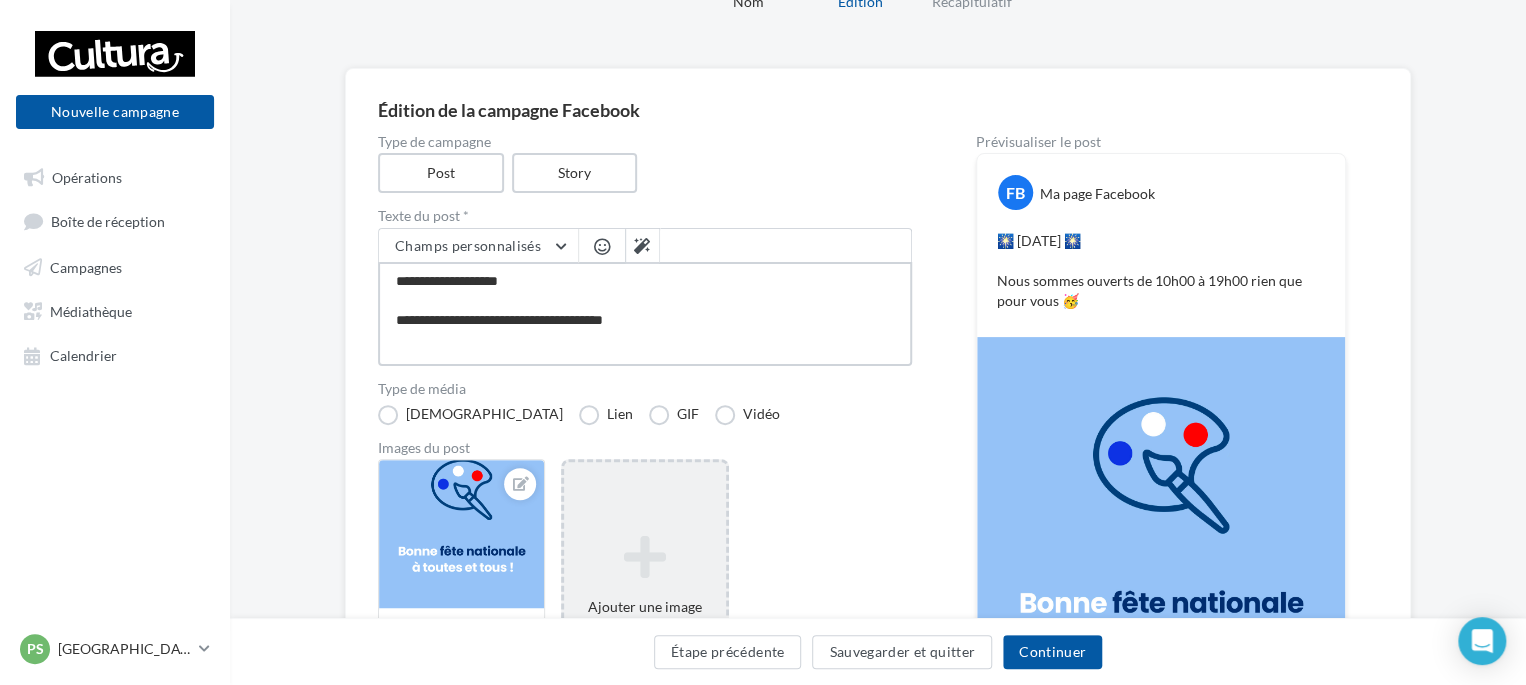 type on "**********" 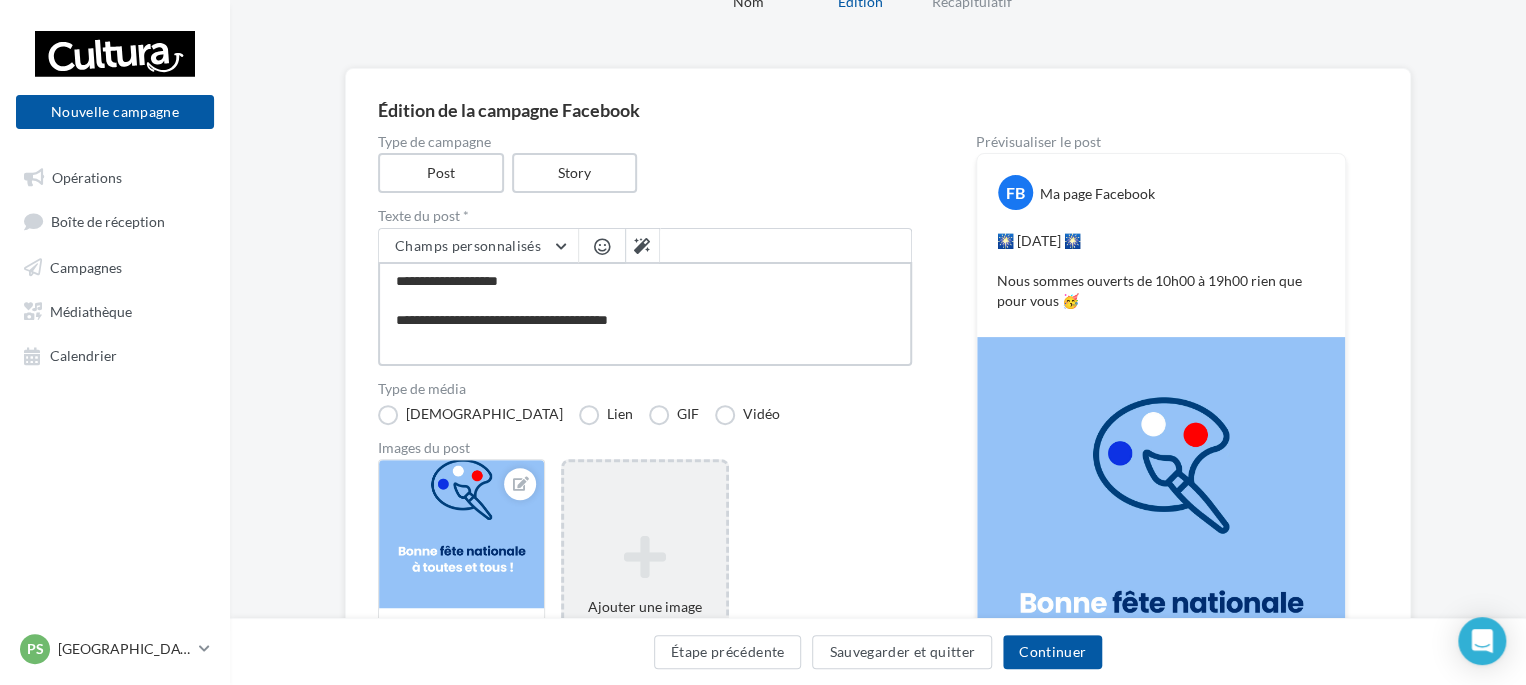 type on "**********" 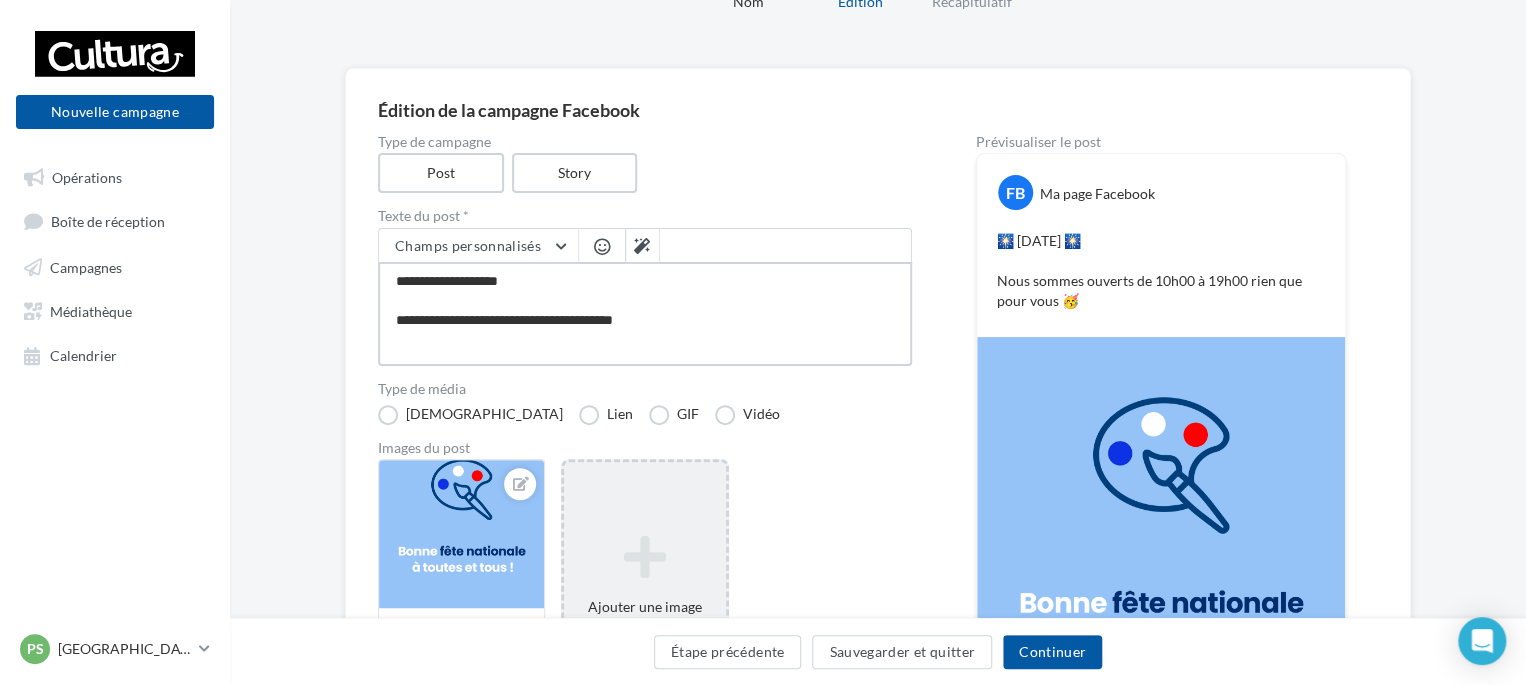 type on "**********" 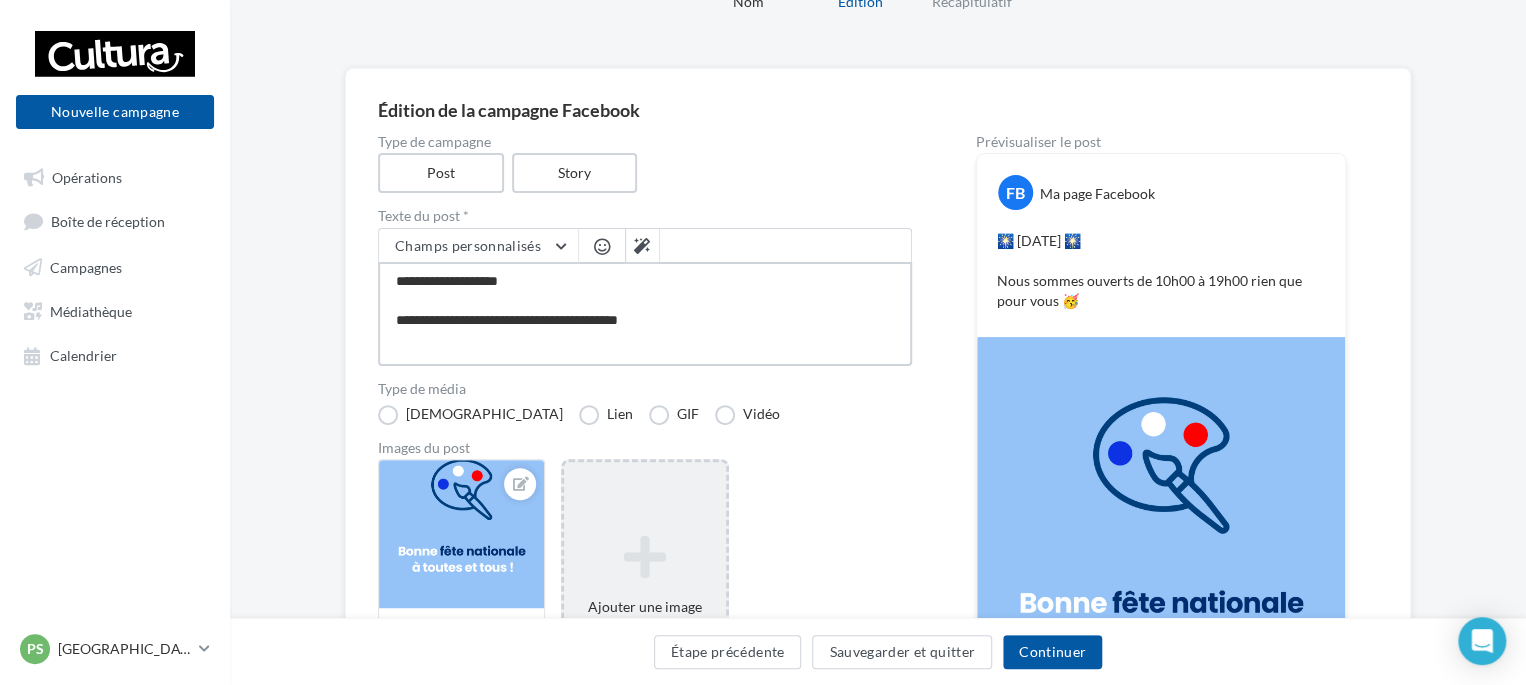 type on "**********" 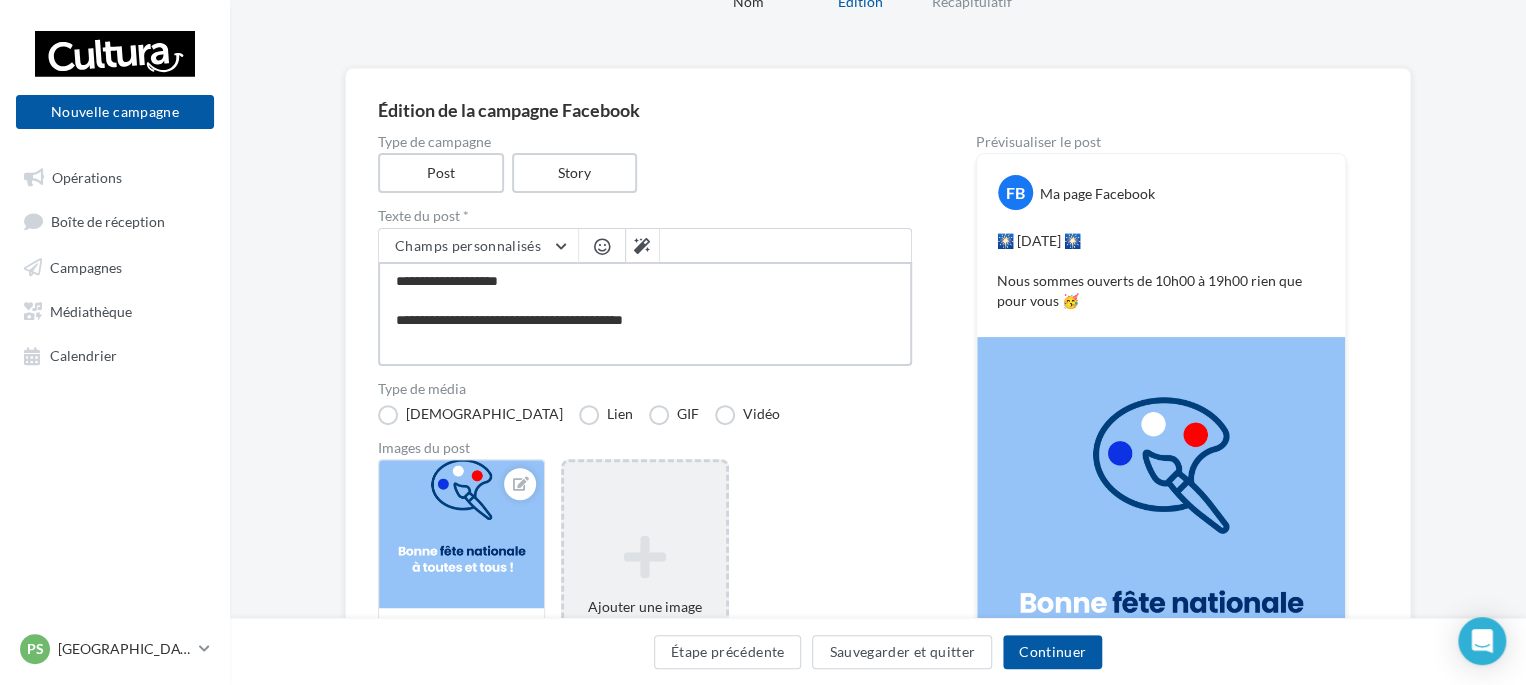 type on "**********" 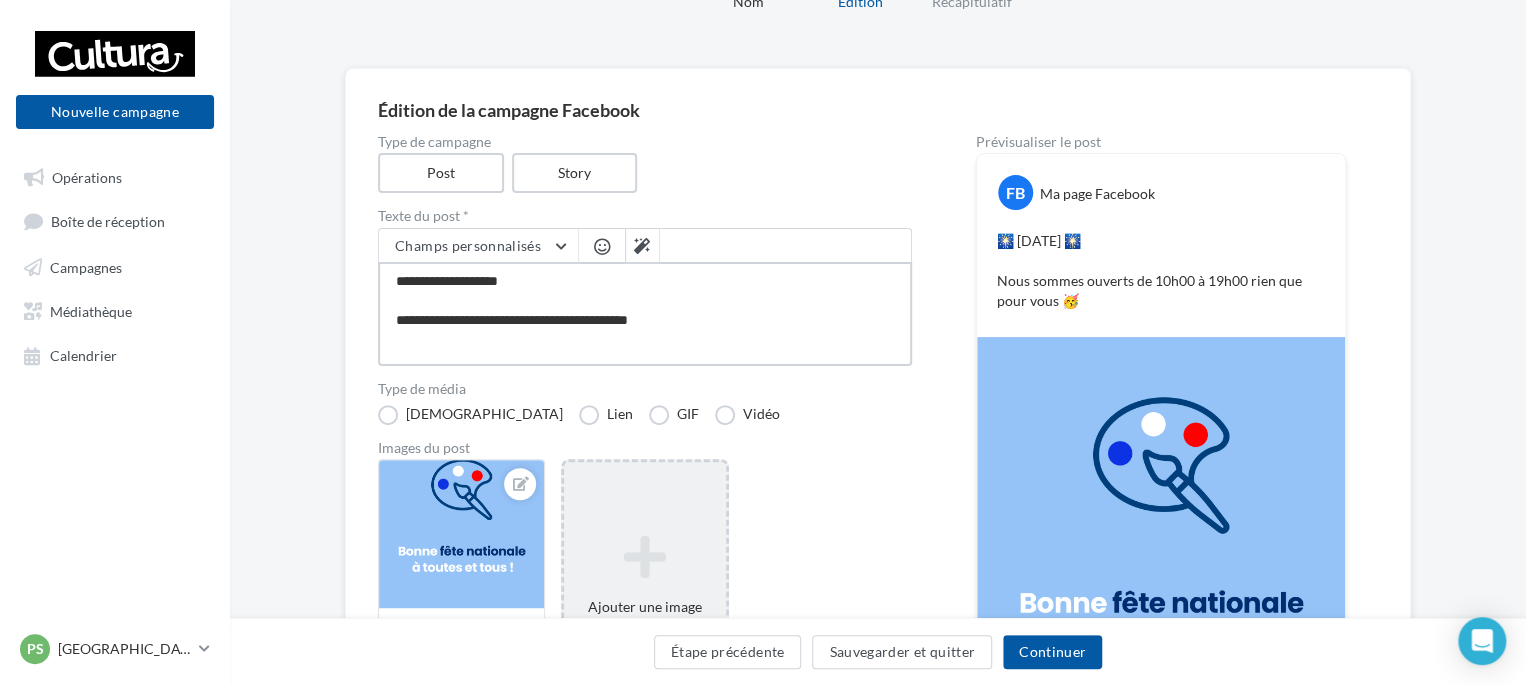 type on "**********" 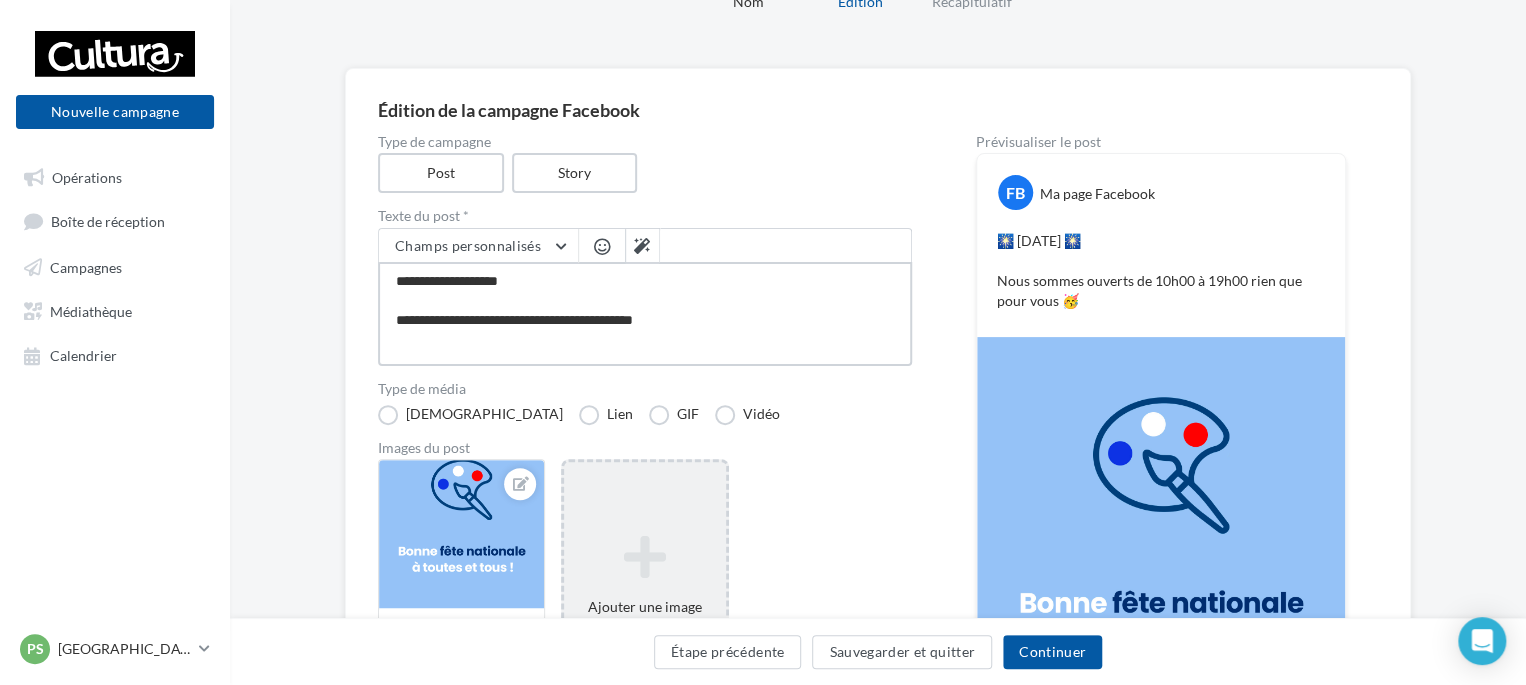 type on "**********" 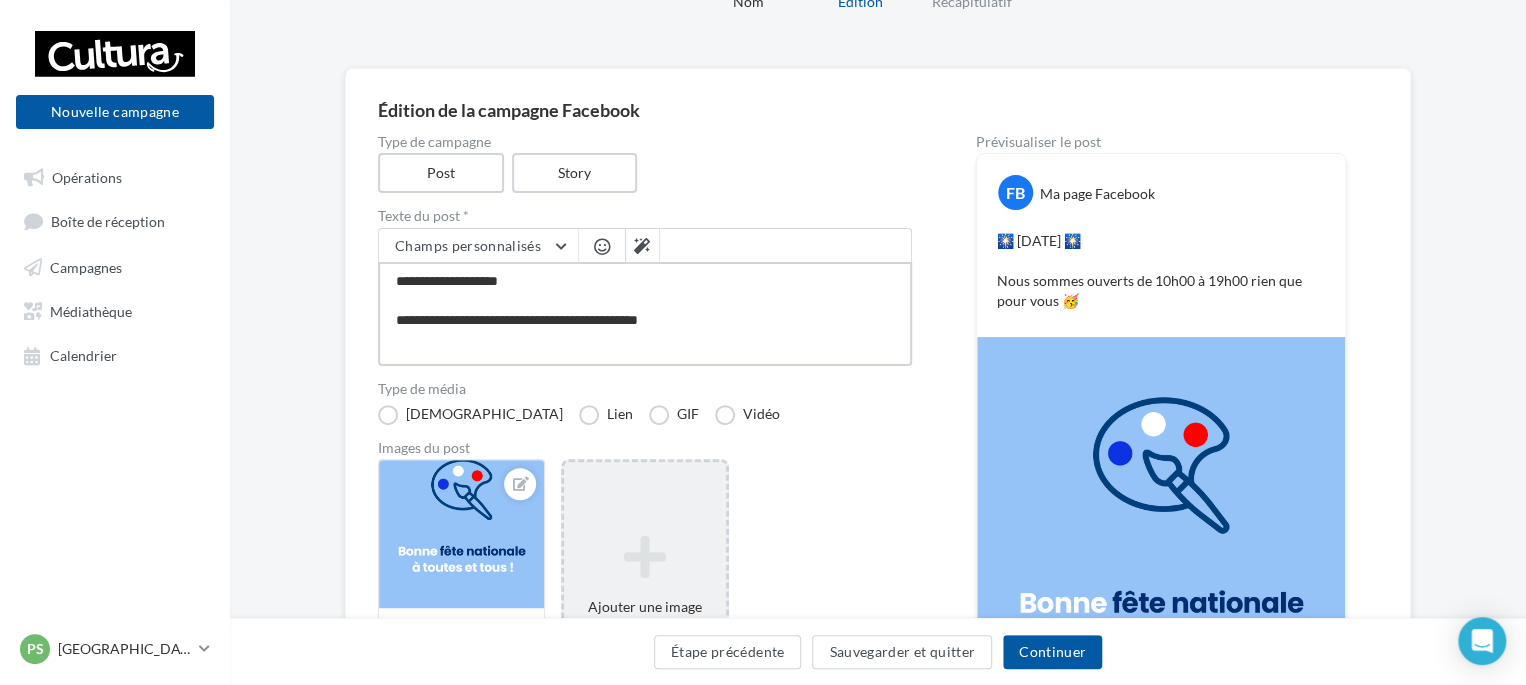type on "**********" 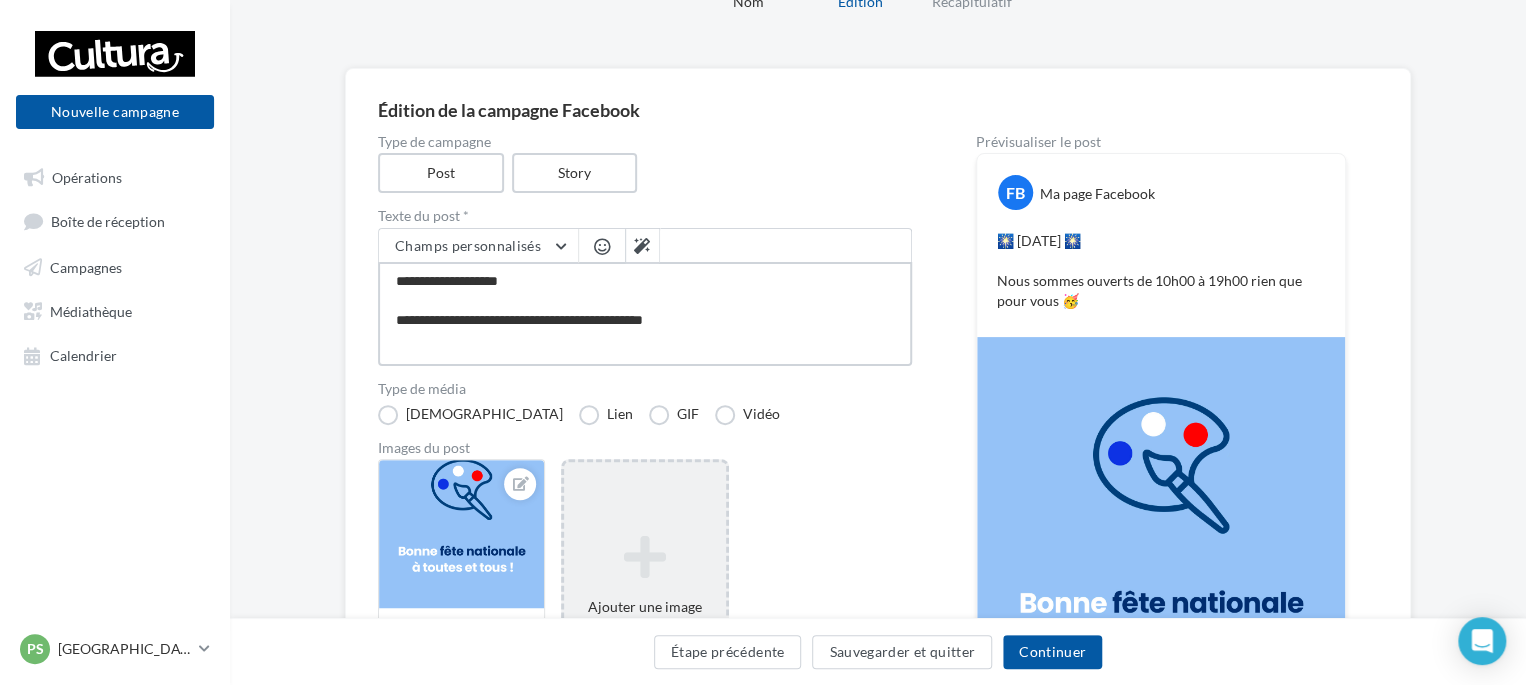 type on "**********" 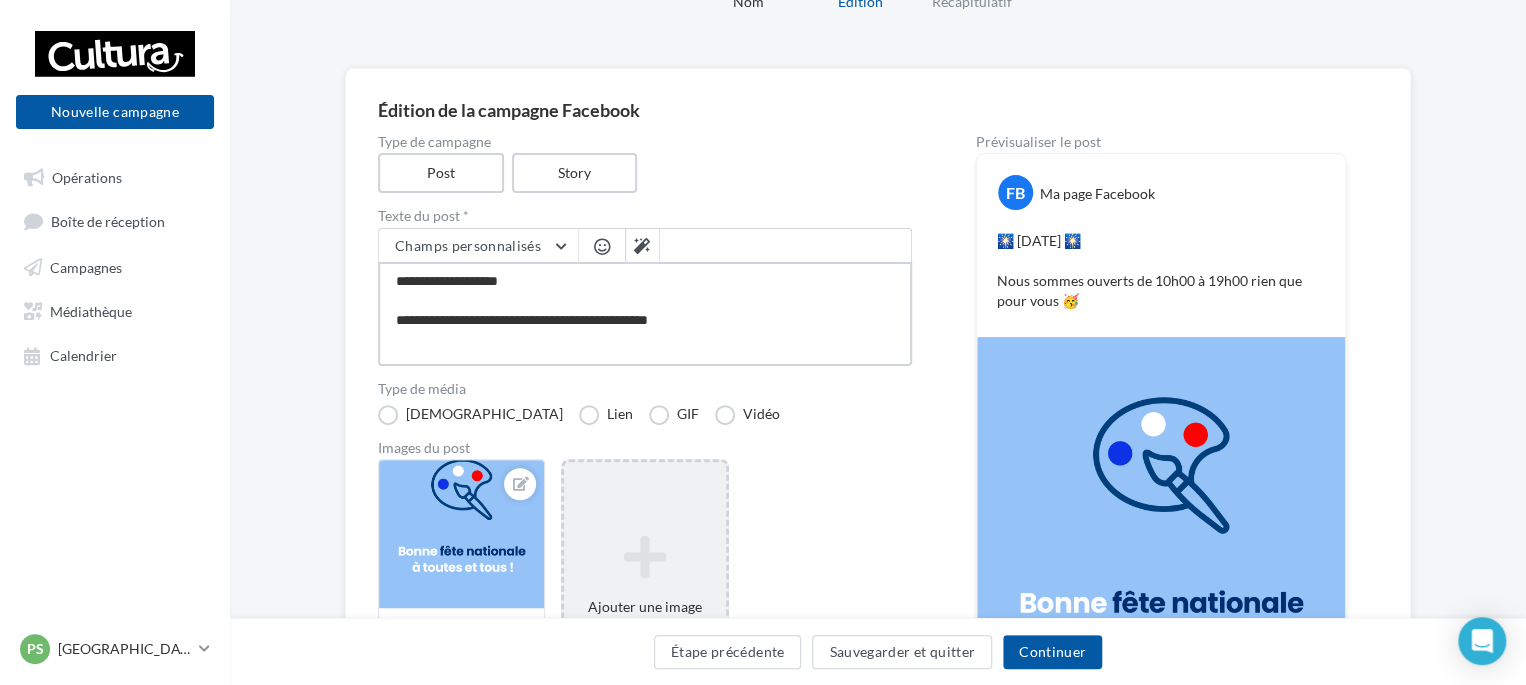 type on "**********" 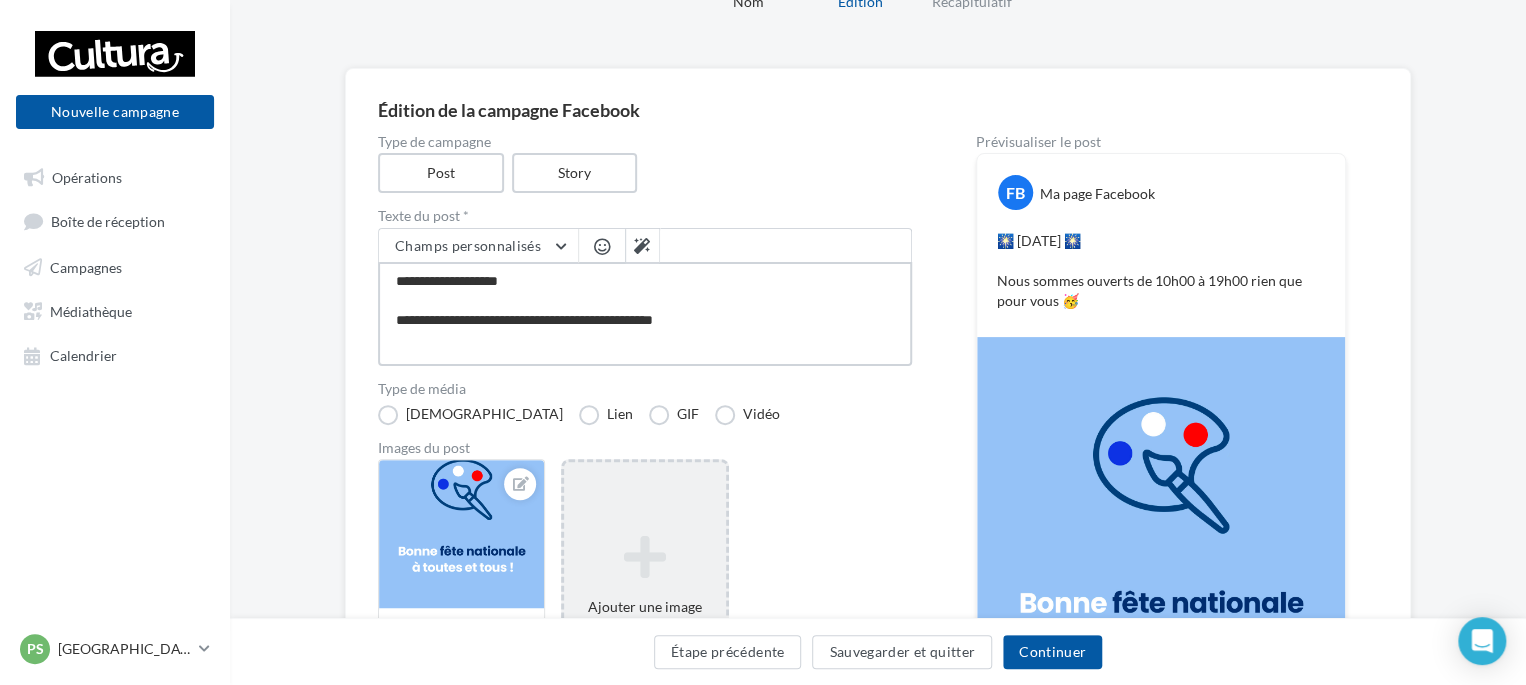 type on "**********" 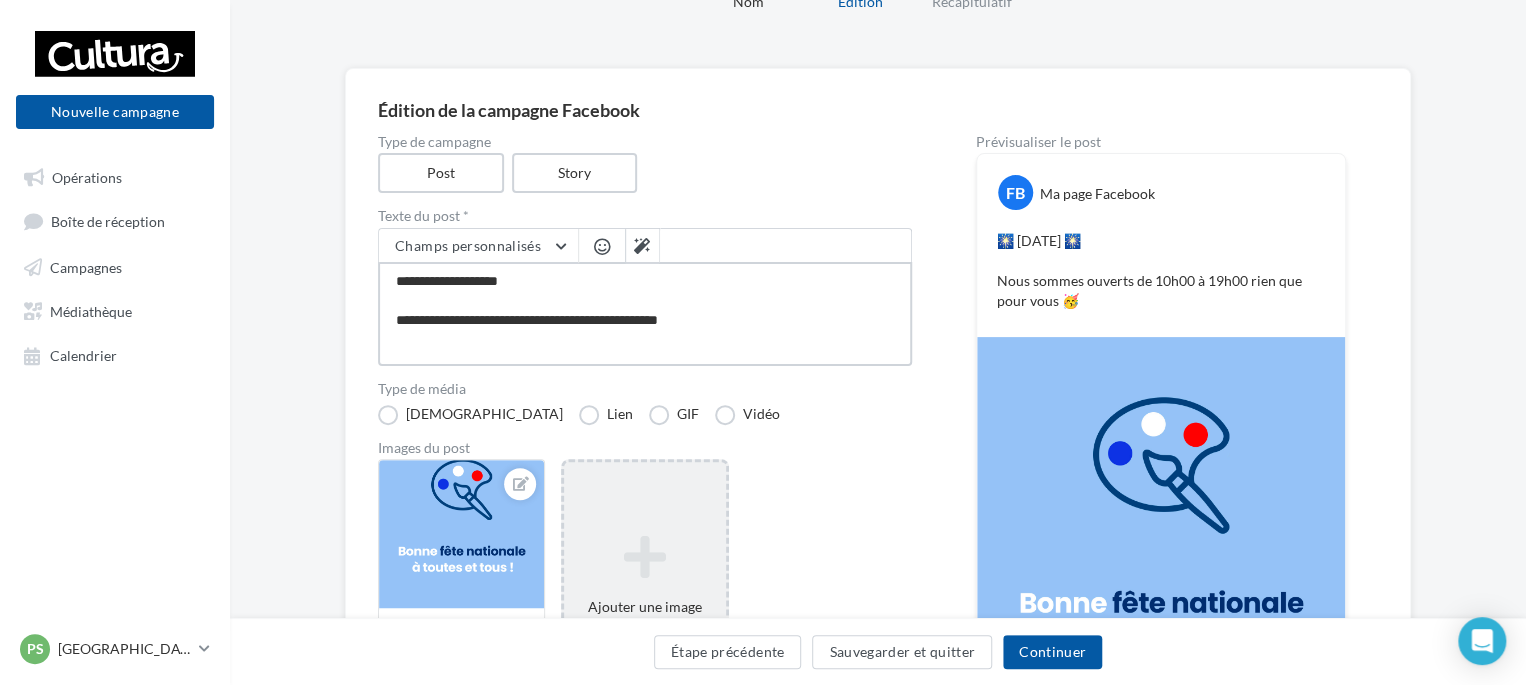 type on "**********" 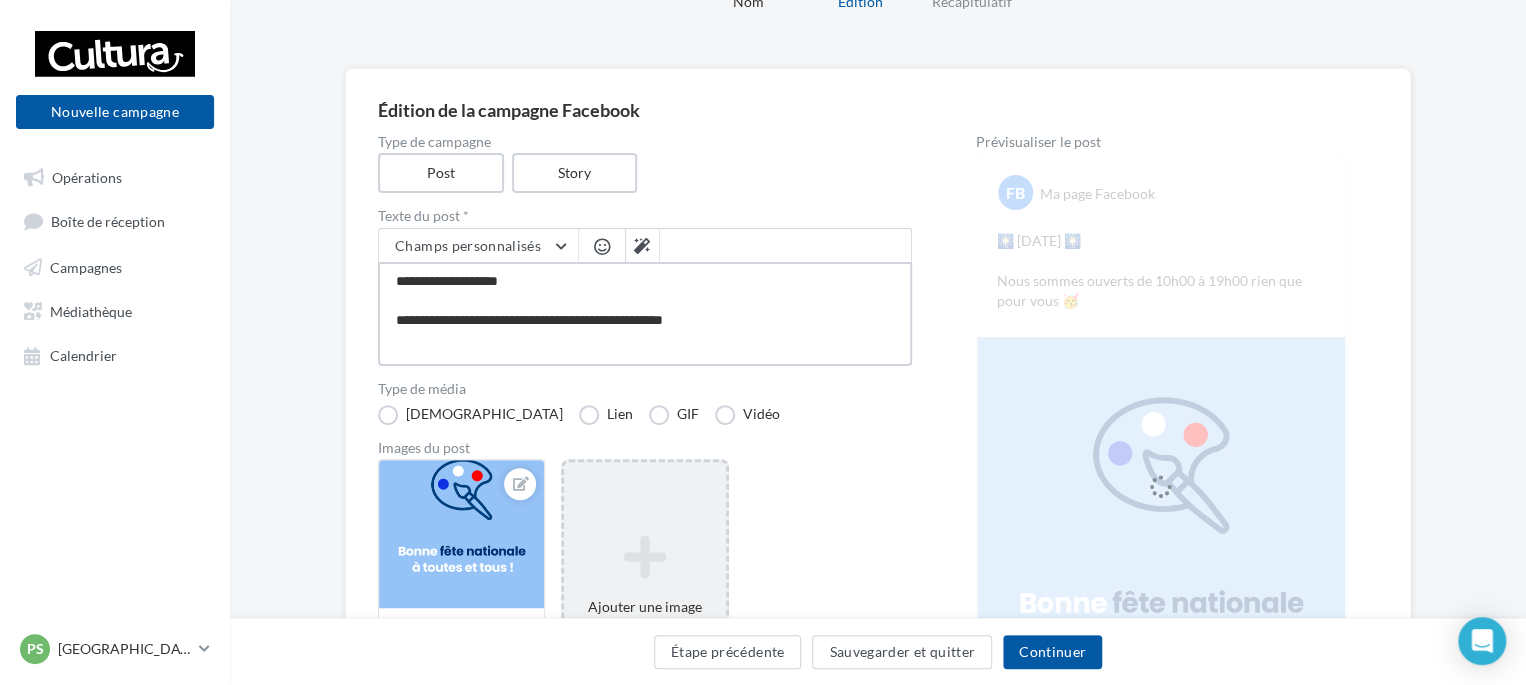 type on "**********" 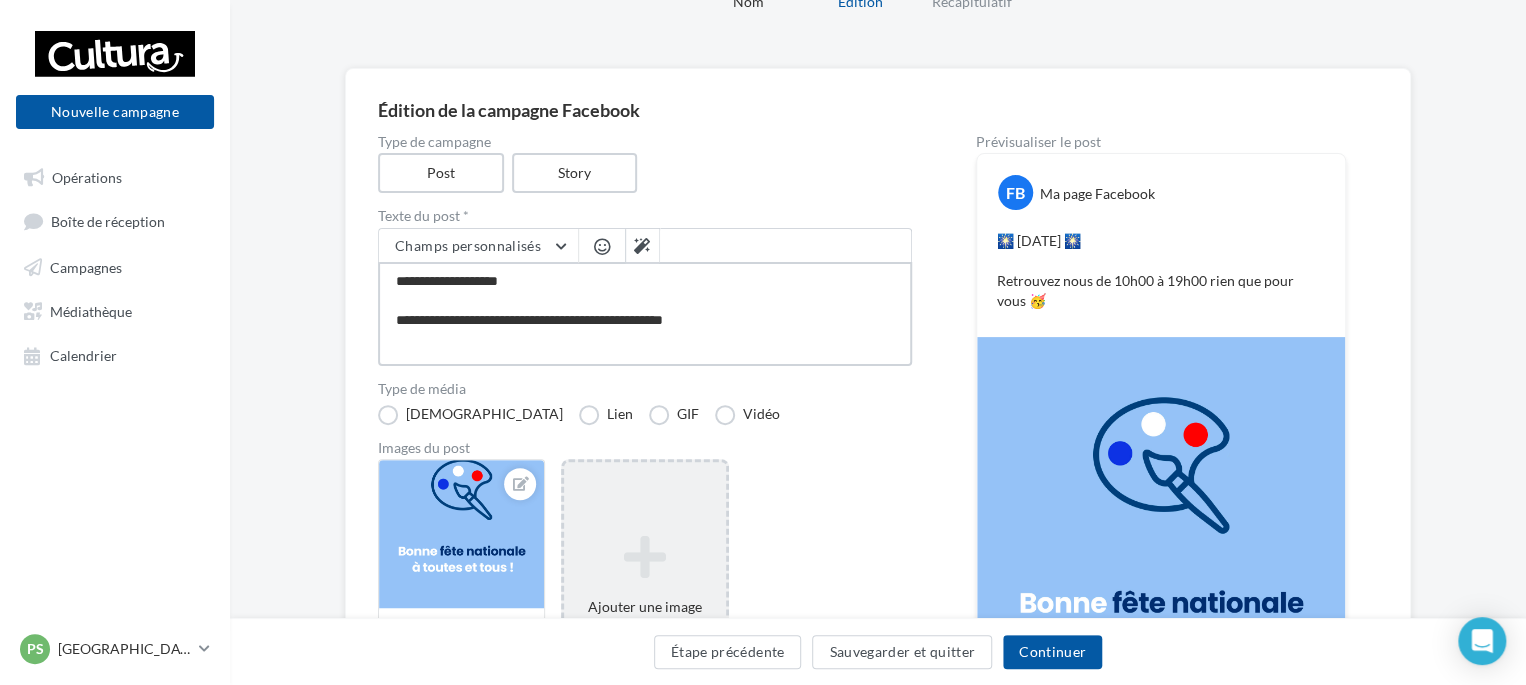 drag, startPoint x: 602, startPoint y: 321, endPoint x: 723, endPoint y: 318, distance: 121.037186 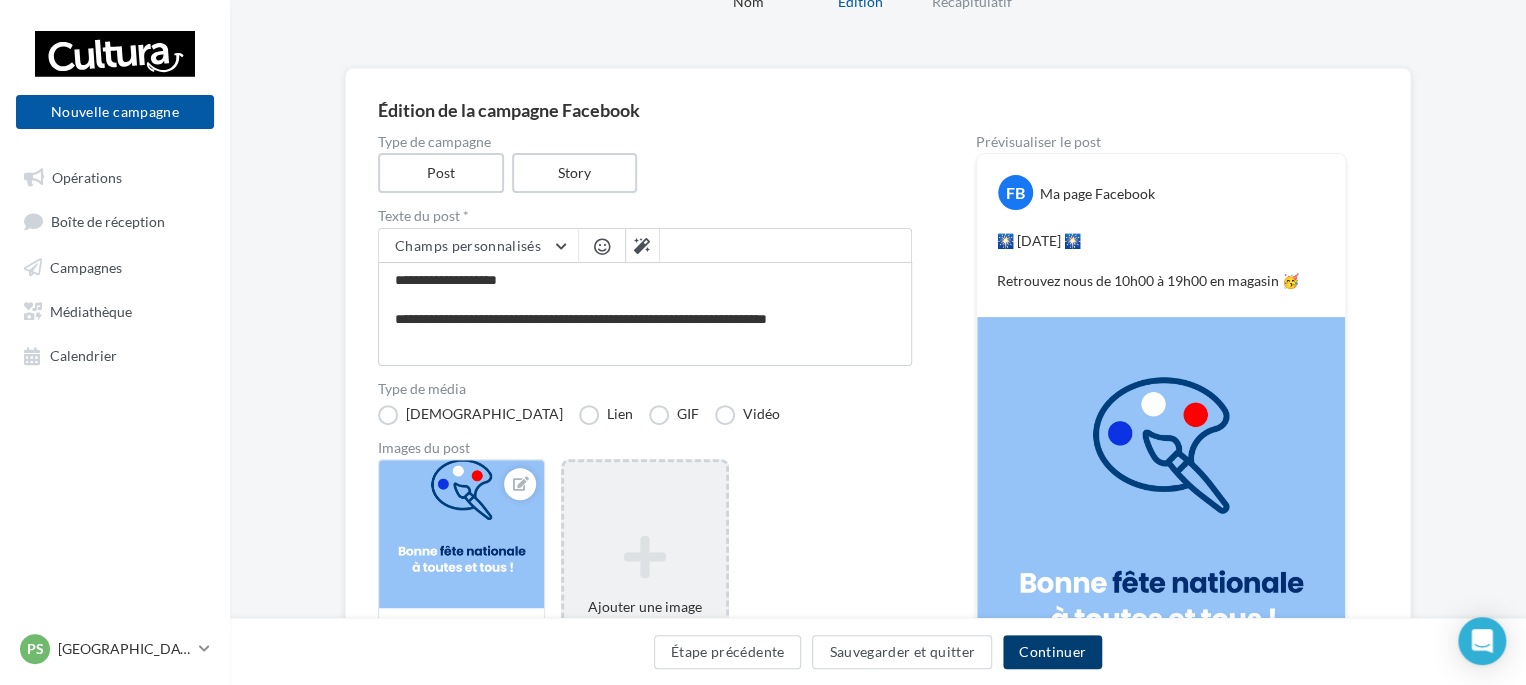 click on "Continuer" at bounding box center [1052, 652] 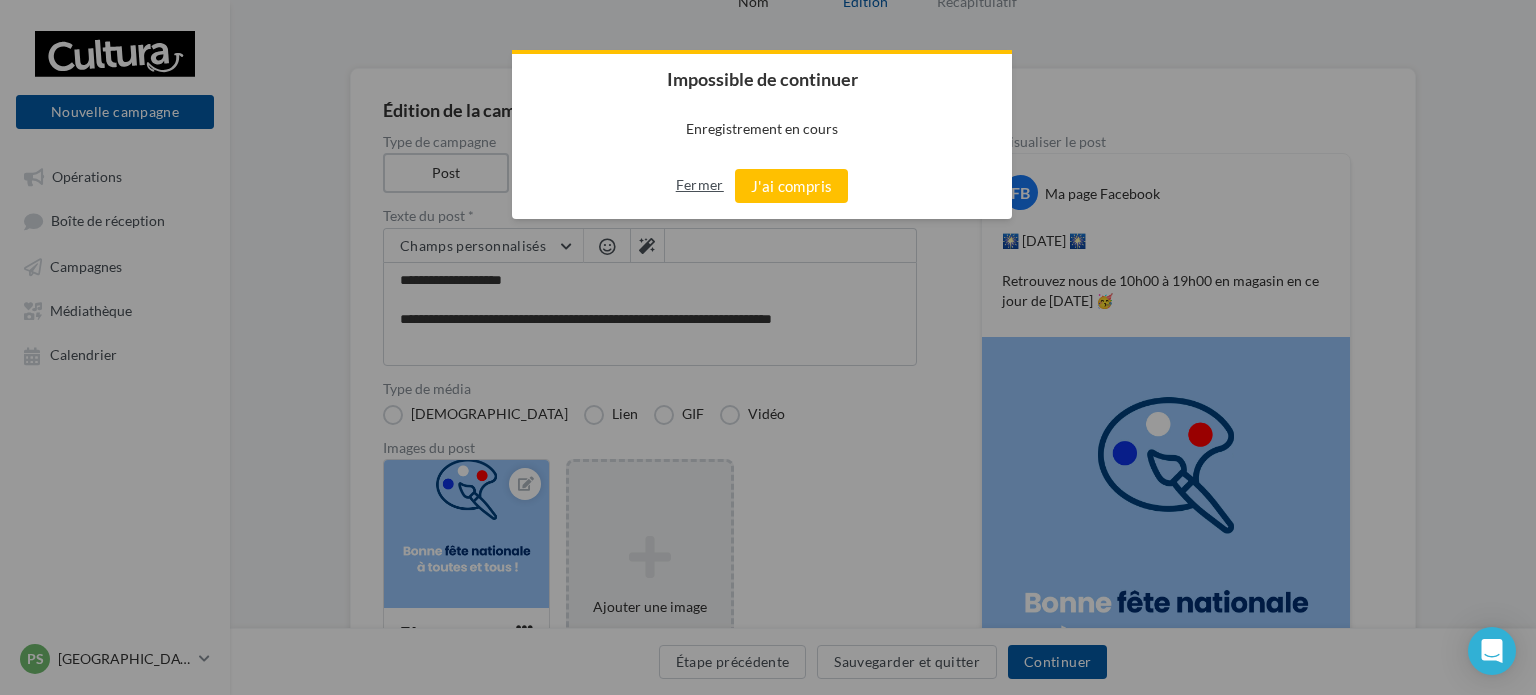 click on "Fermer" at bounding box center [700, 185] 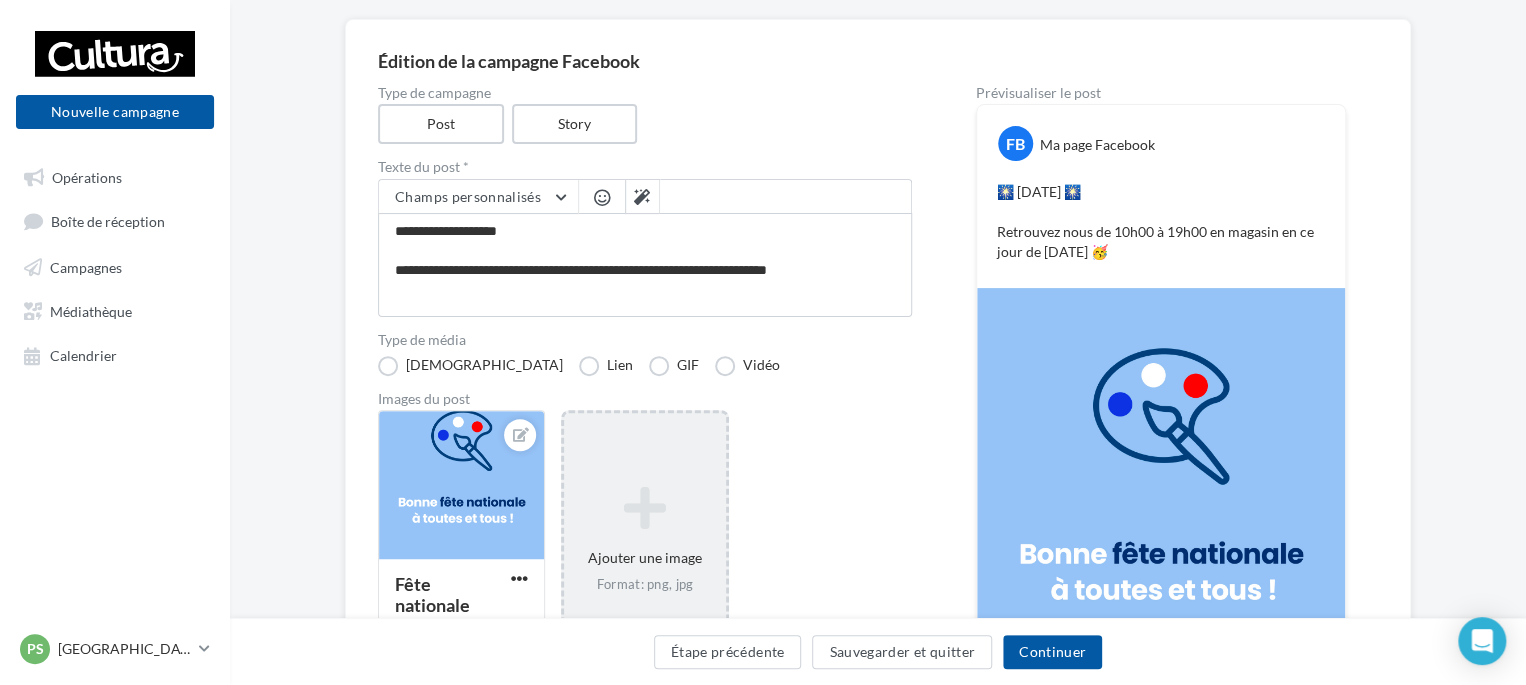 scroll, scrollTop: 0, scrollLeft: 0, axis: both 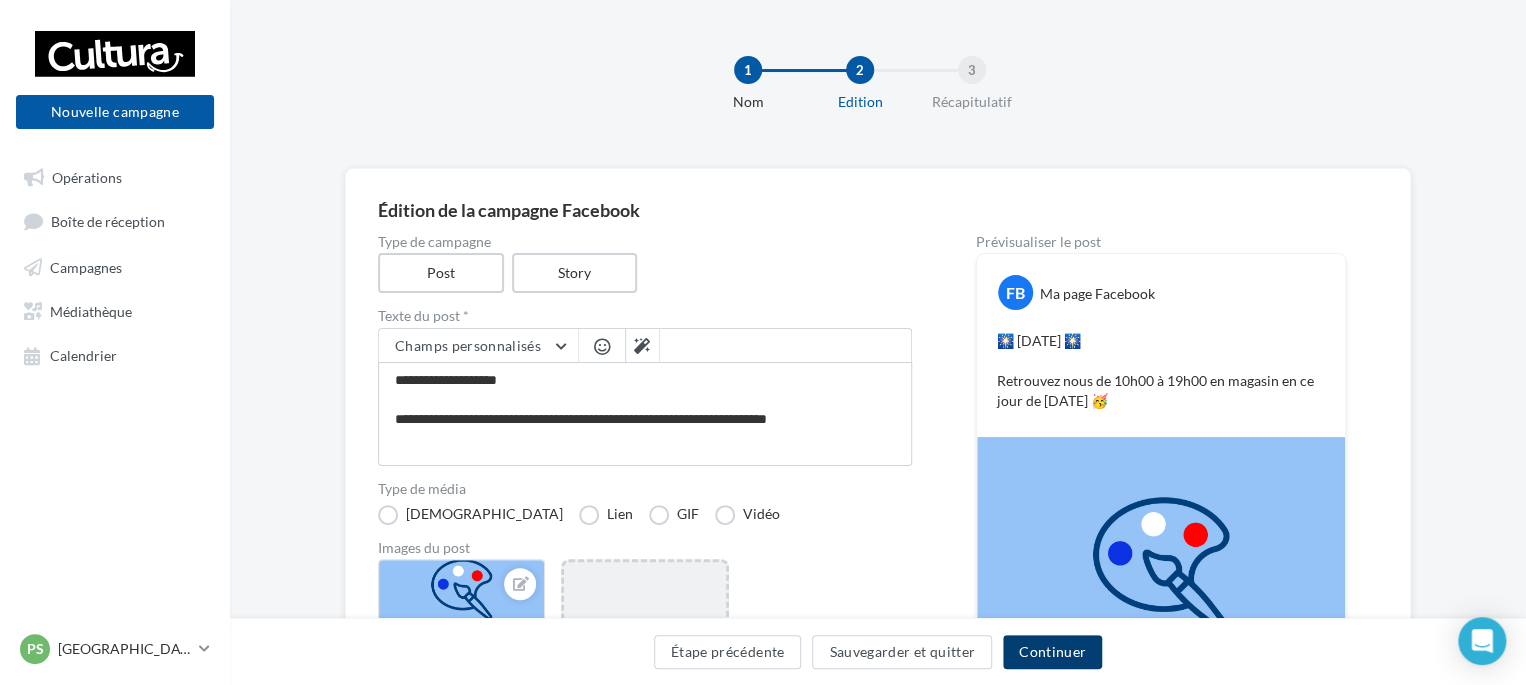 click on "Continuer" at bounding box center (1052, 652) 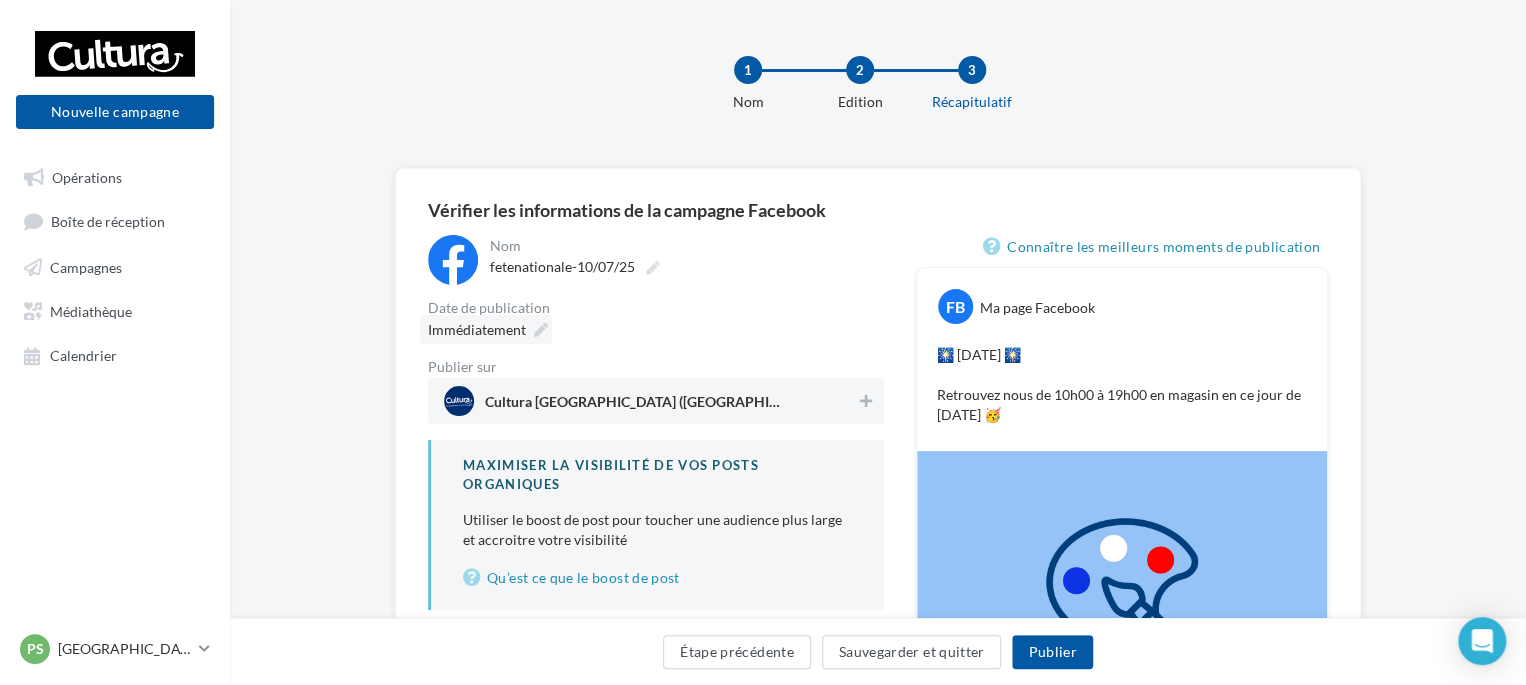 click at bounding box center [541, 330] 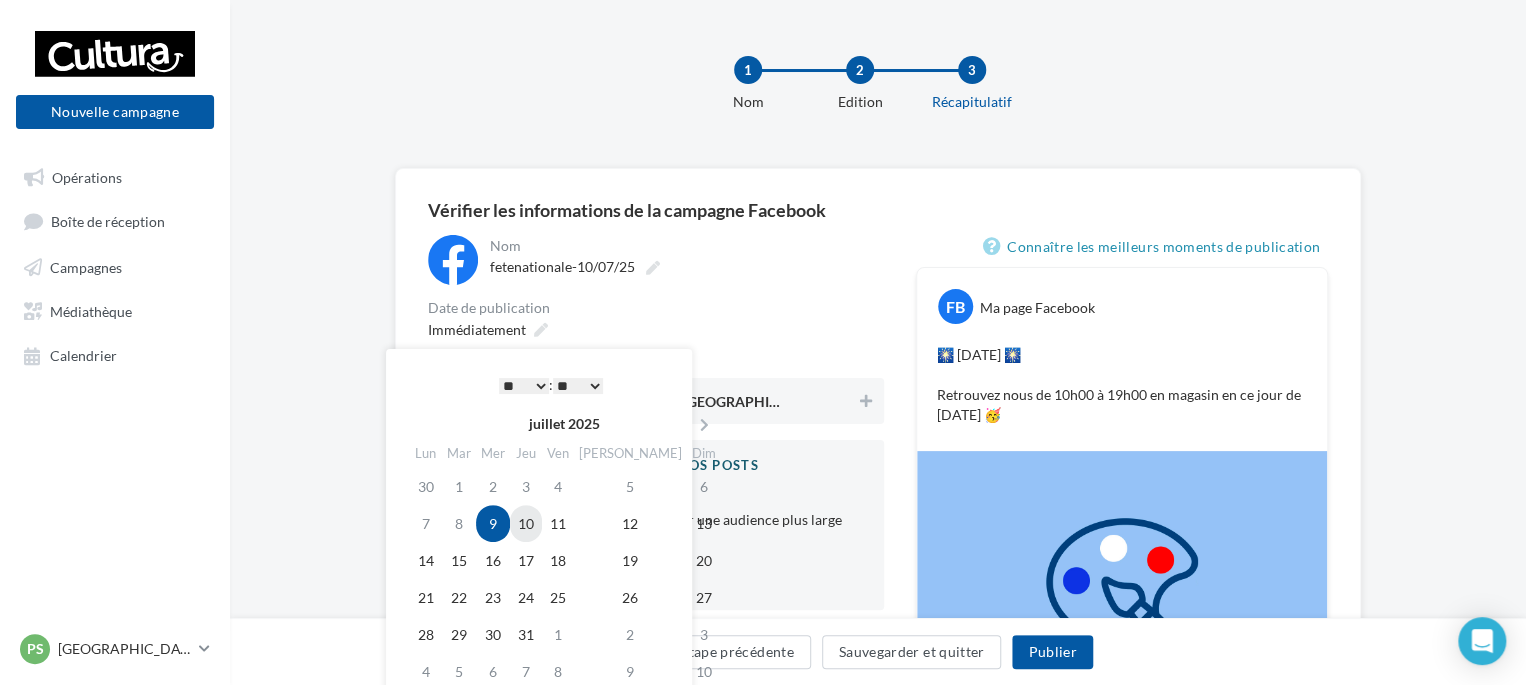 click on "10" at bounding box center [526, 523] 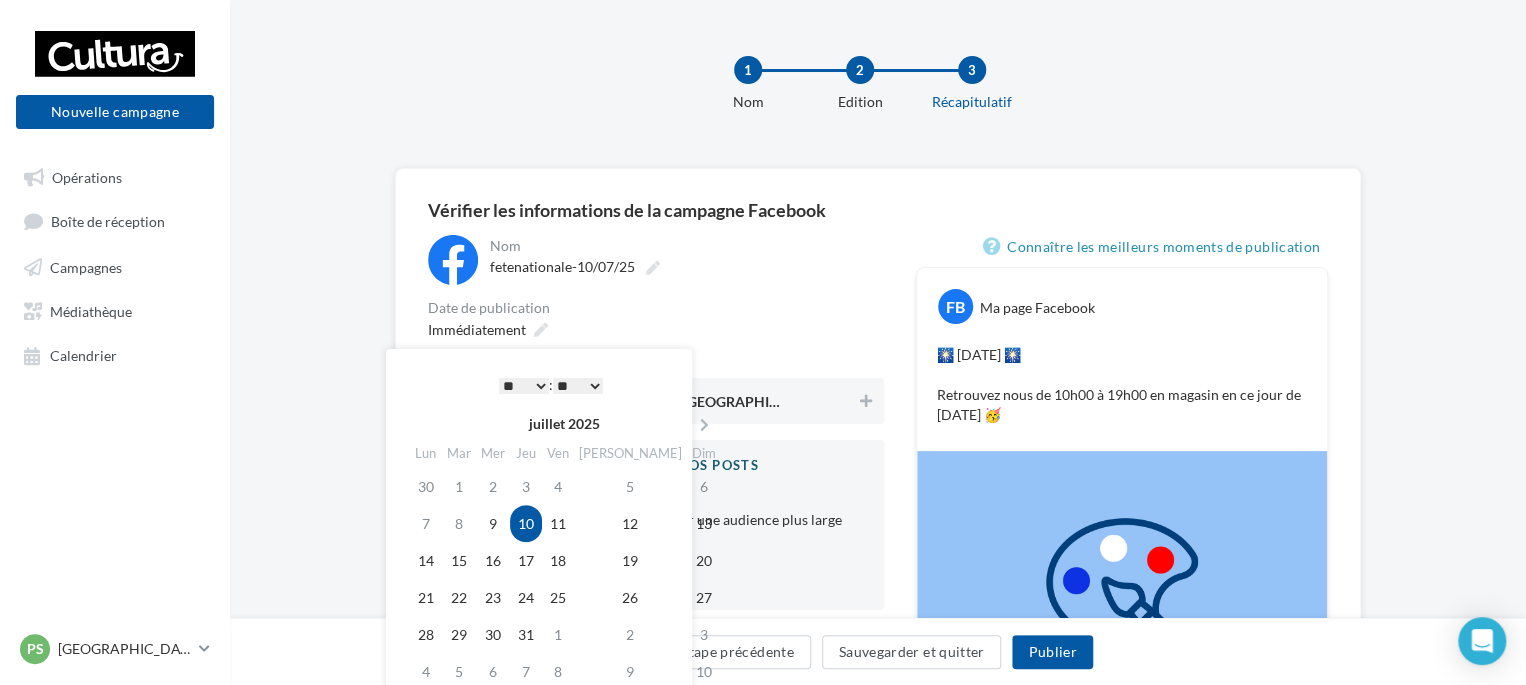 click on "* * * * * * * * * * ** ** ** ** ** ** ** ** ** ** ** ** ** **  :  ** ** ** ** ** **" at bounding box center [551, 385] 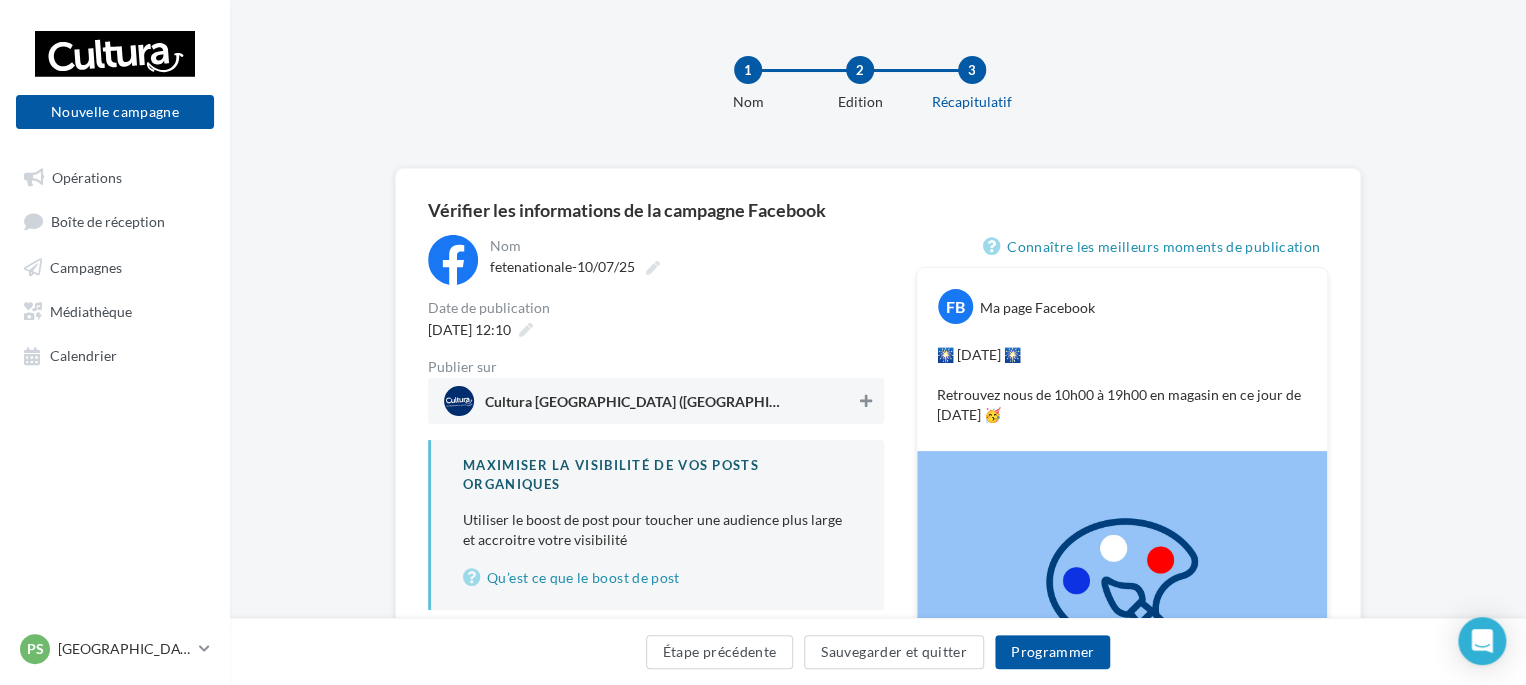 click at bounding box center (866, 401) 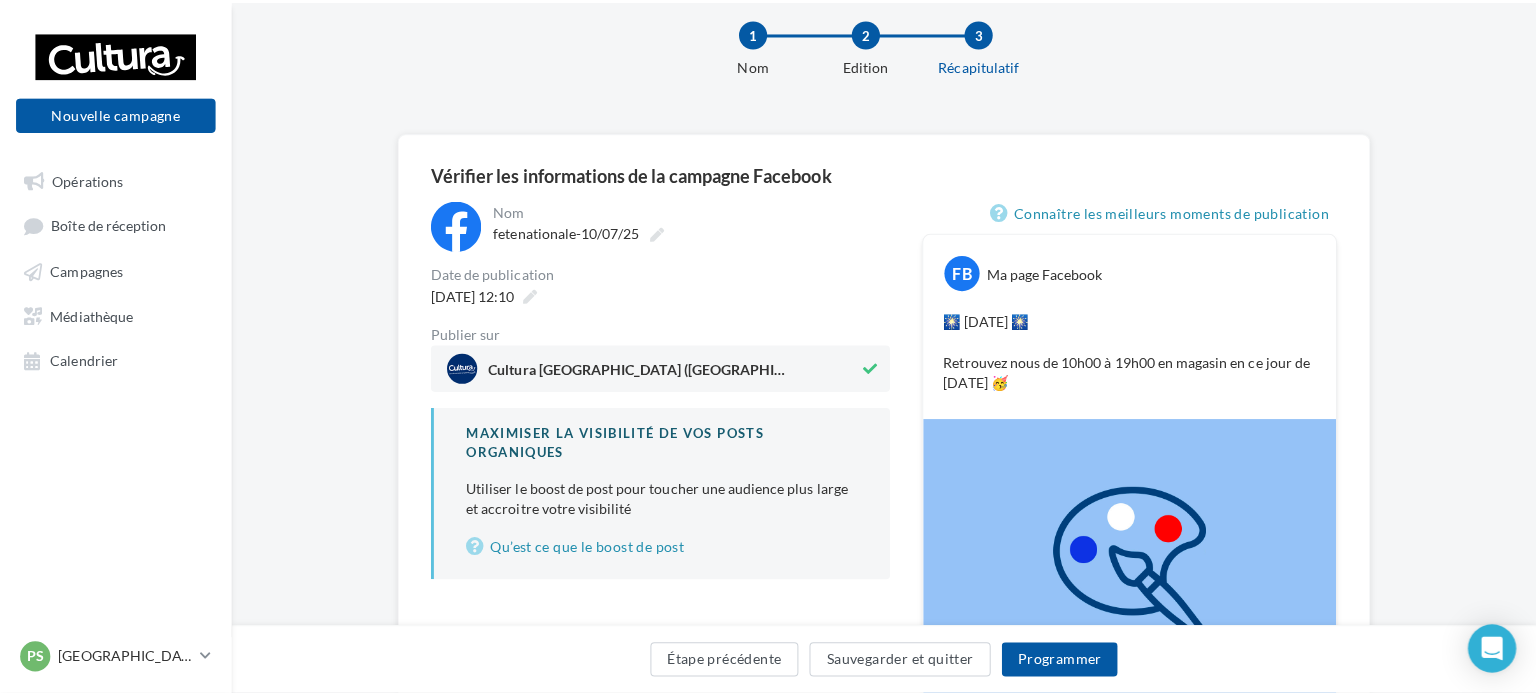scroll, scrollTop: 100, scrollLeft: 0, axis: vertical 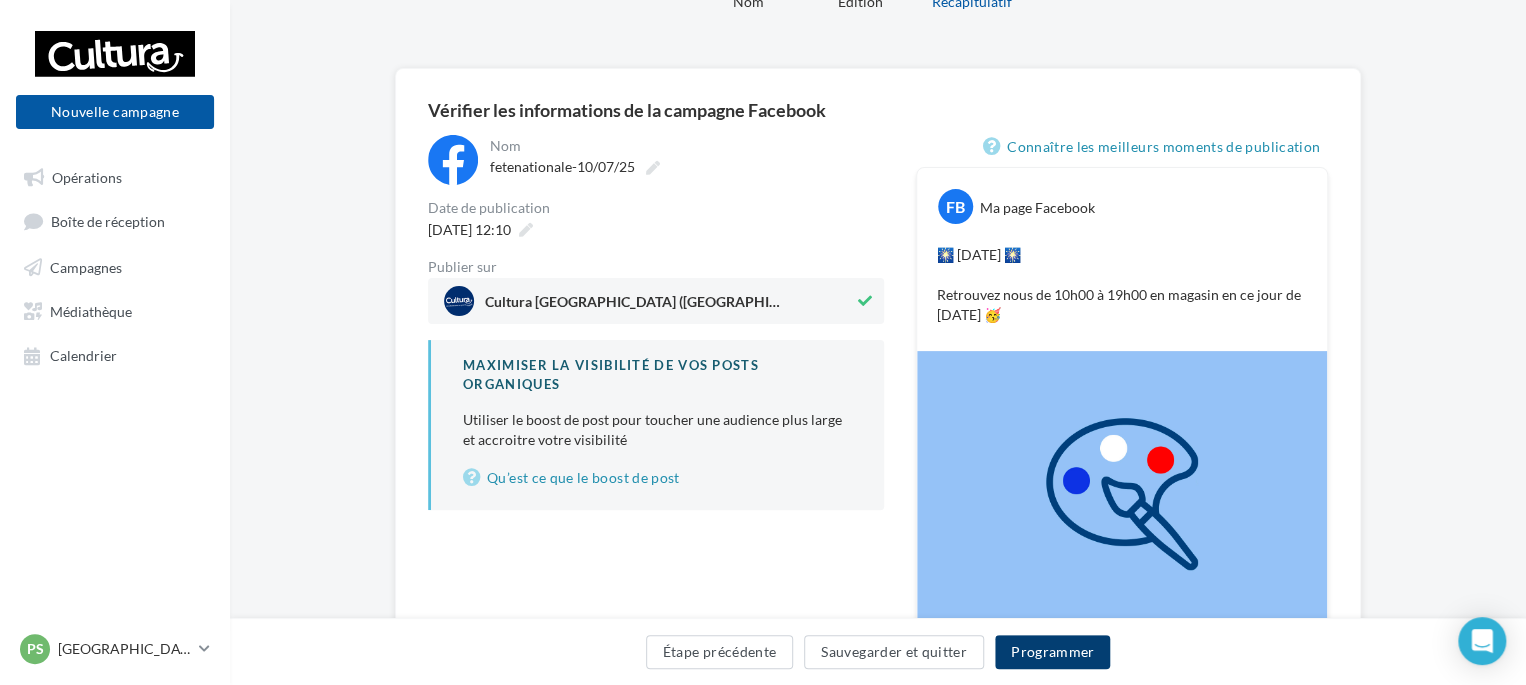 click on "Programmer" at bounding box center [1053, 652] 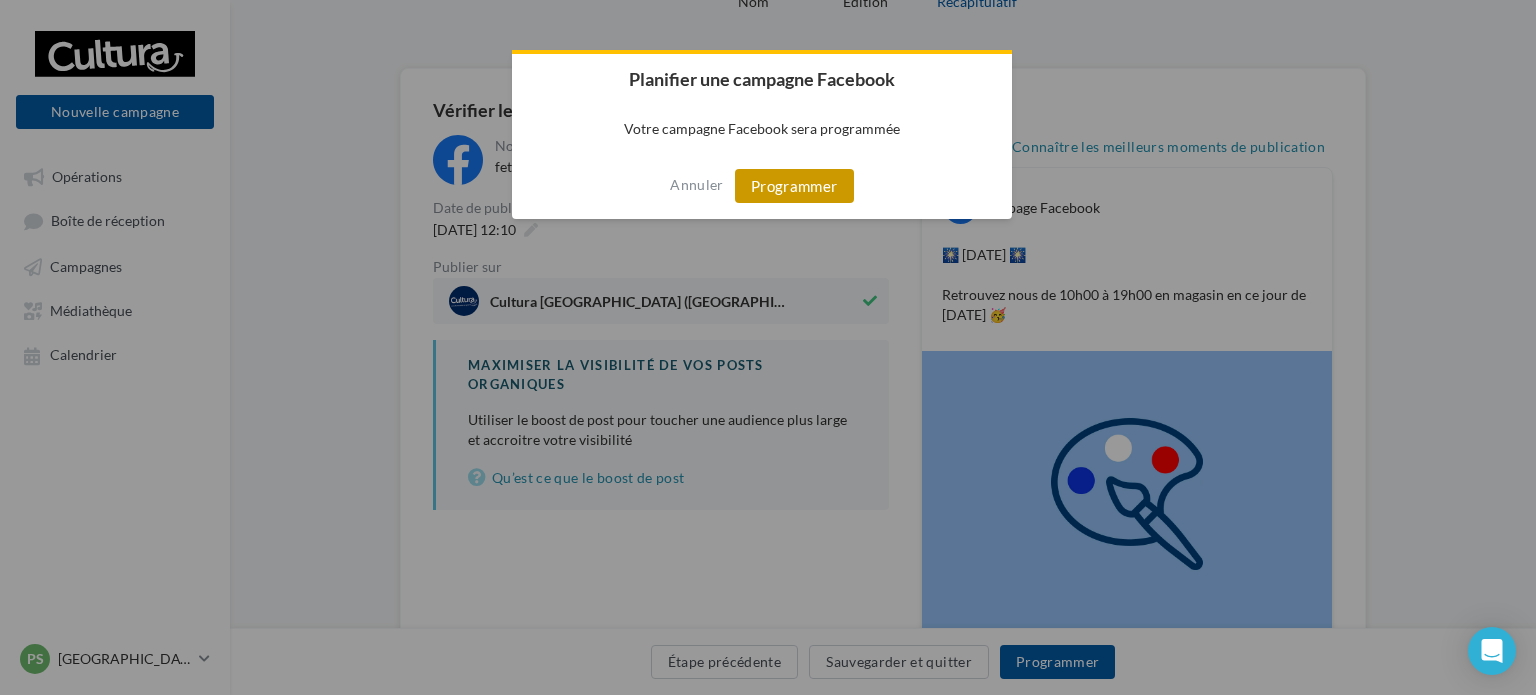 click on "Programmer" at bounding box center [794, 186] 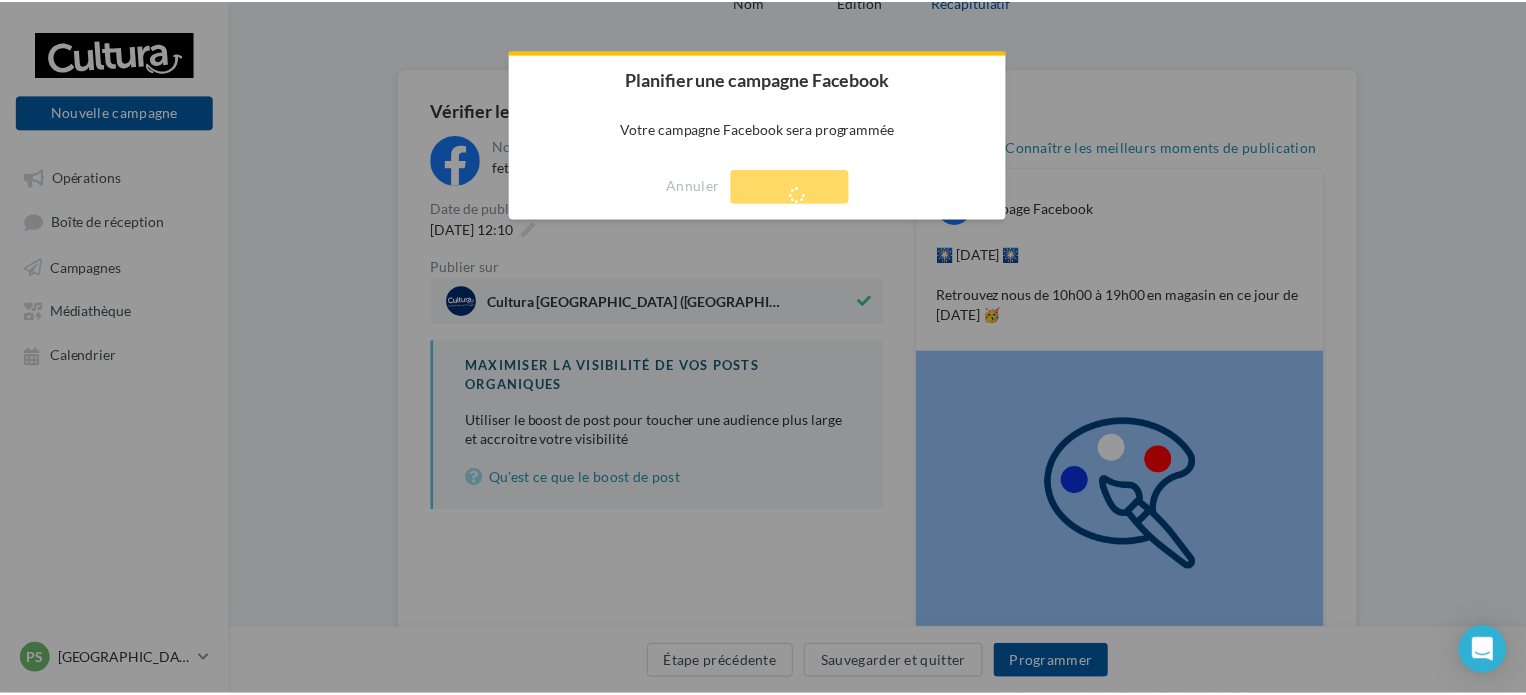 scroll, scrollTop: 32, scrollLeft: 0, axis: vertical 